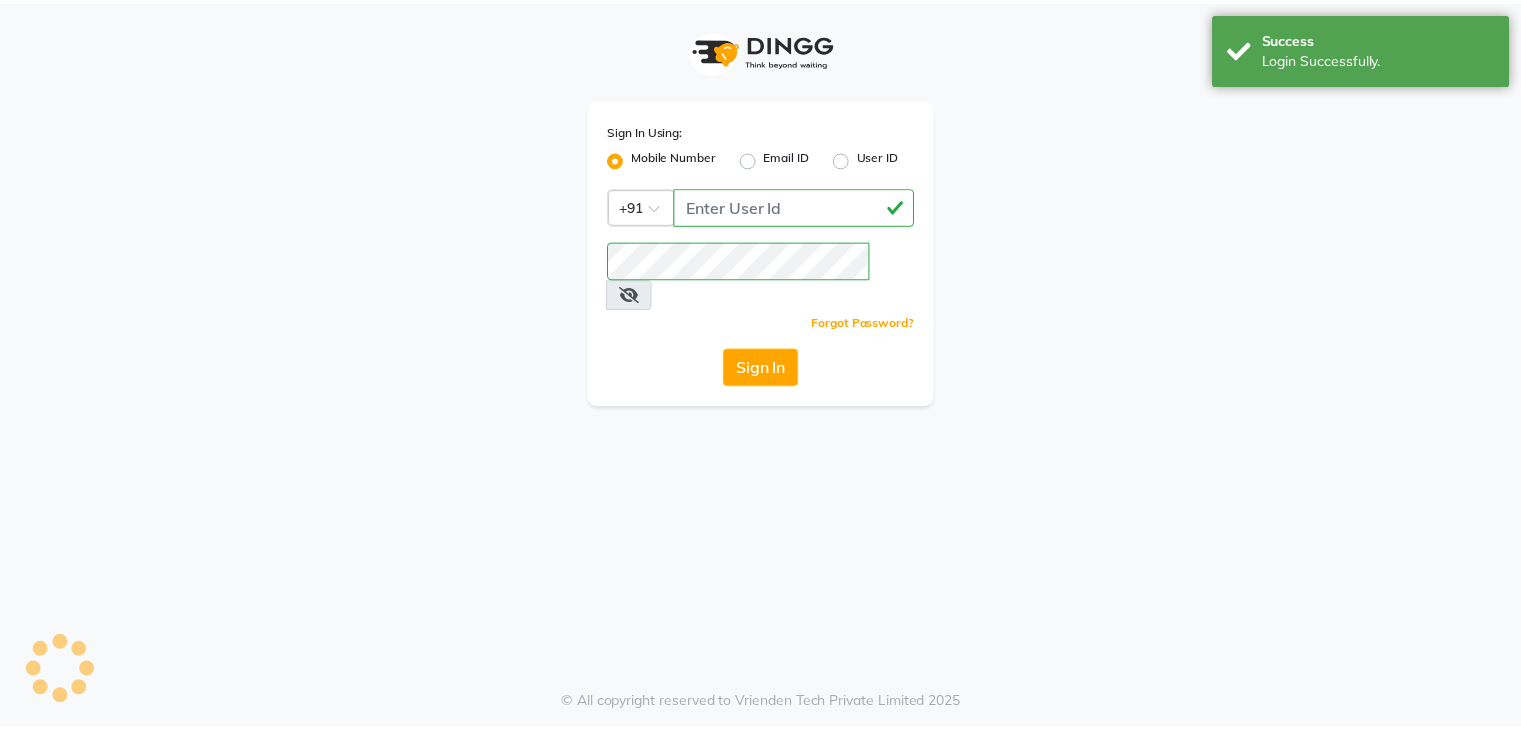 scroll, scrollTop: 0, scrollLeft: 0, axis: both 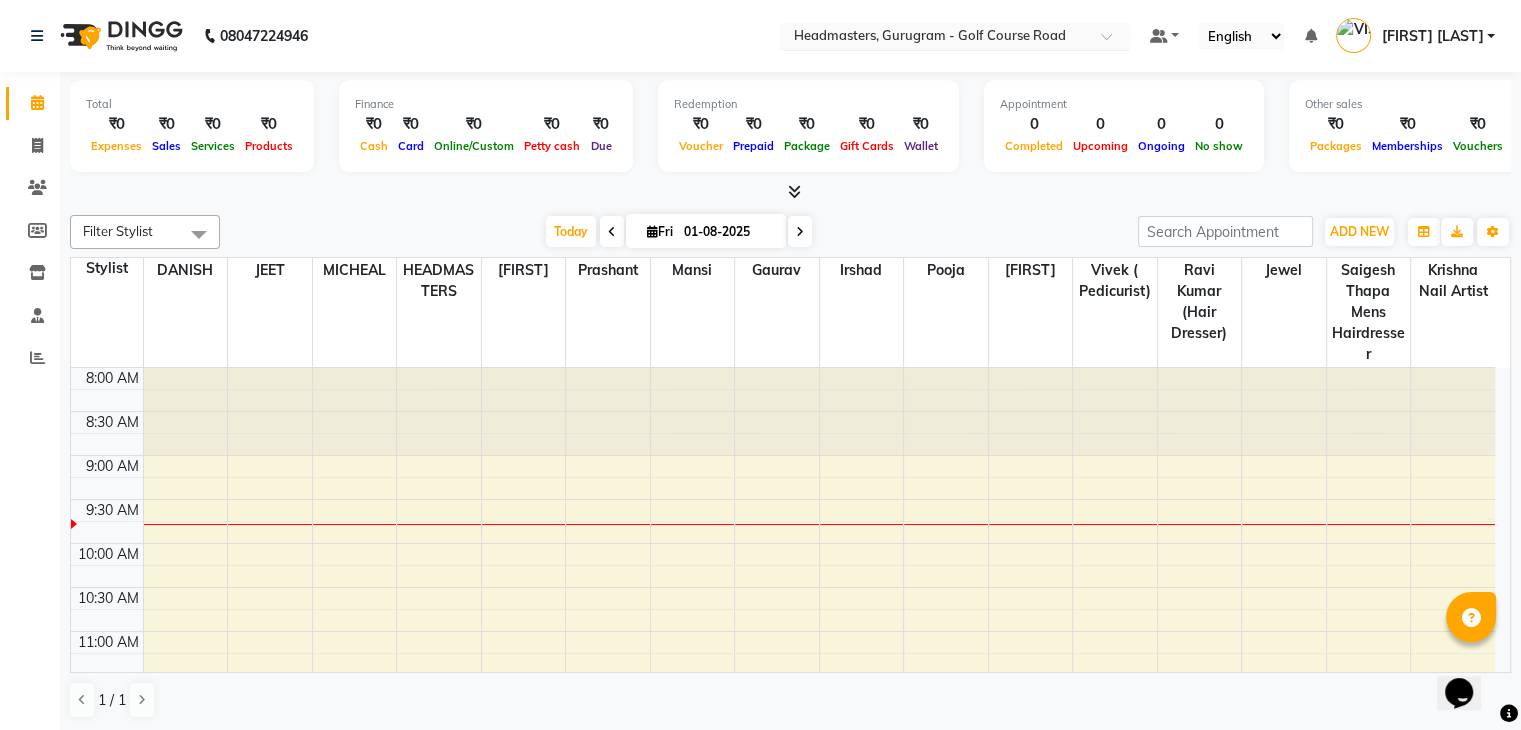 click at bounding box center (935, 38) 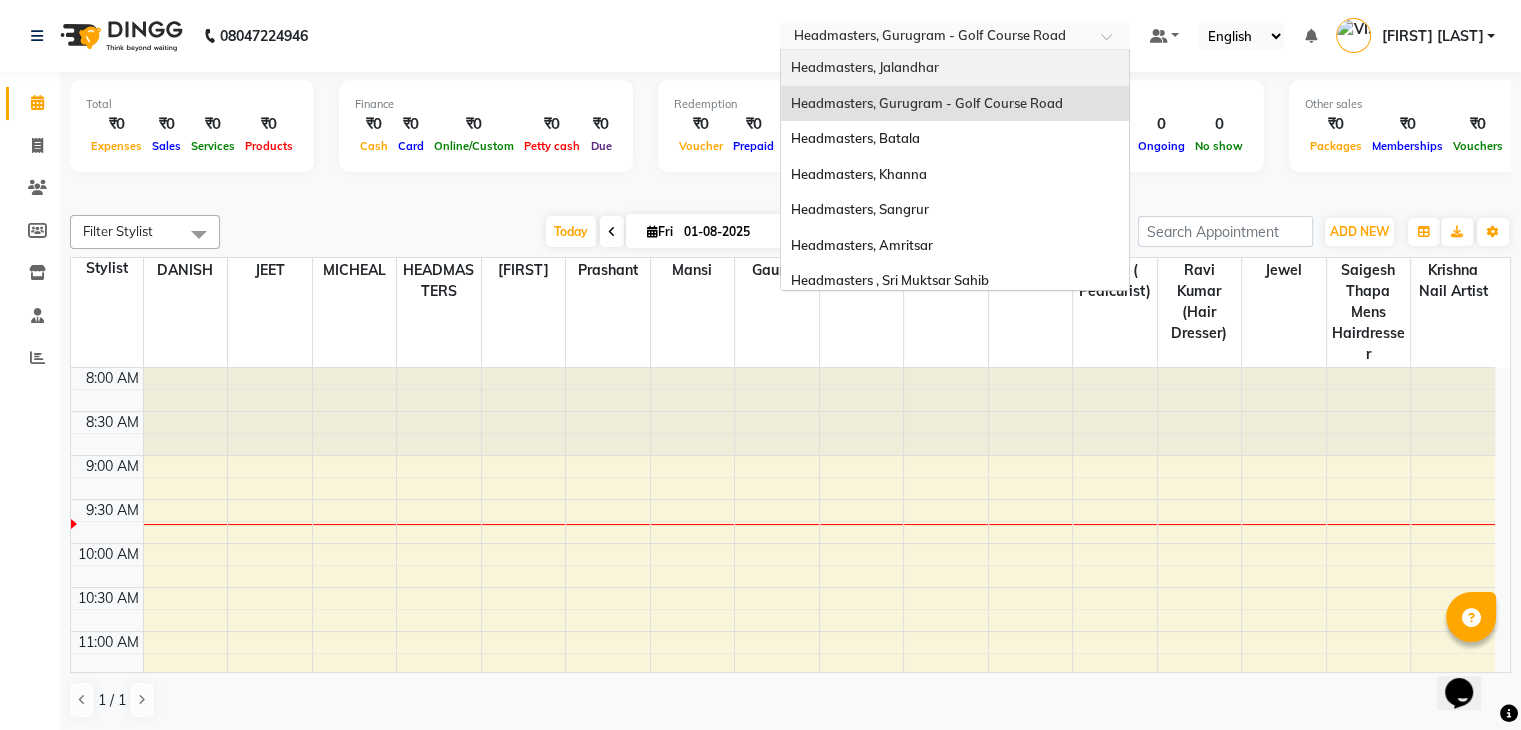 scroll, scrollTop: 328, scrollLeft: 0, axis: vertical 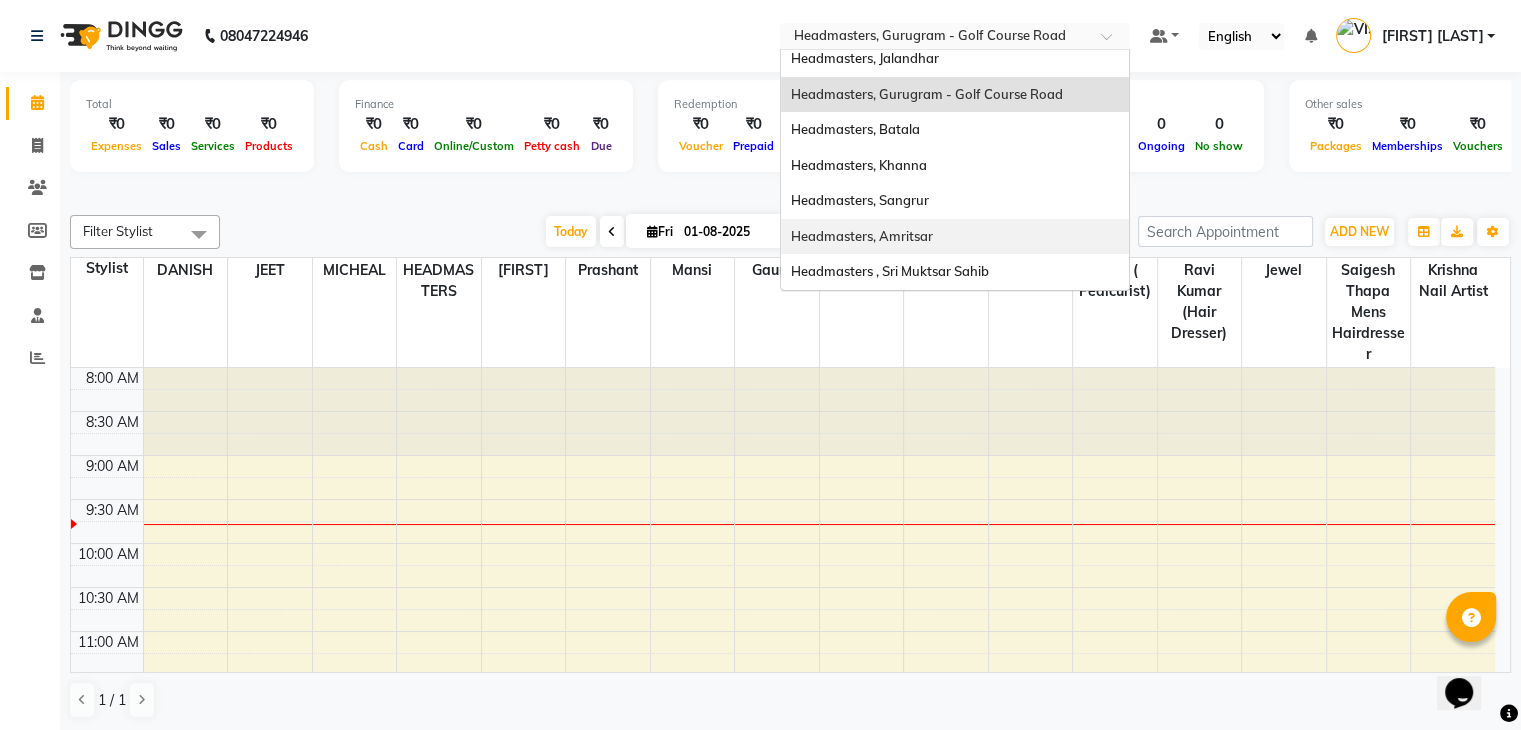 click on "Headmasters, Amritsar" at bounding box center [955, 237] 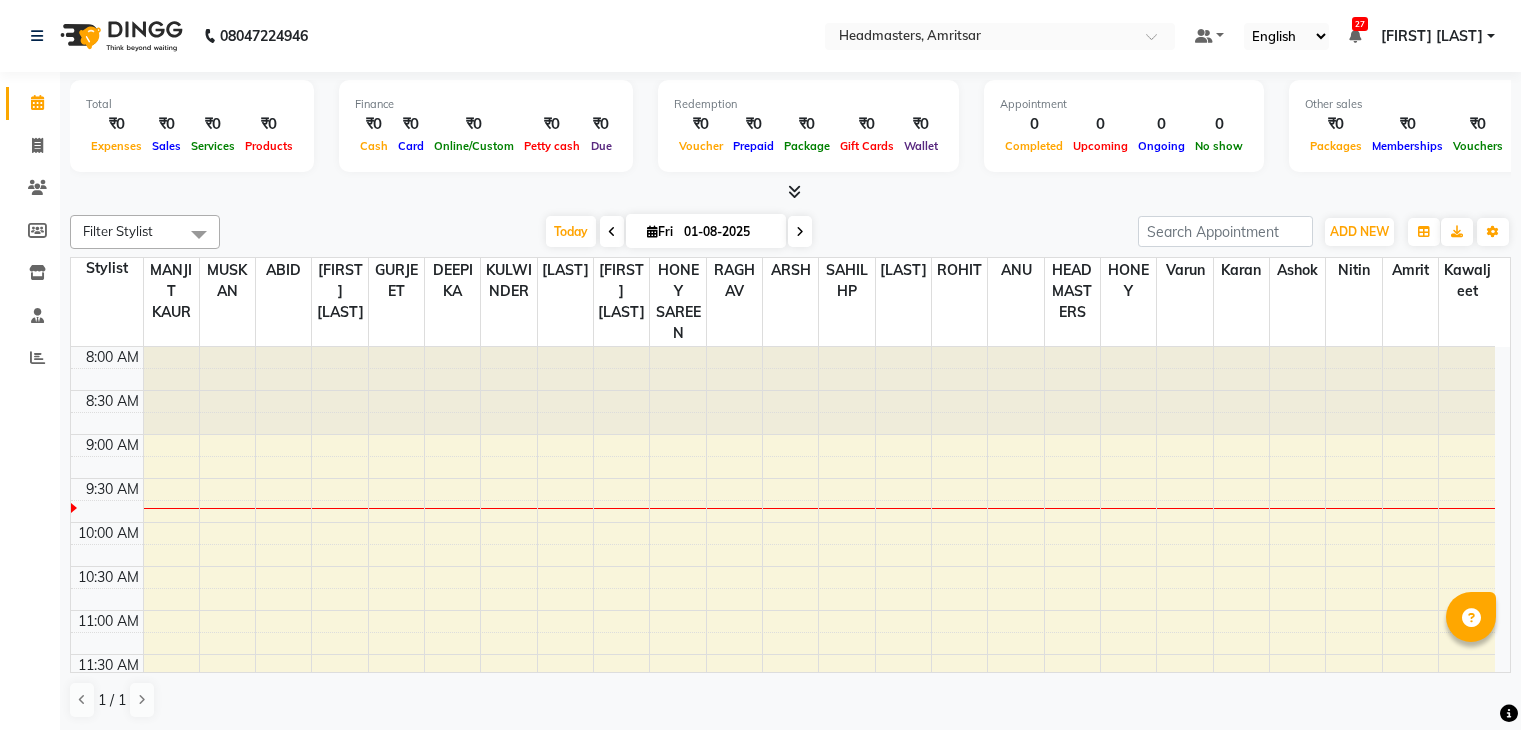 scroll, scrollTop: 0, scrollLeft: 0, axis: both 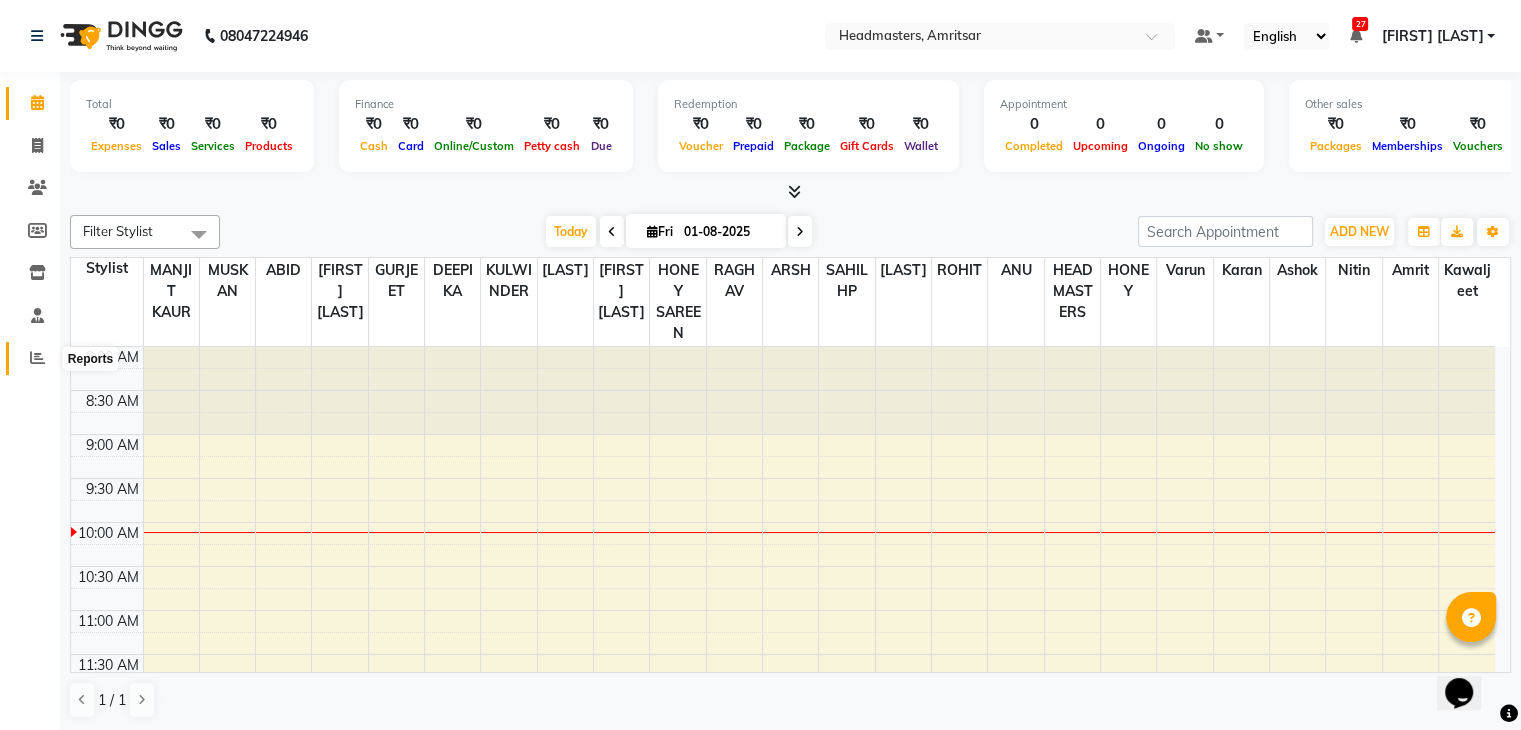 click 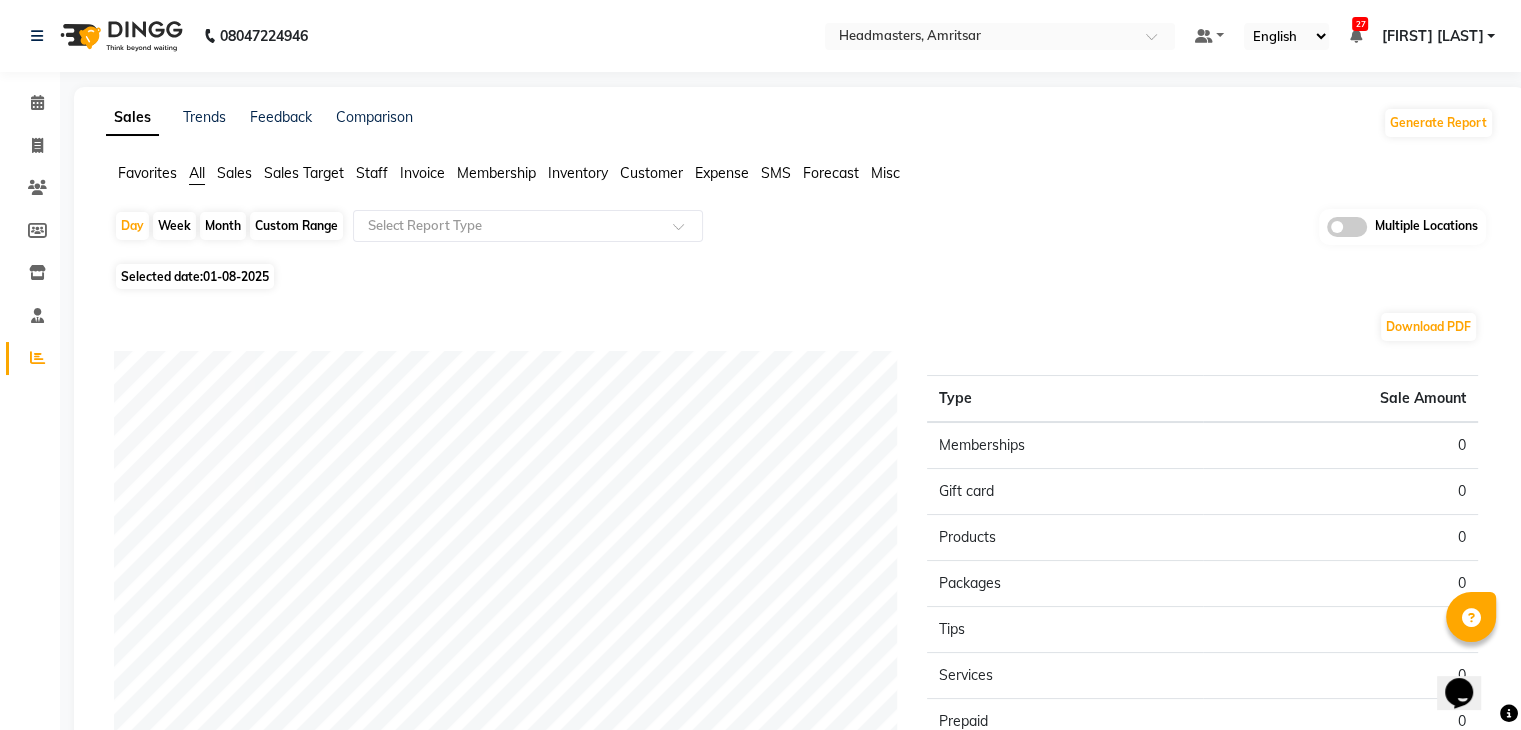 click on "Sales" 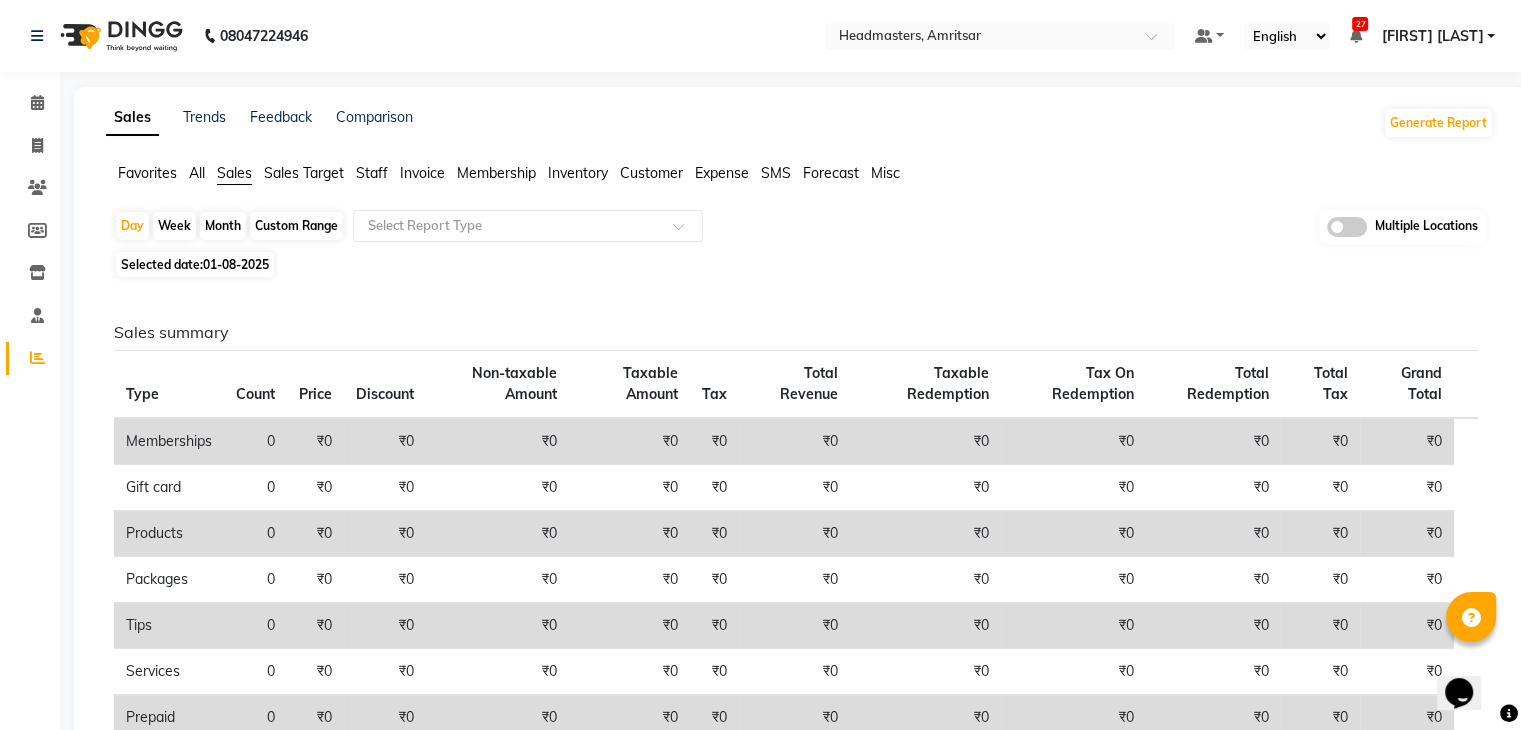 click on "01-08-2025" 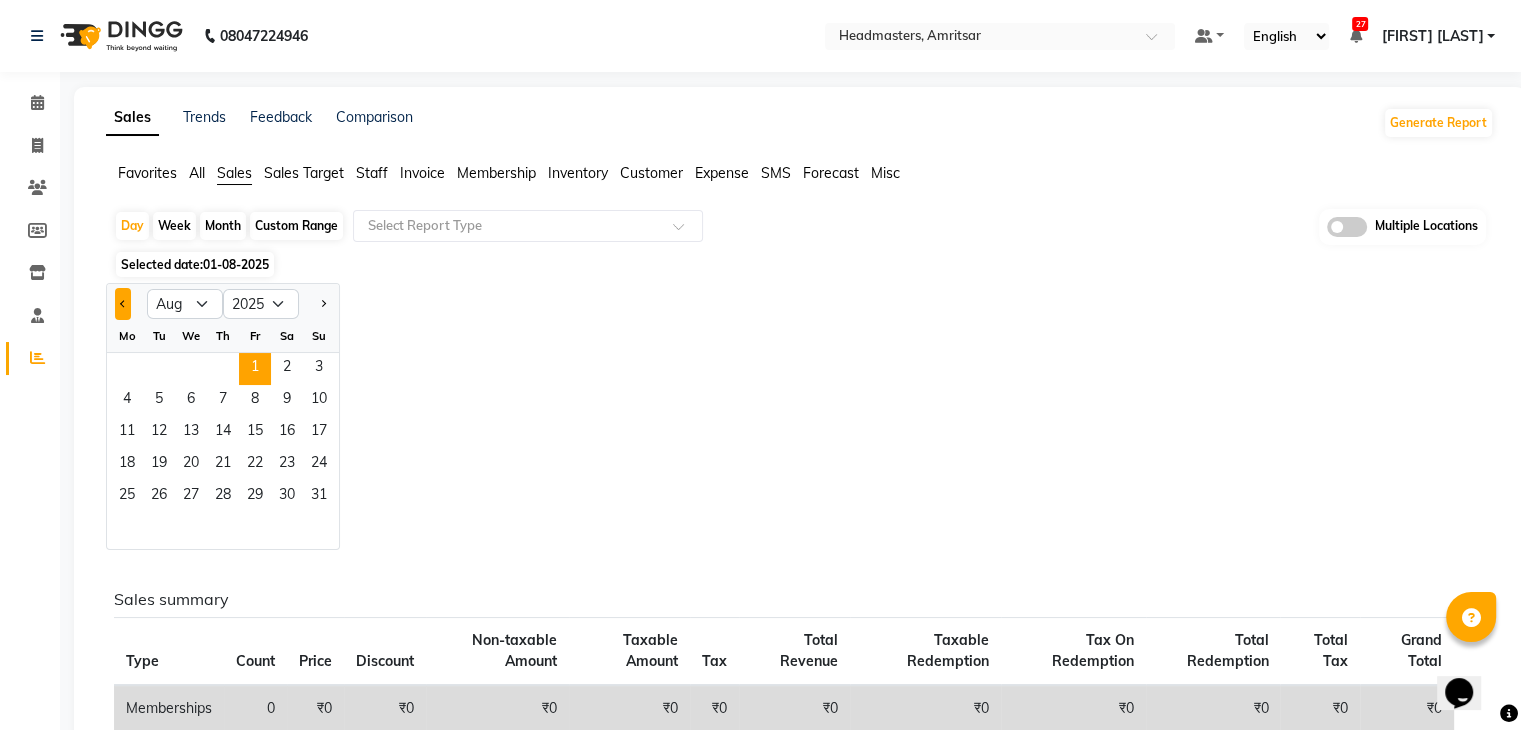 click 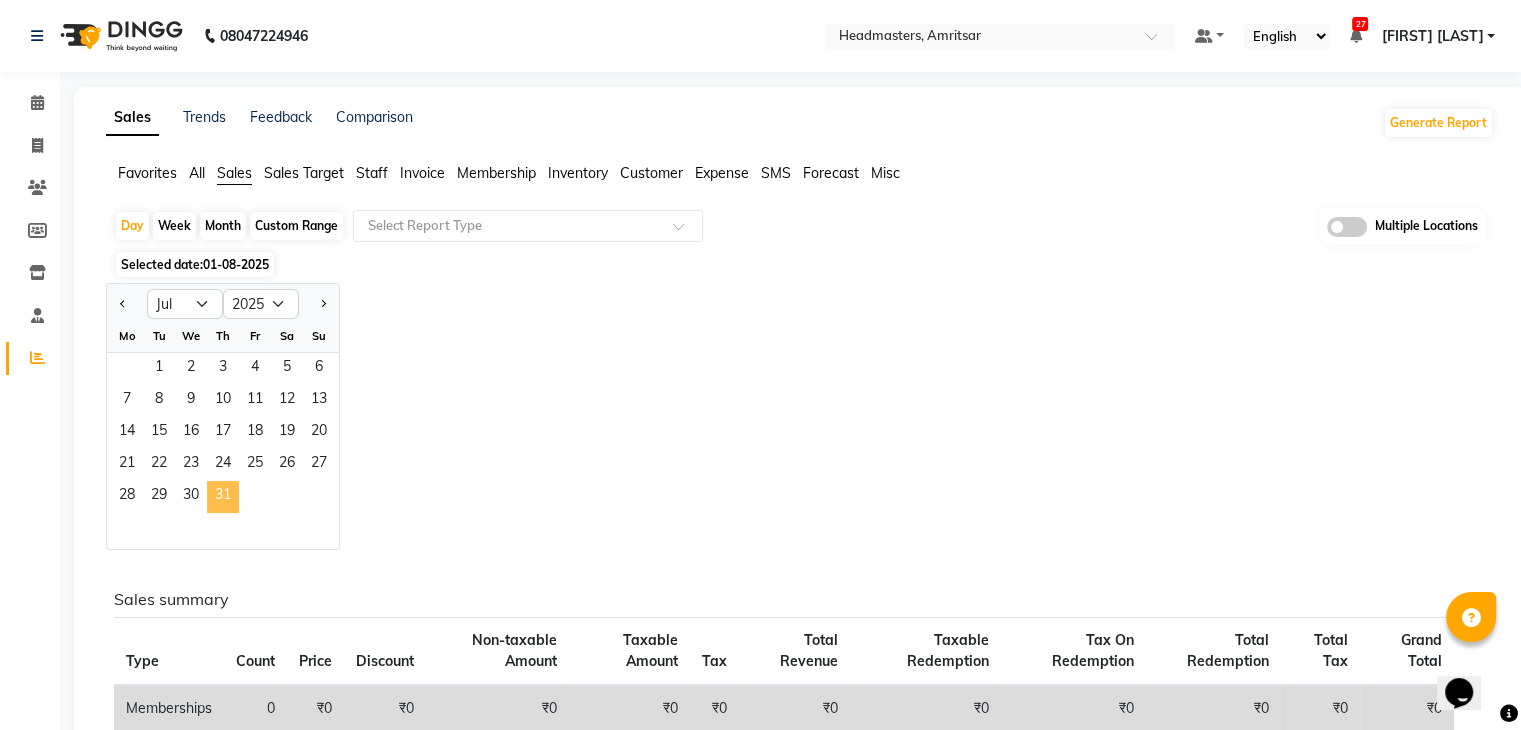 click on "31" 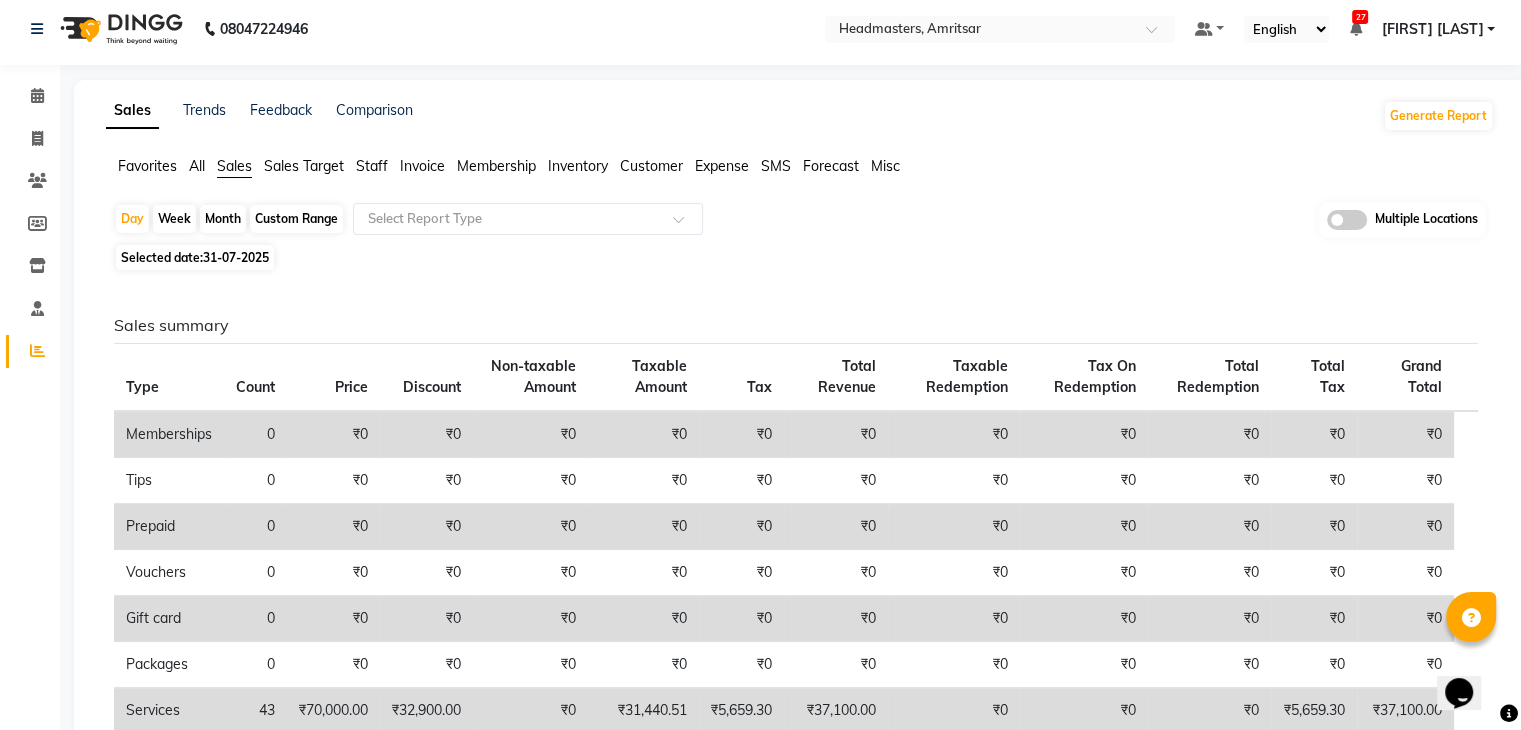 scroll, scrollTop: 0, scrollLeft: 0, axis: both 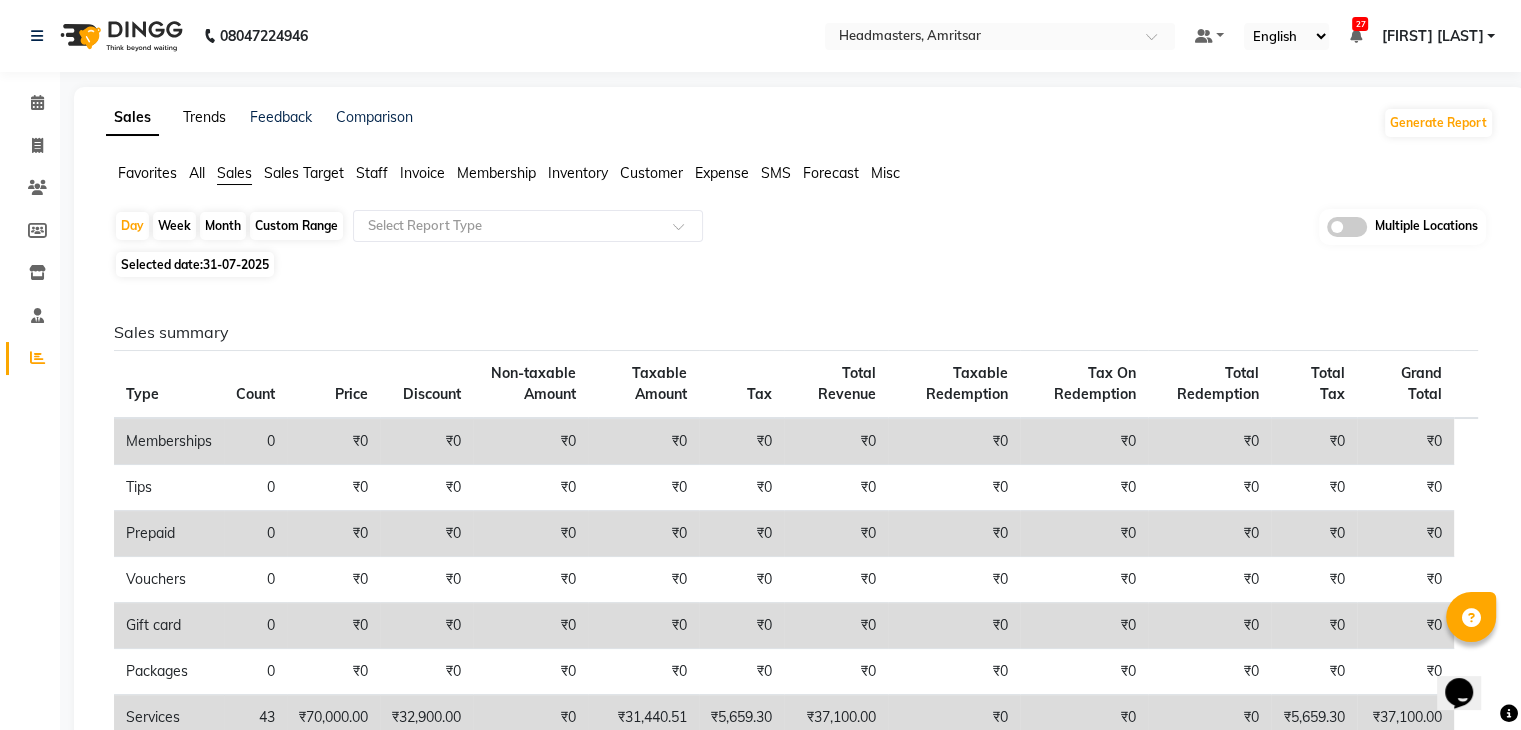 click on "Trends" 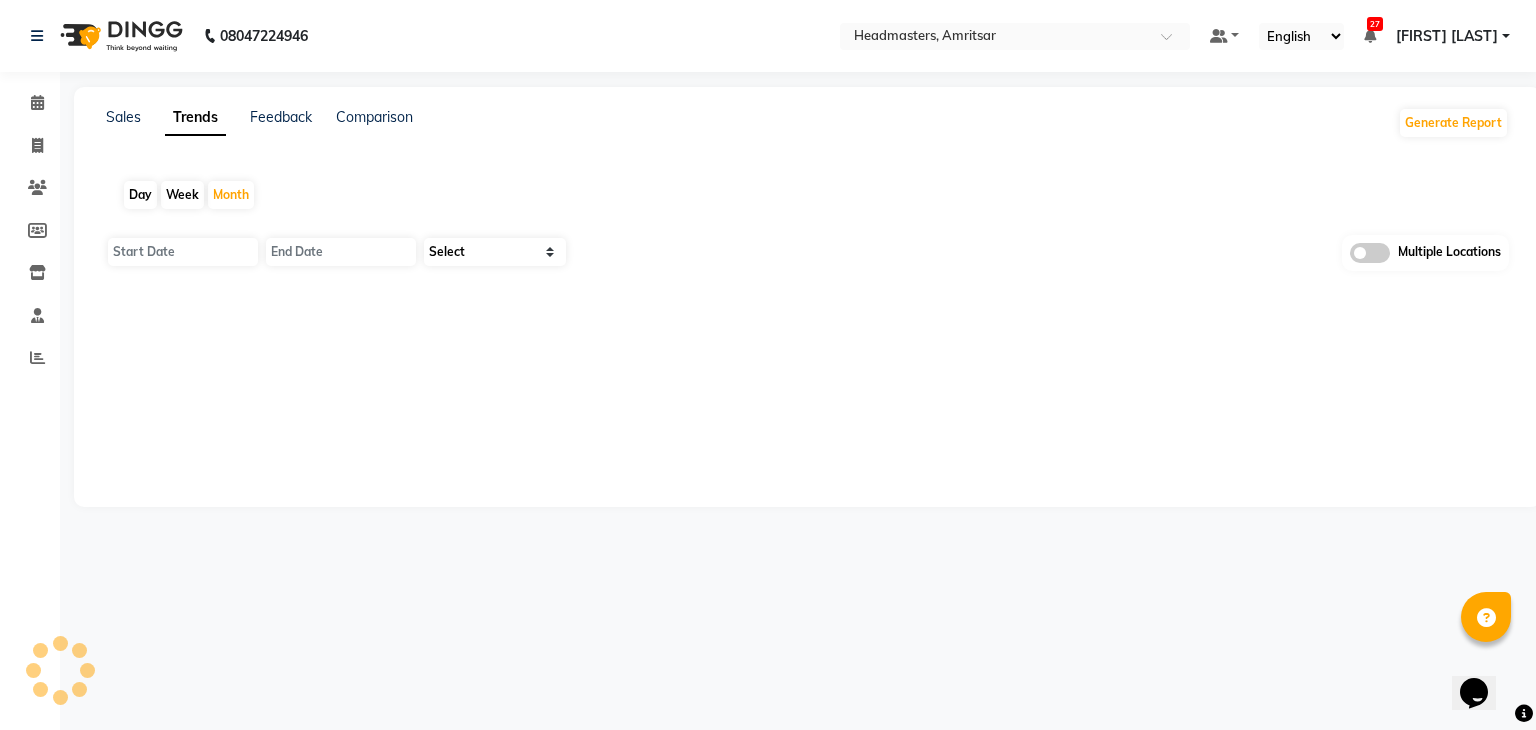 type on "01-08-2025" 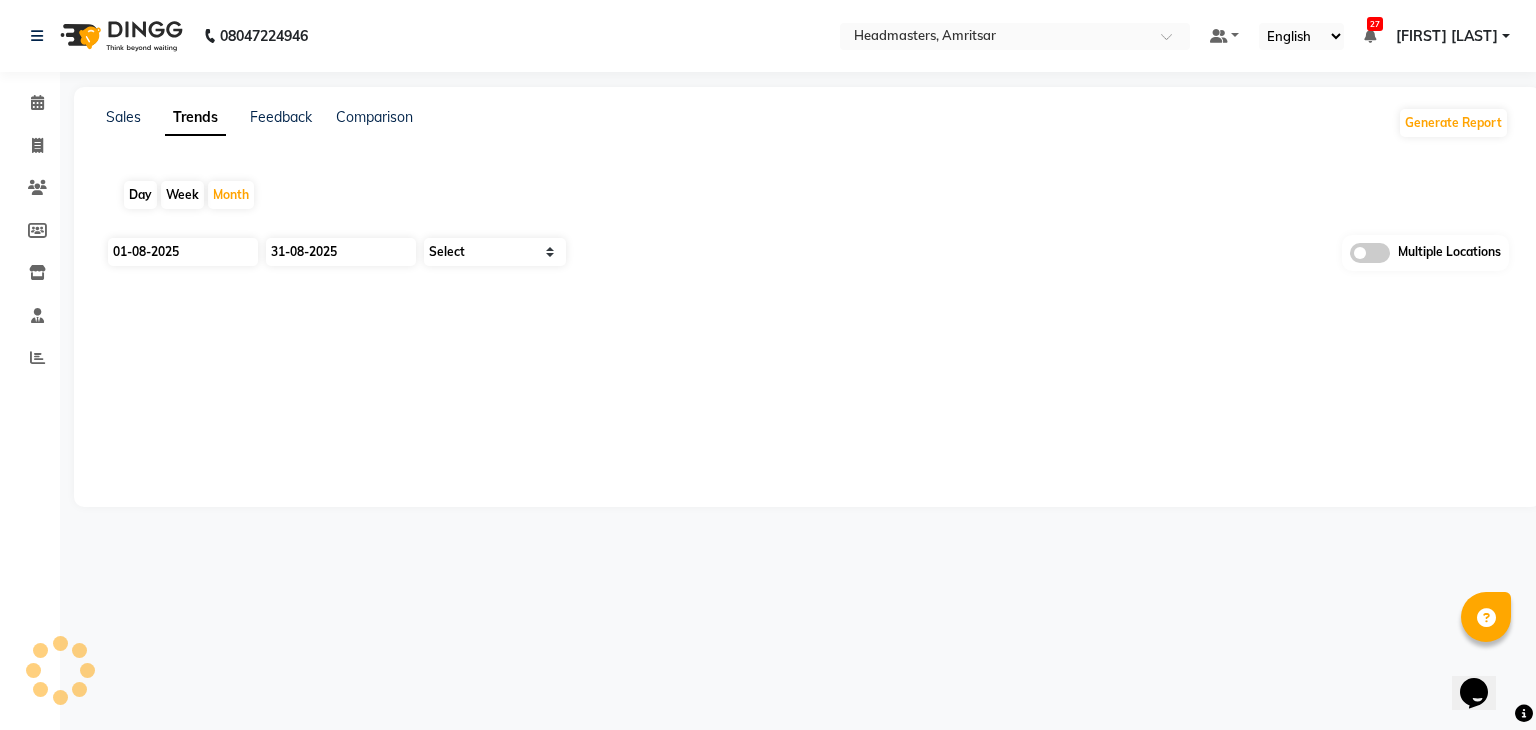 select on "by_client" 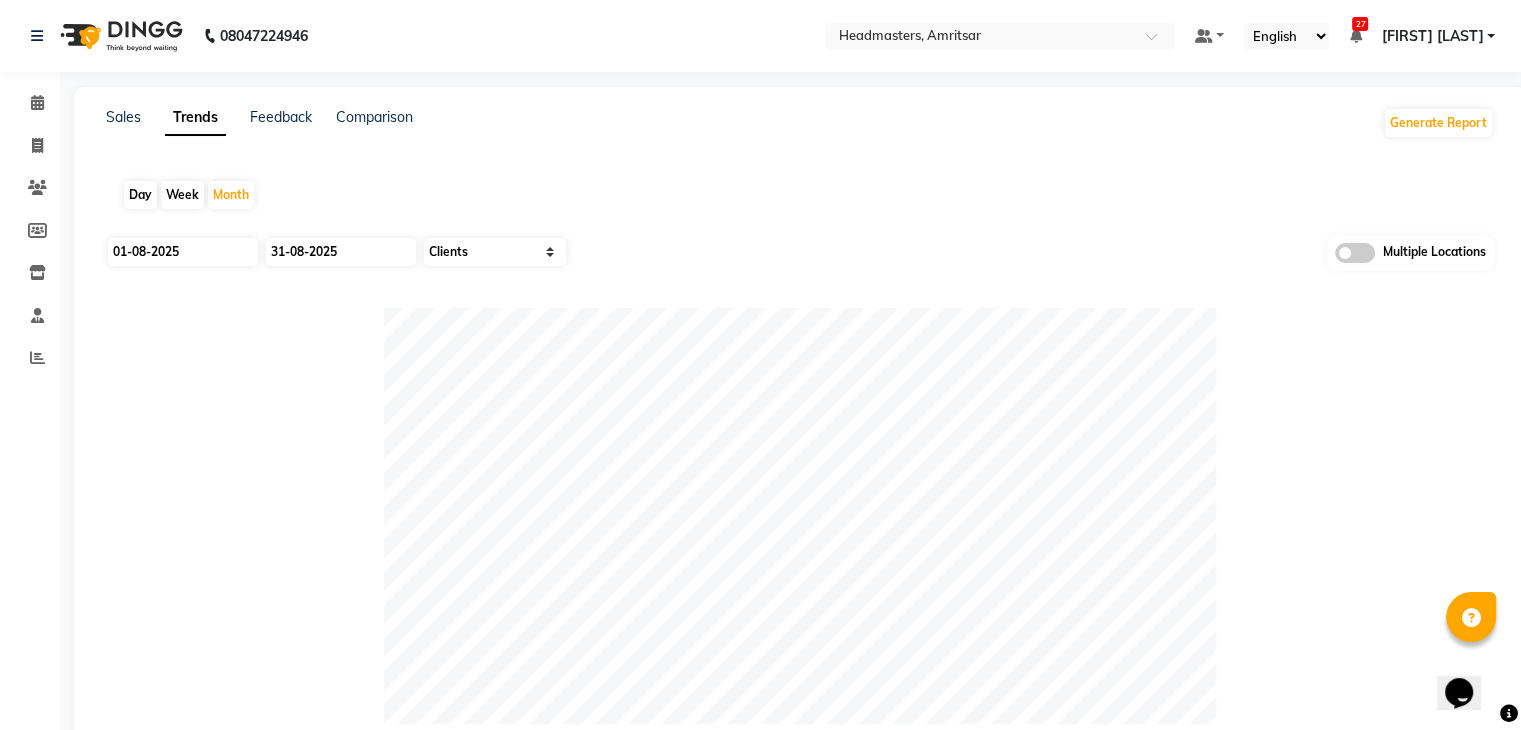 click on "Day" 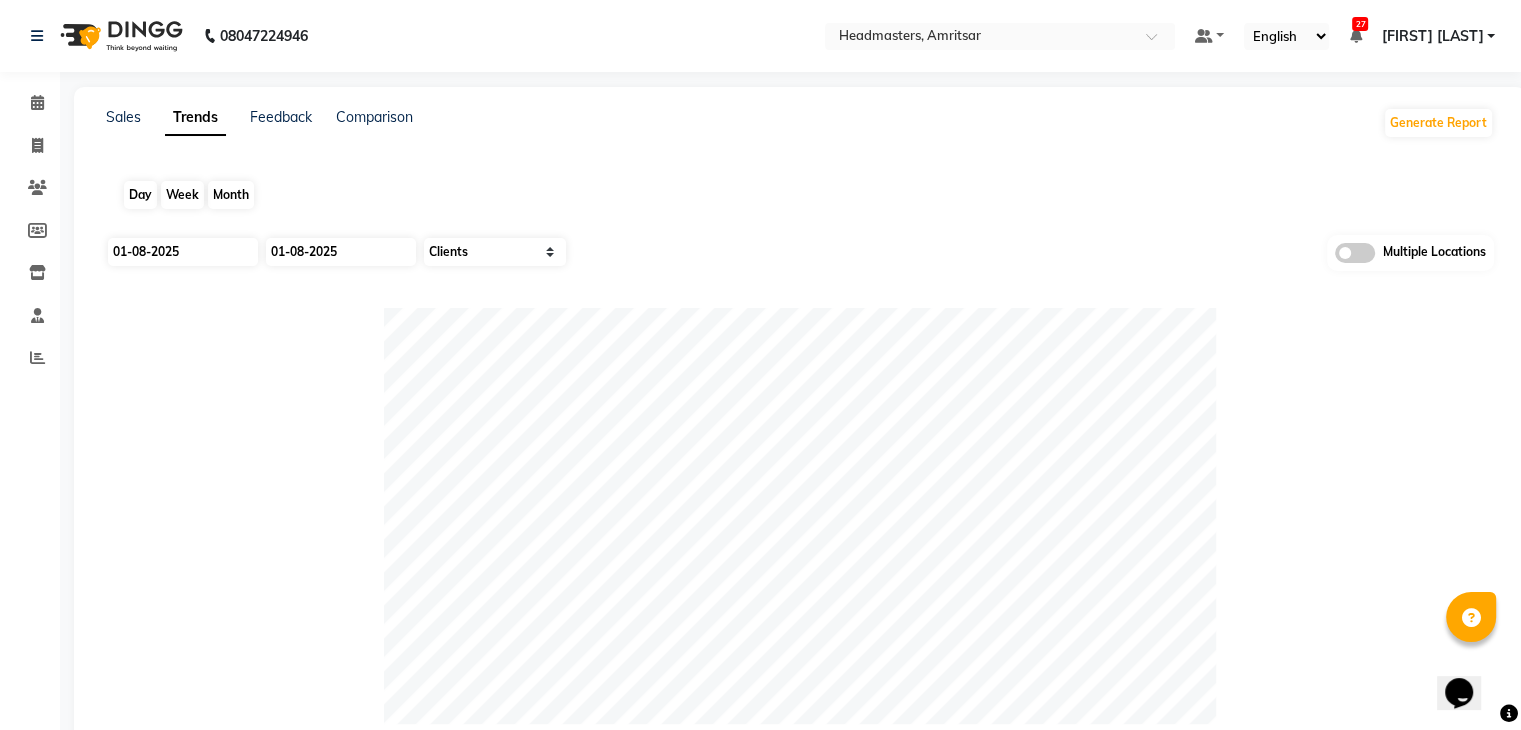 click on "Day" 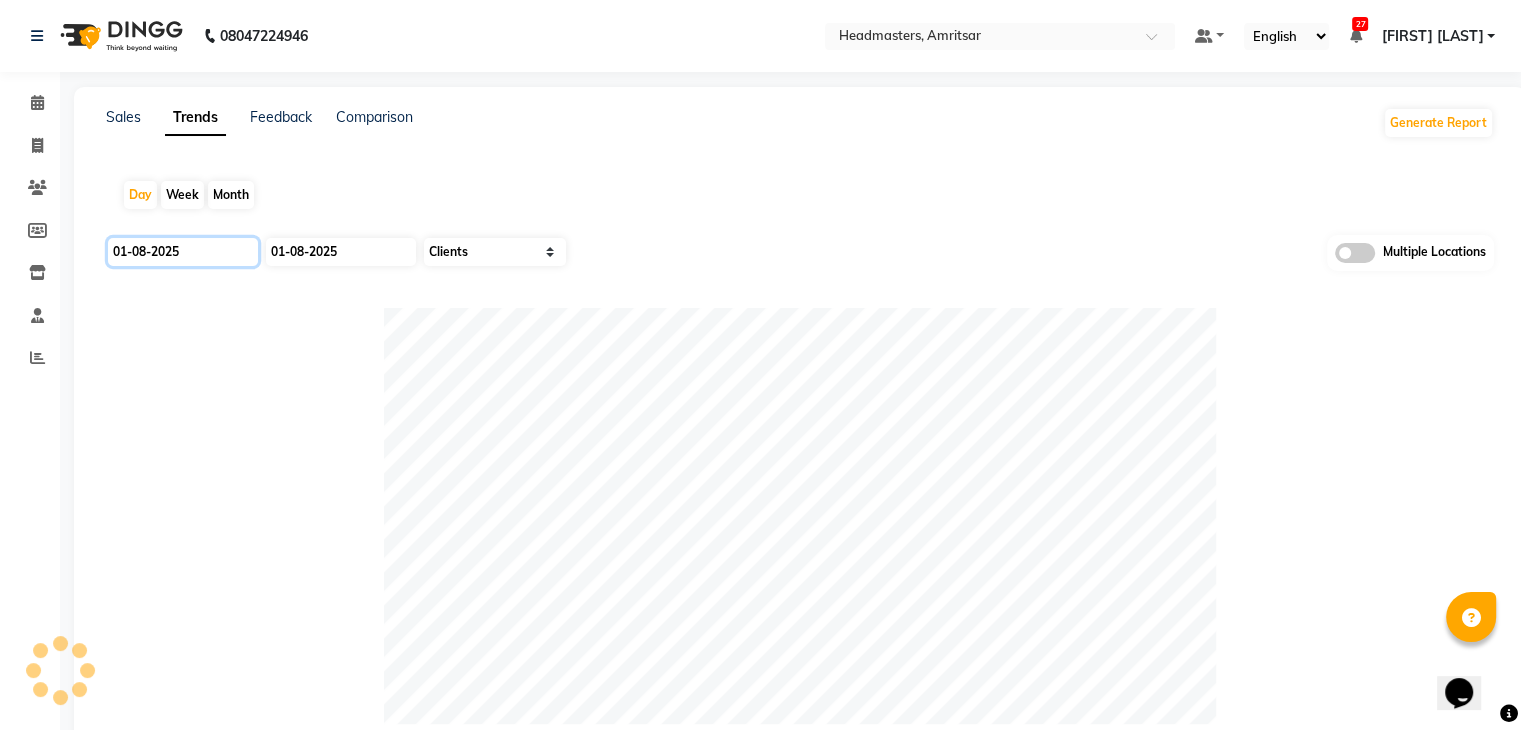 click on "01-08-2025" 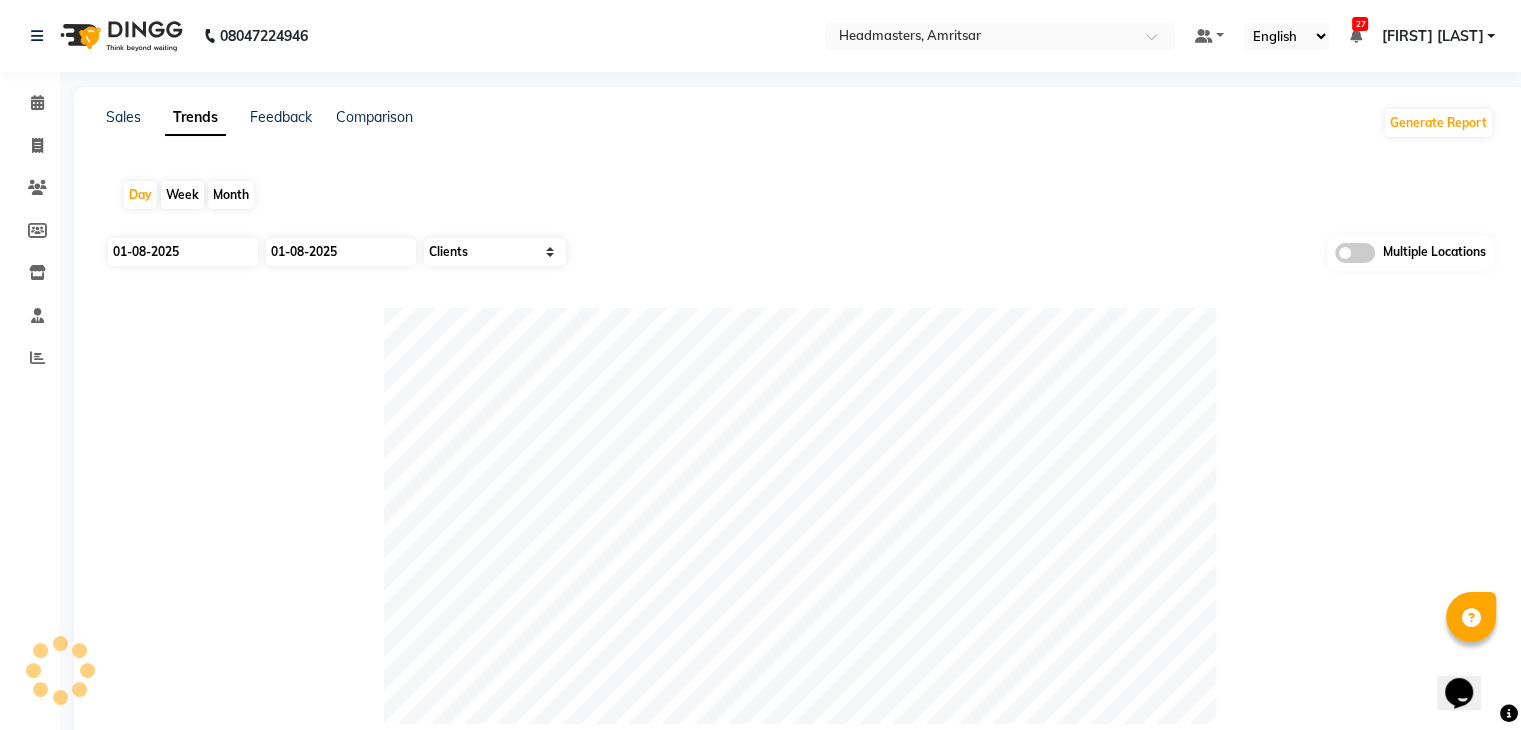 select on "8" 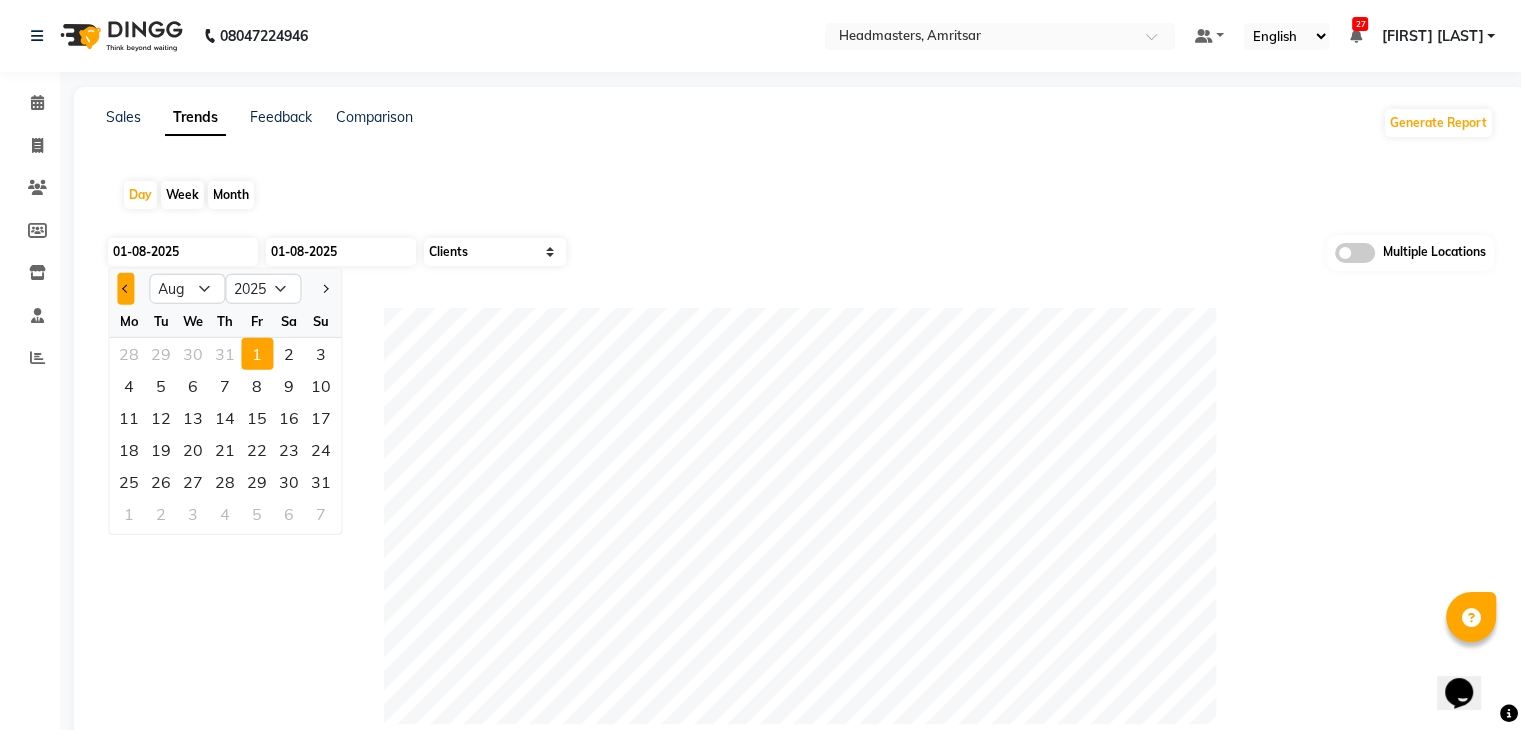 click 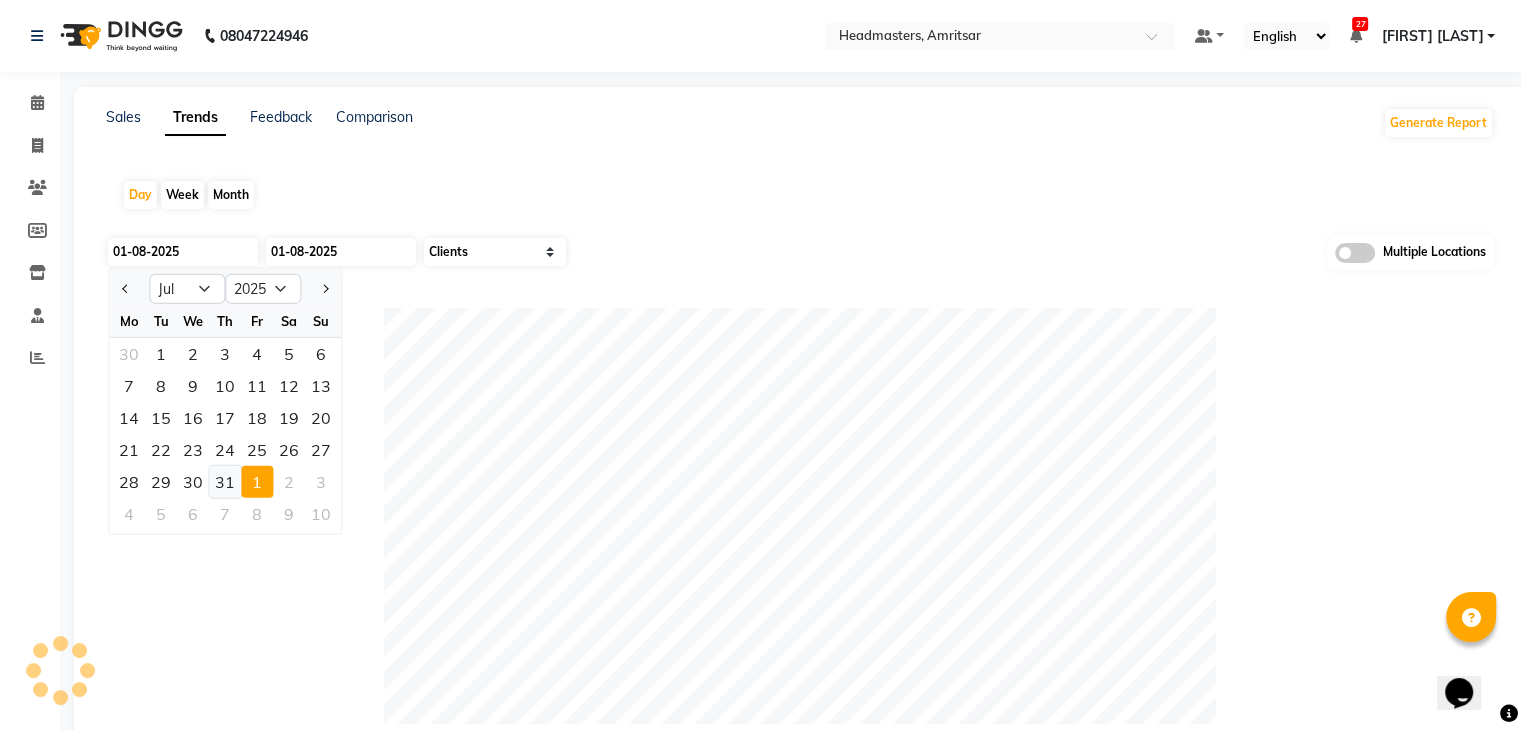 click on "31" 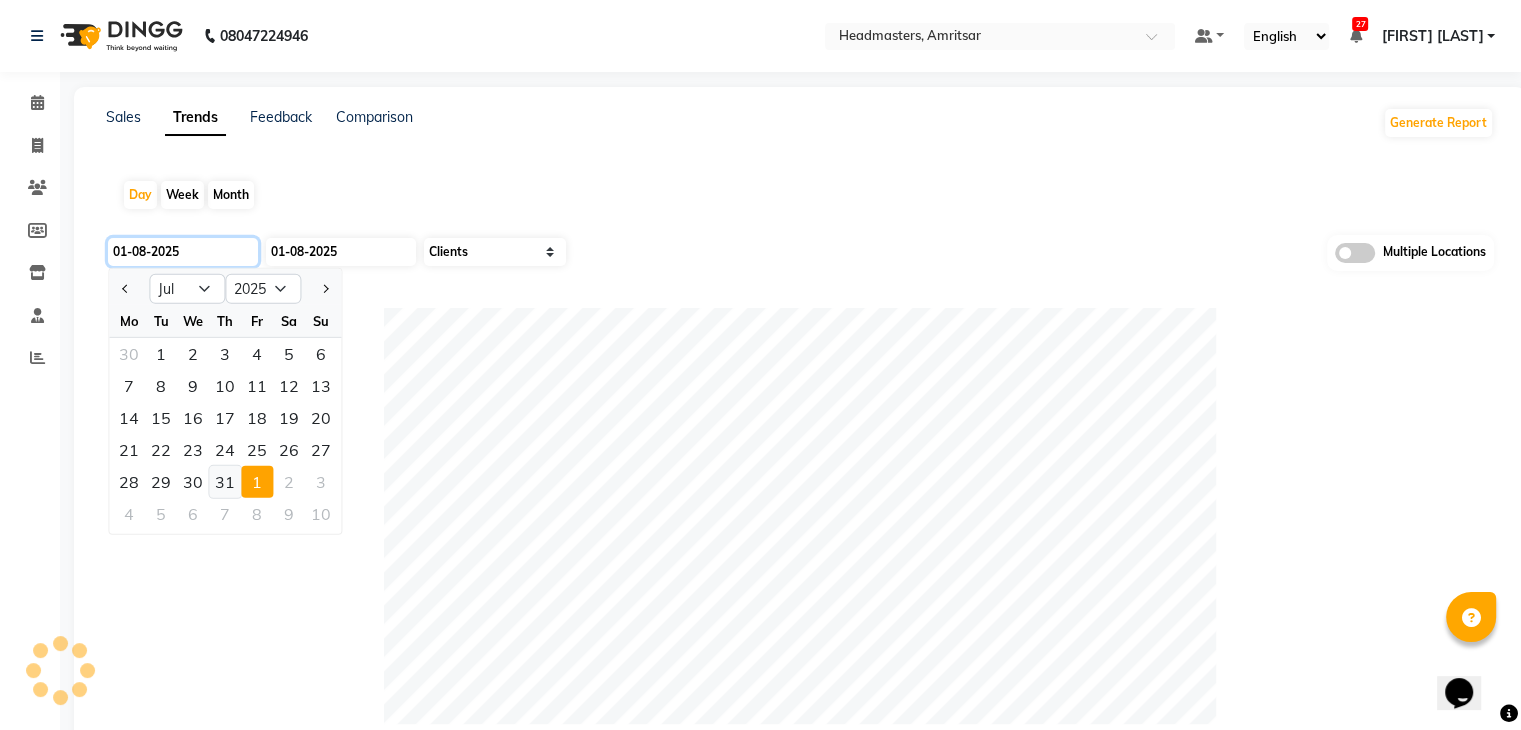 type on "31-07-2025" 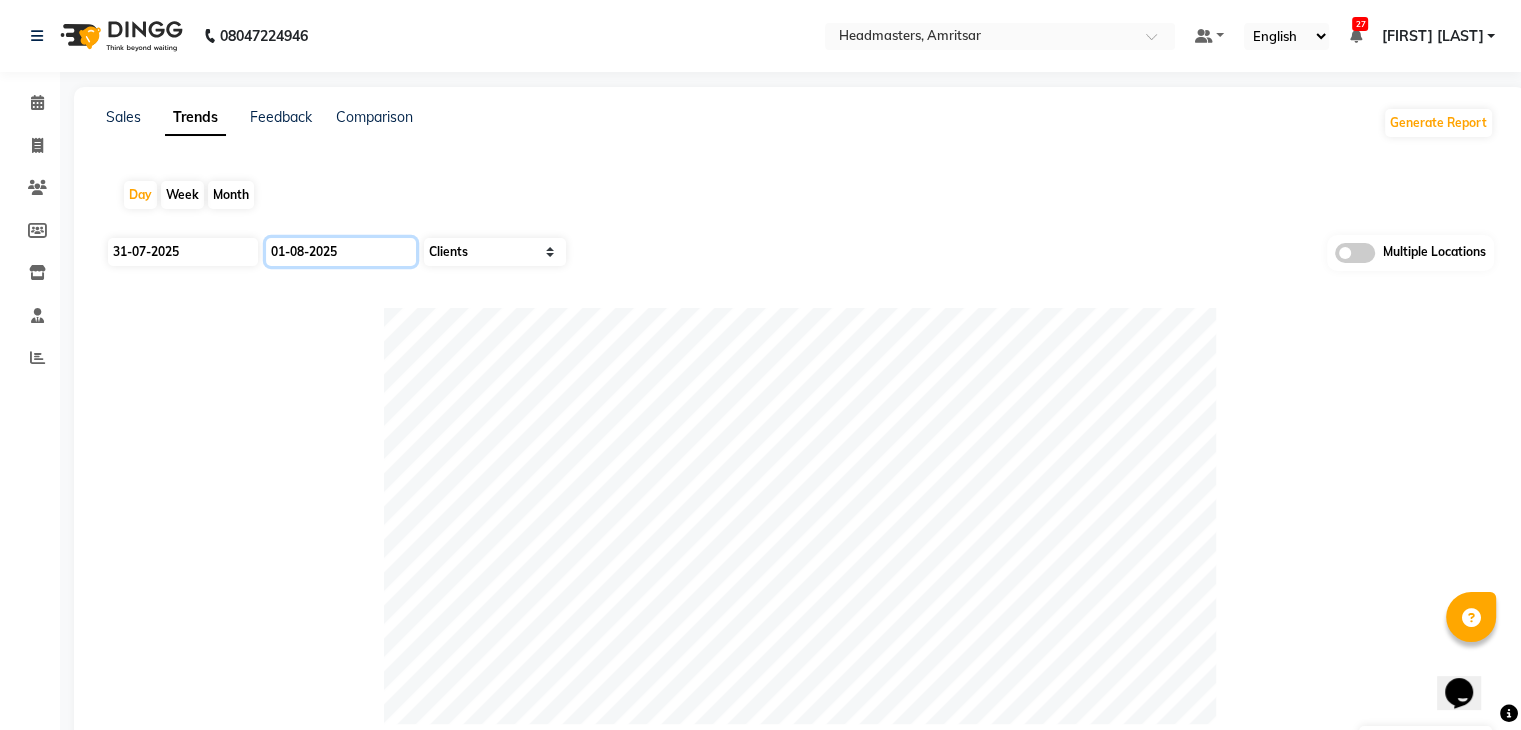 click on "01-08-2025" 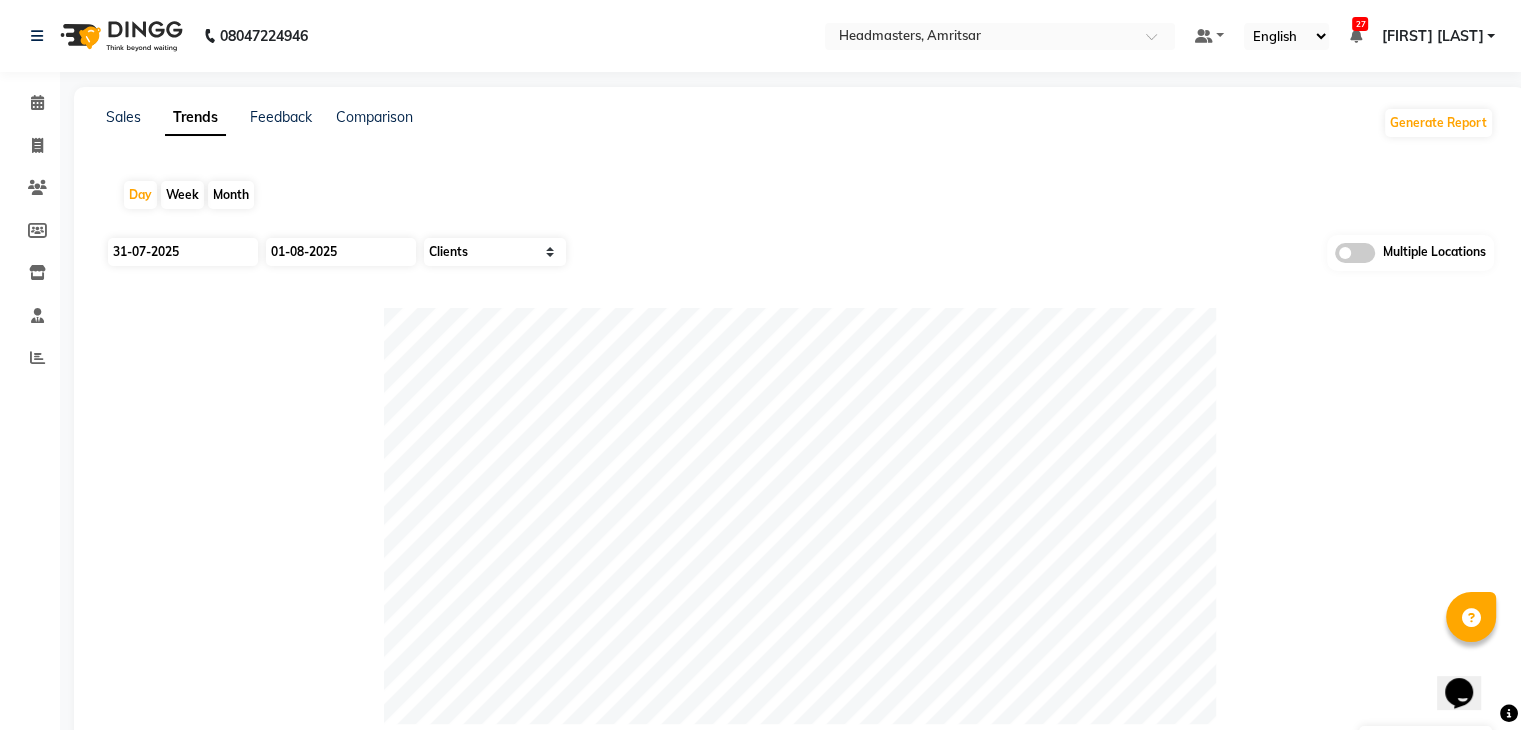 select on "8" 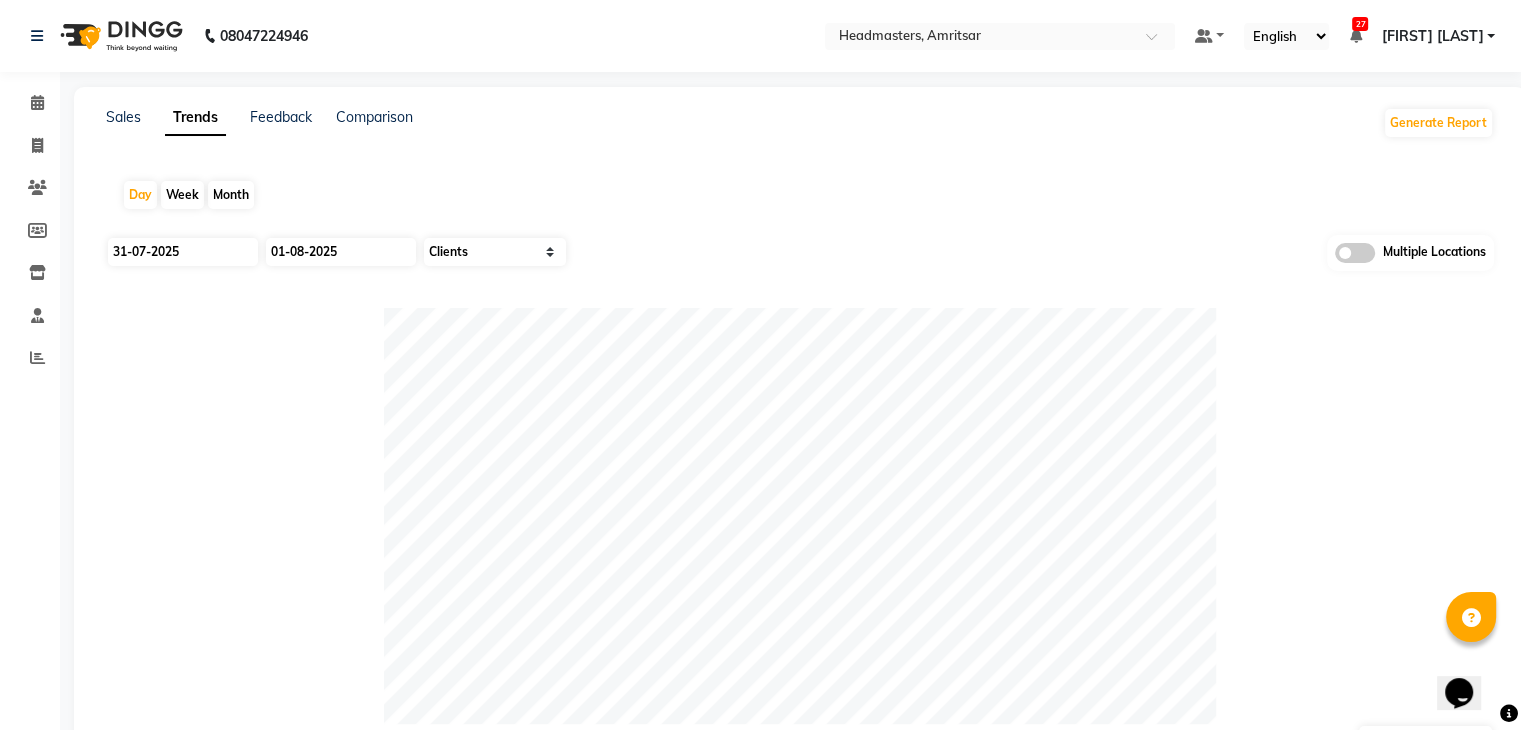 select on "2025" 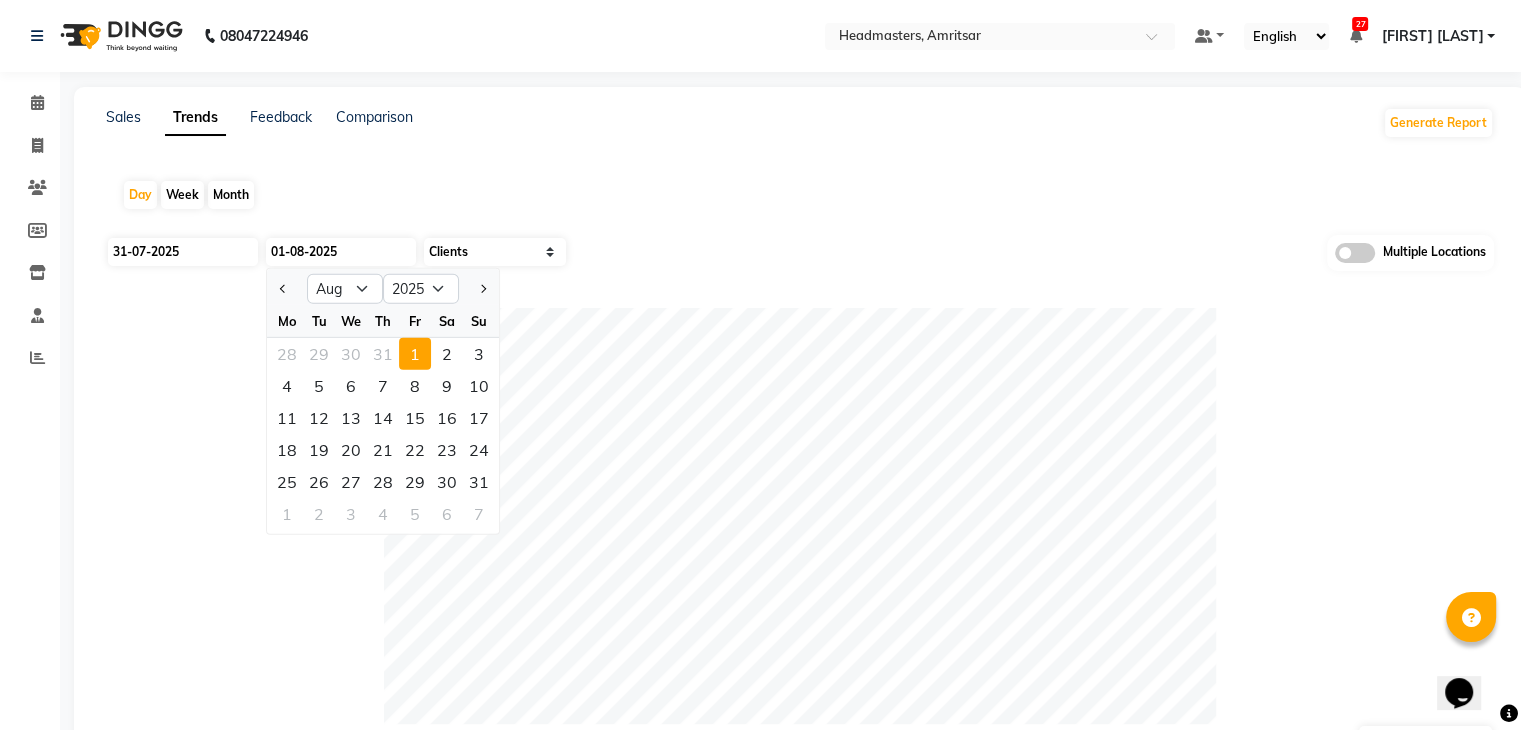click 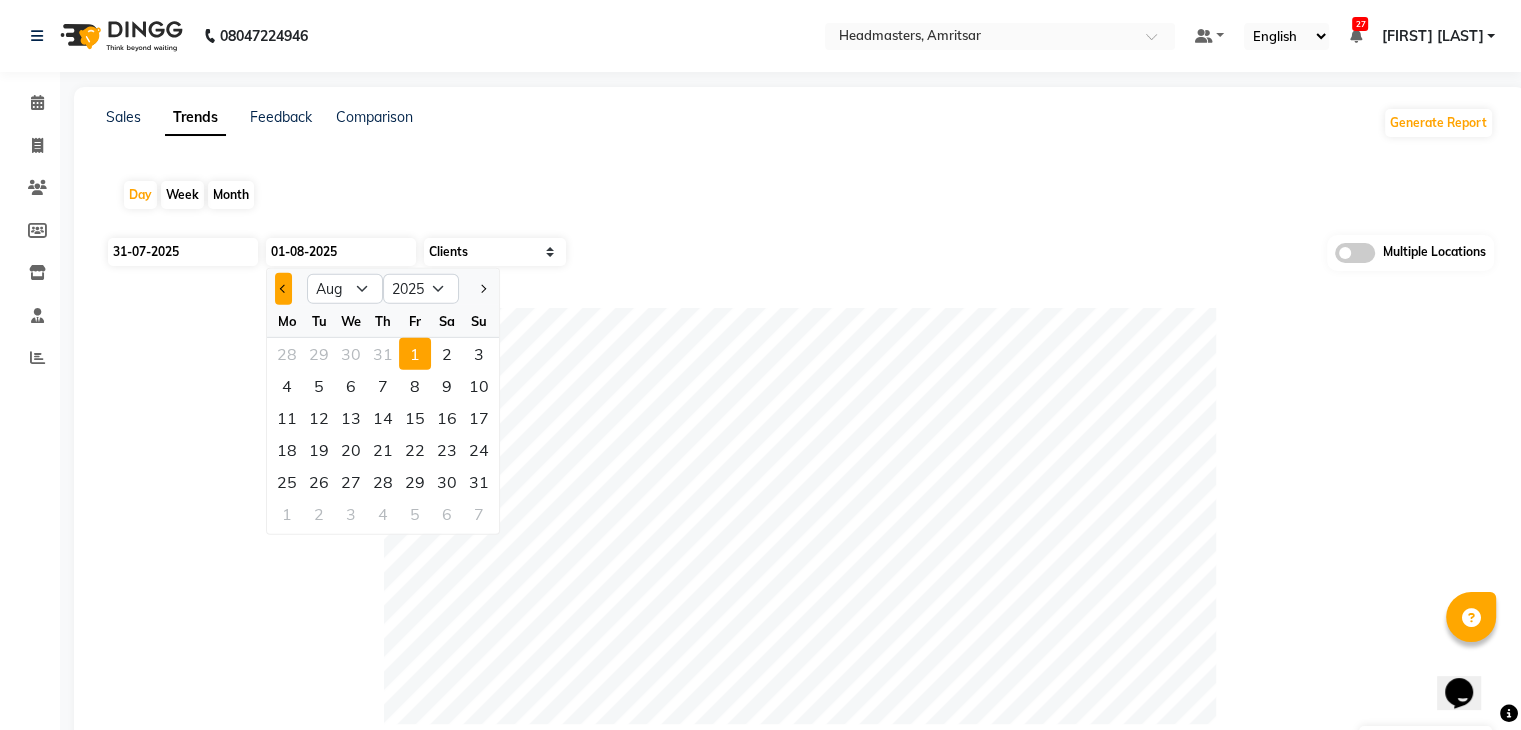 click 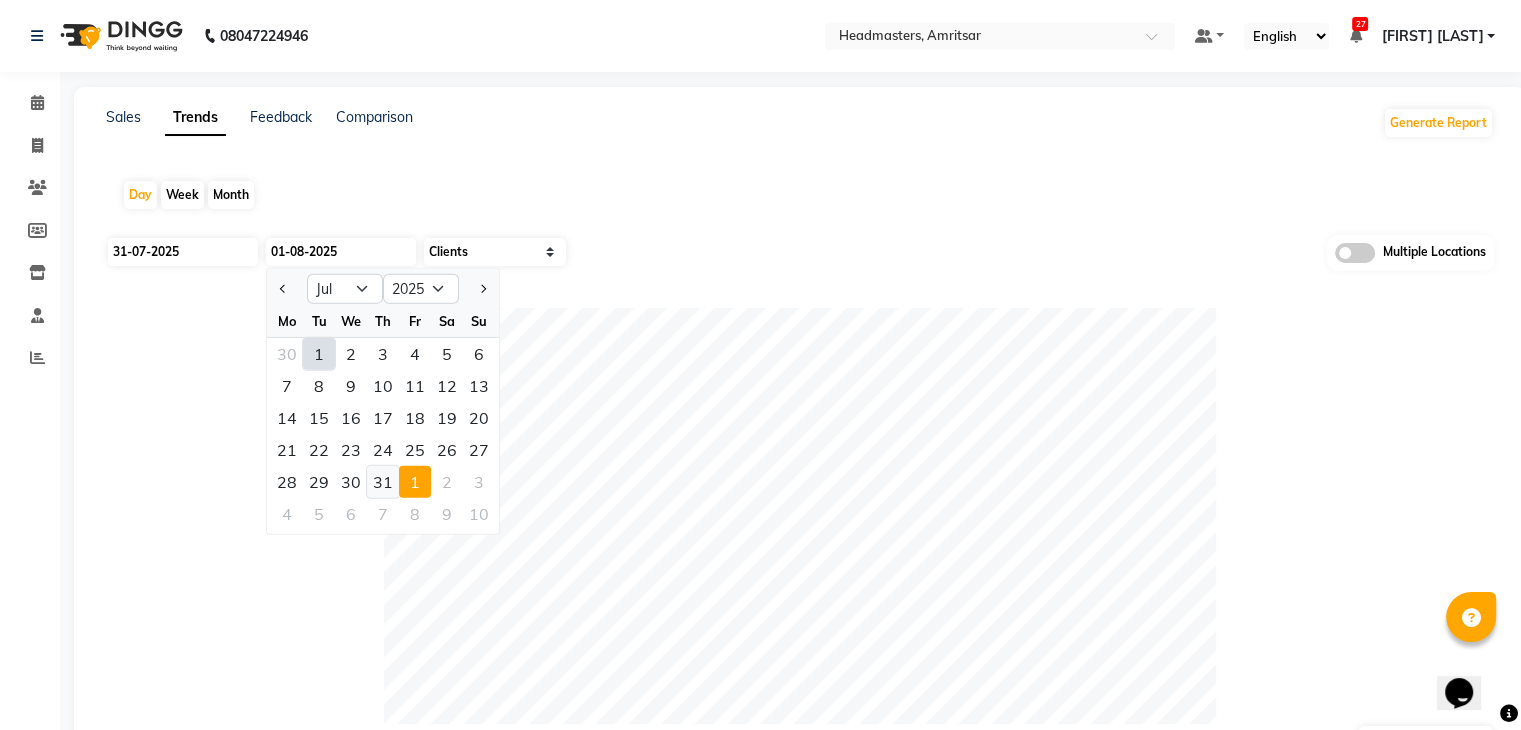 click on "31" 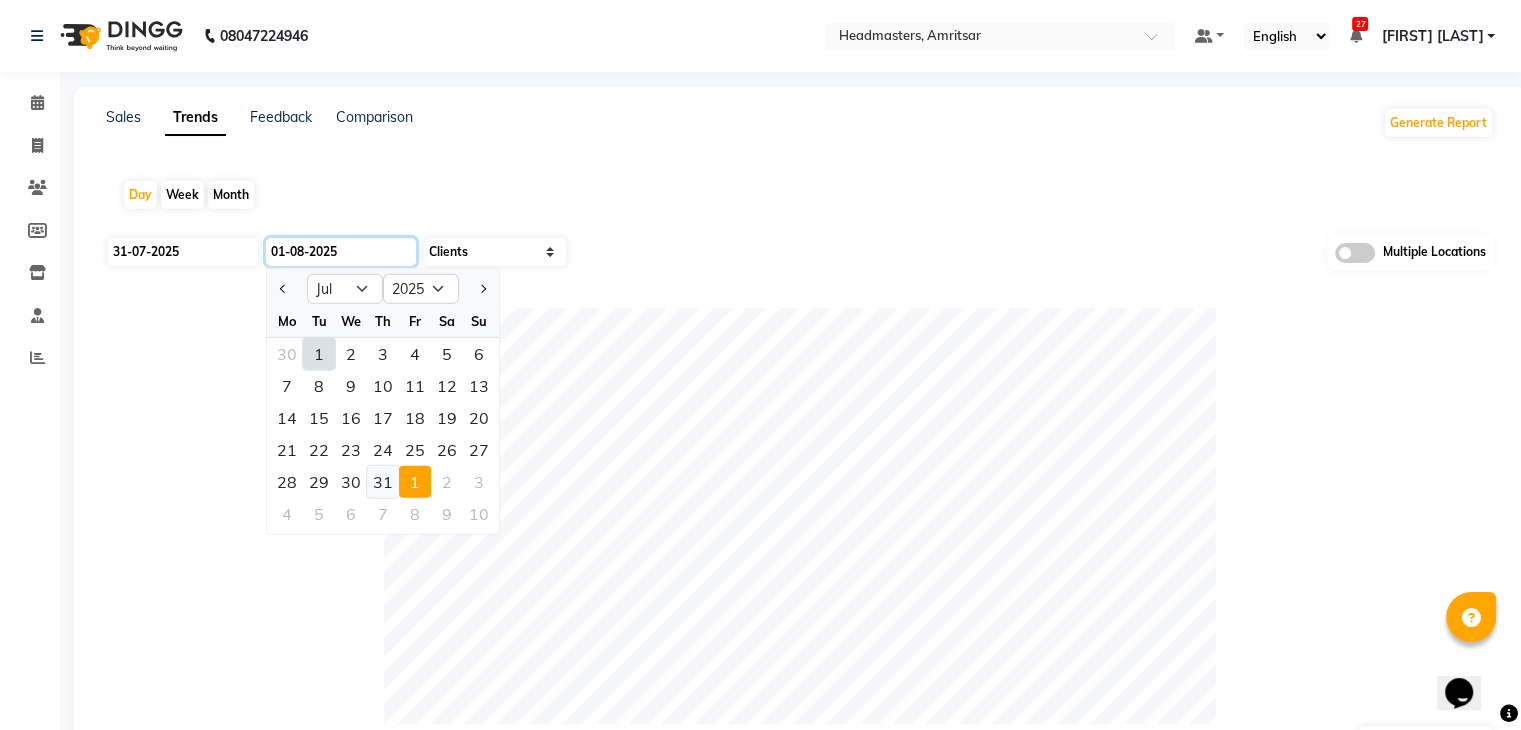 type on "31-07-2025" 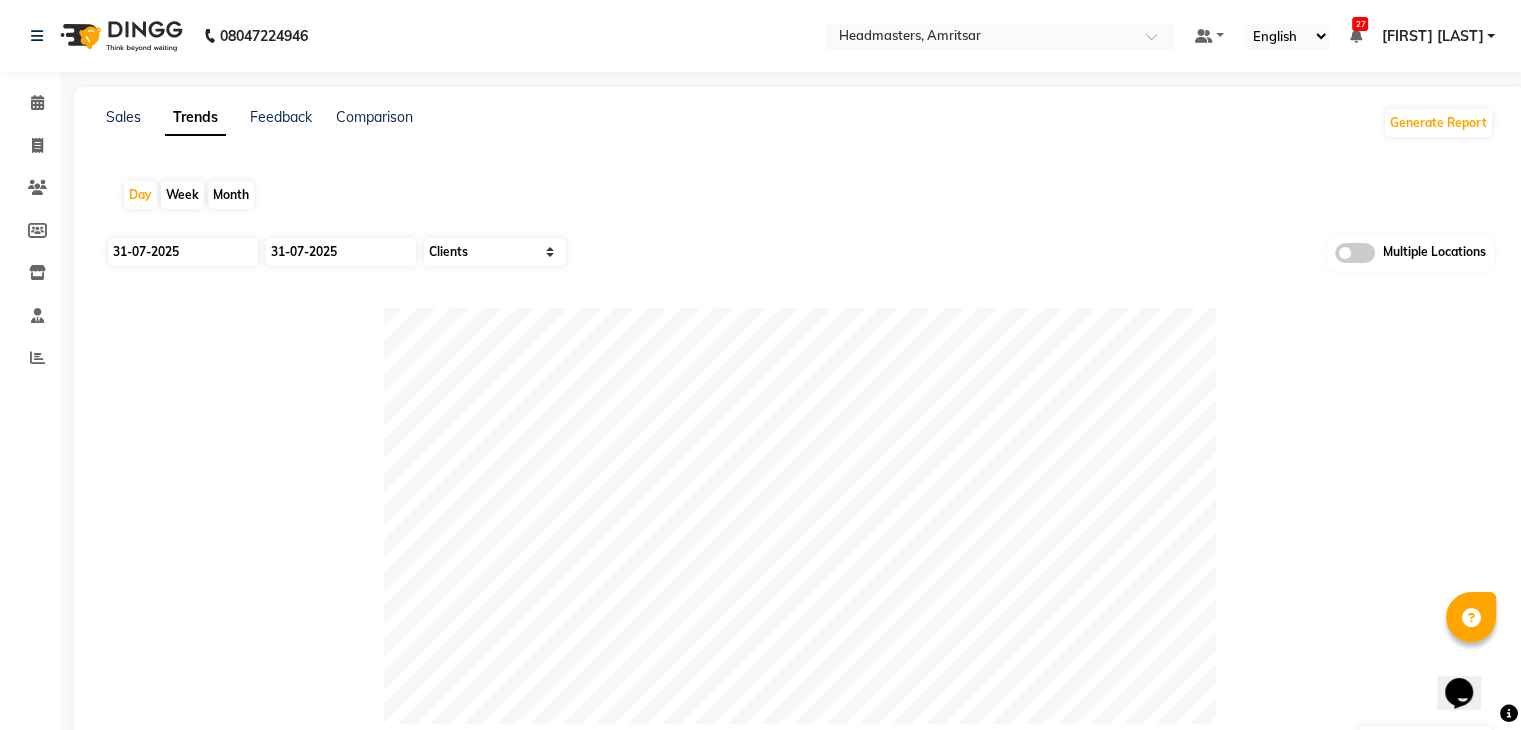 click 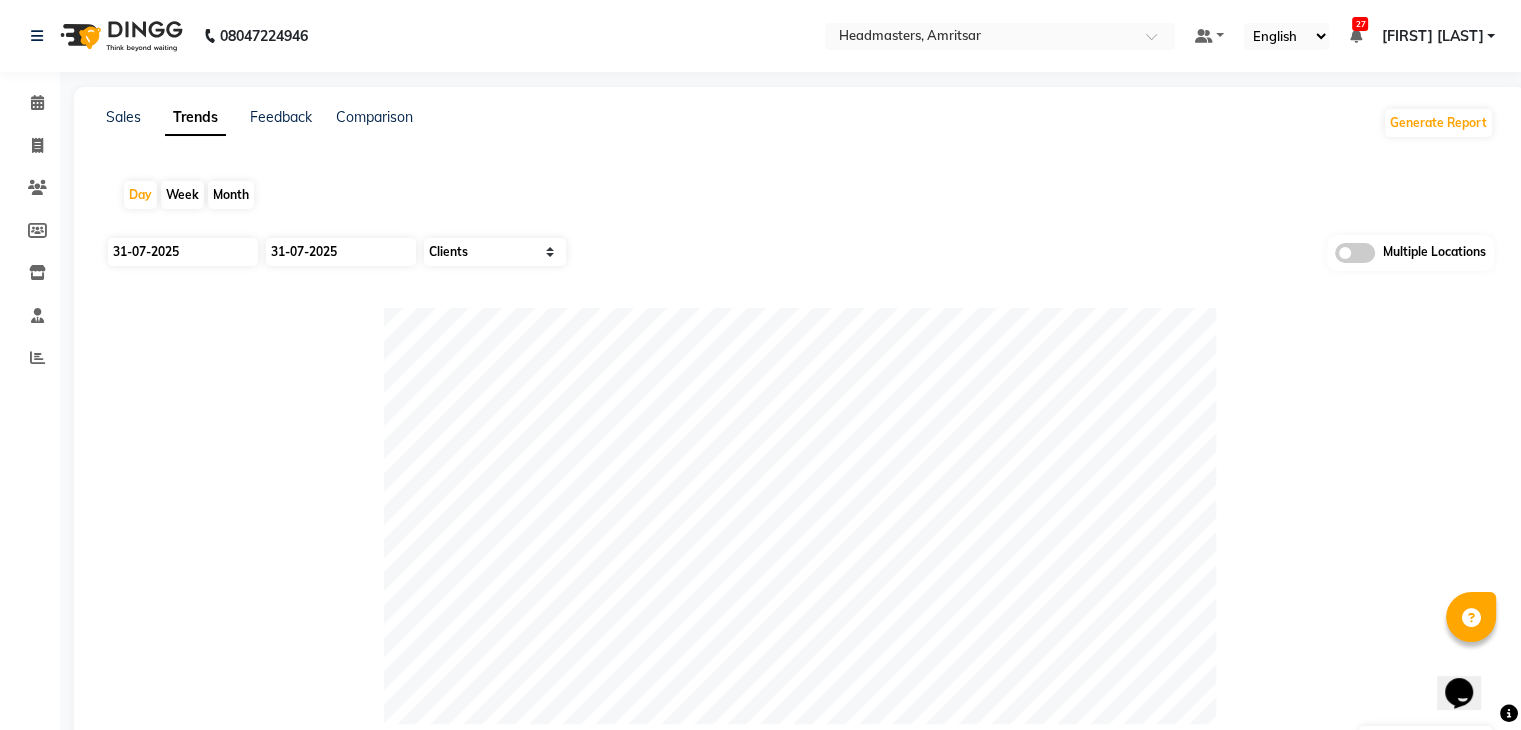 scroll, scrollTop: 0, scrollLeft: 0, axis: both 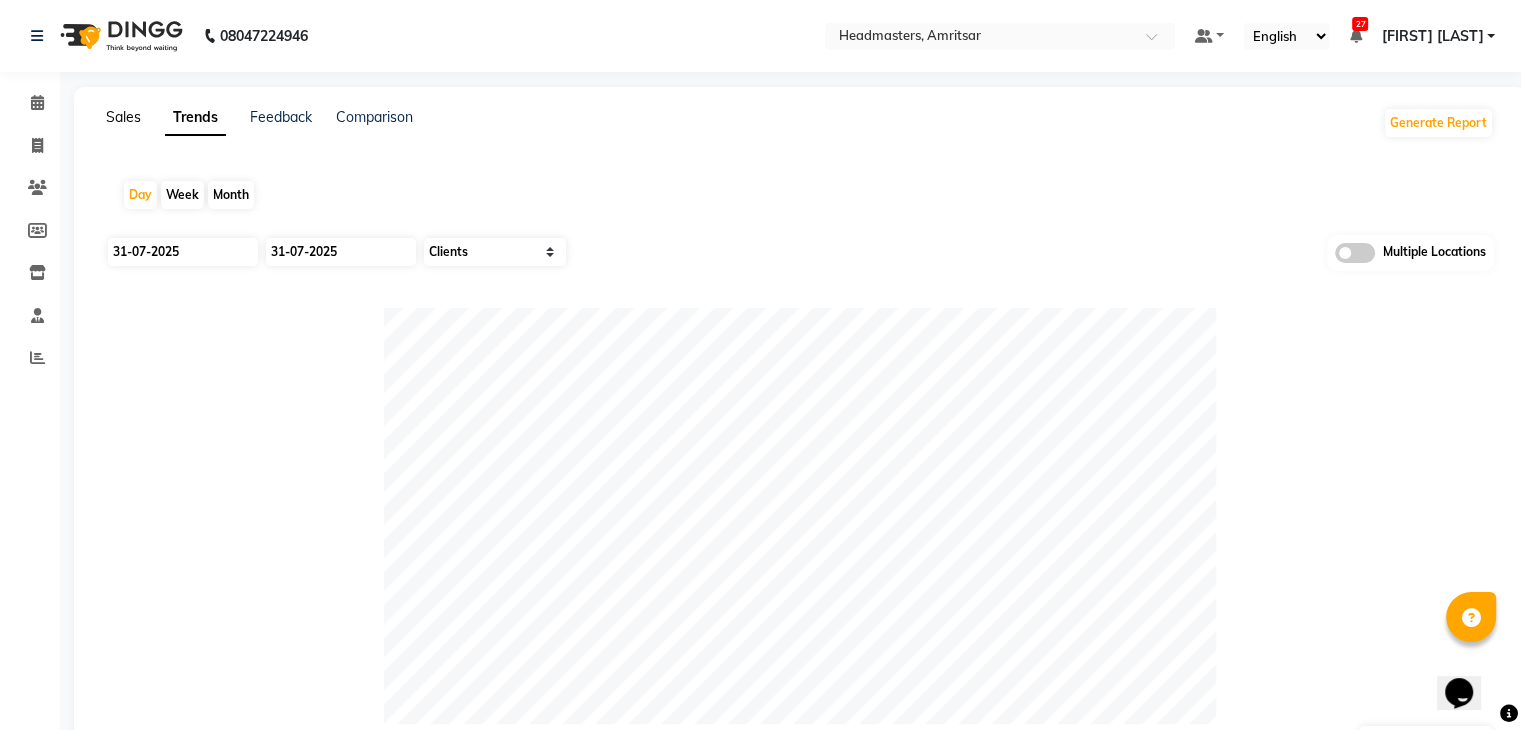 click on "Sales" 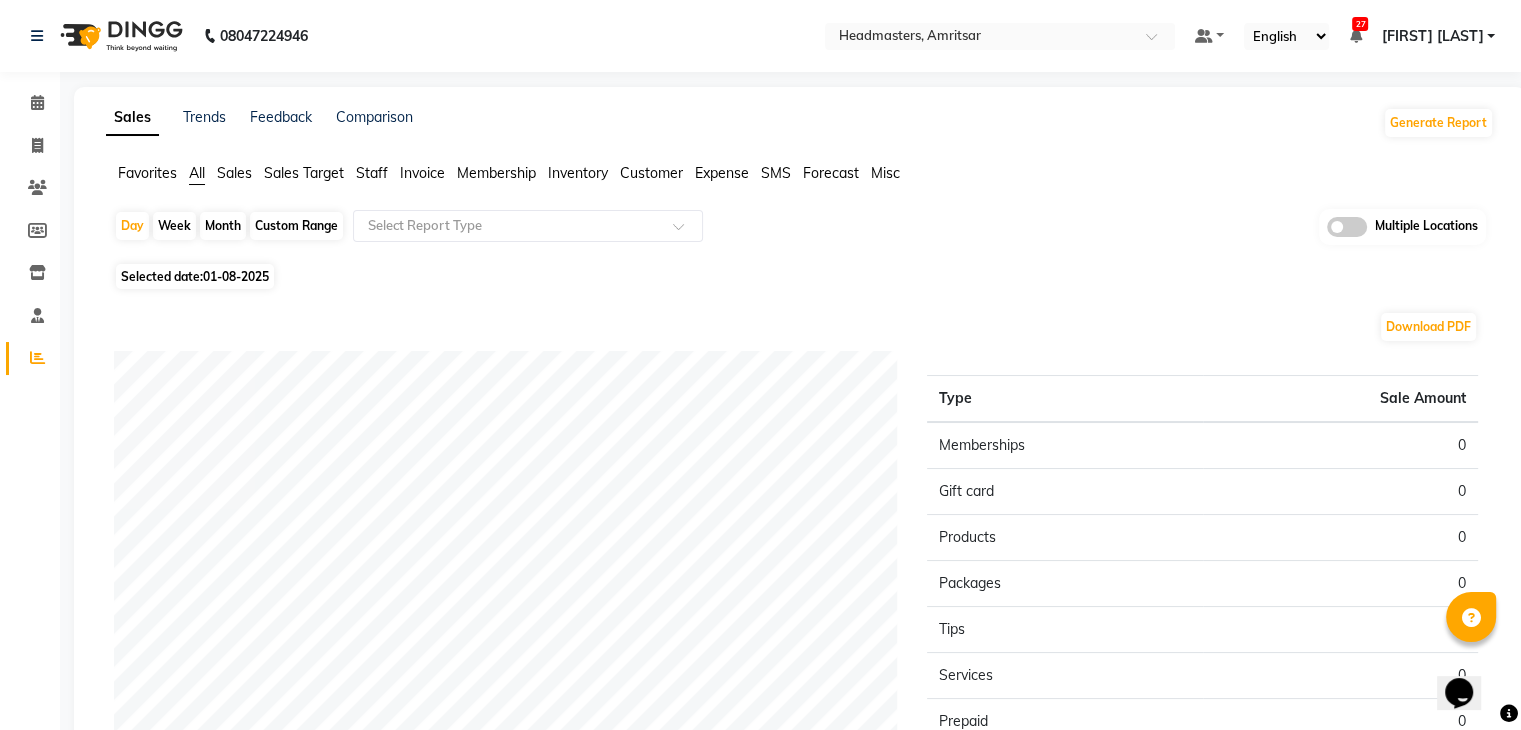 click on "Favorites" 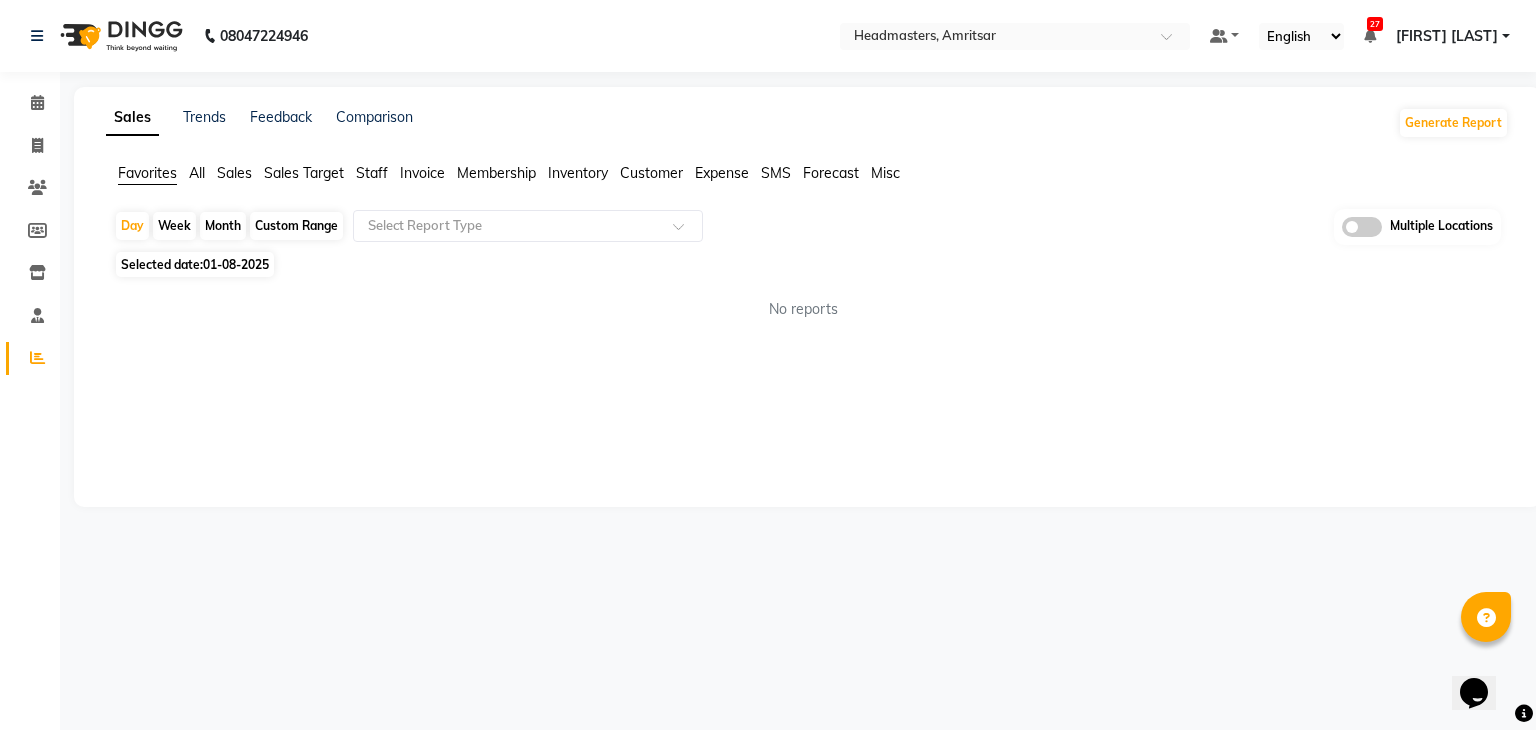 click on "01-08-2025" 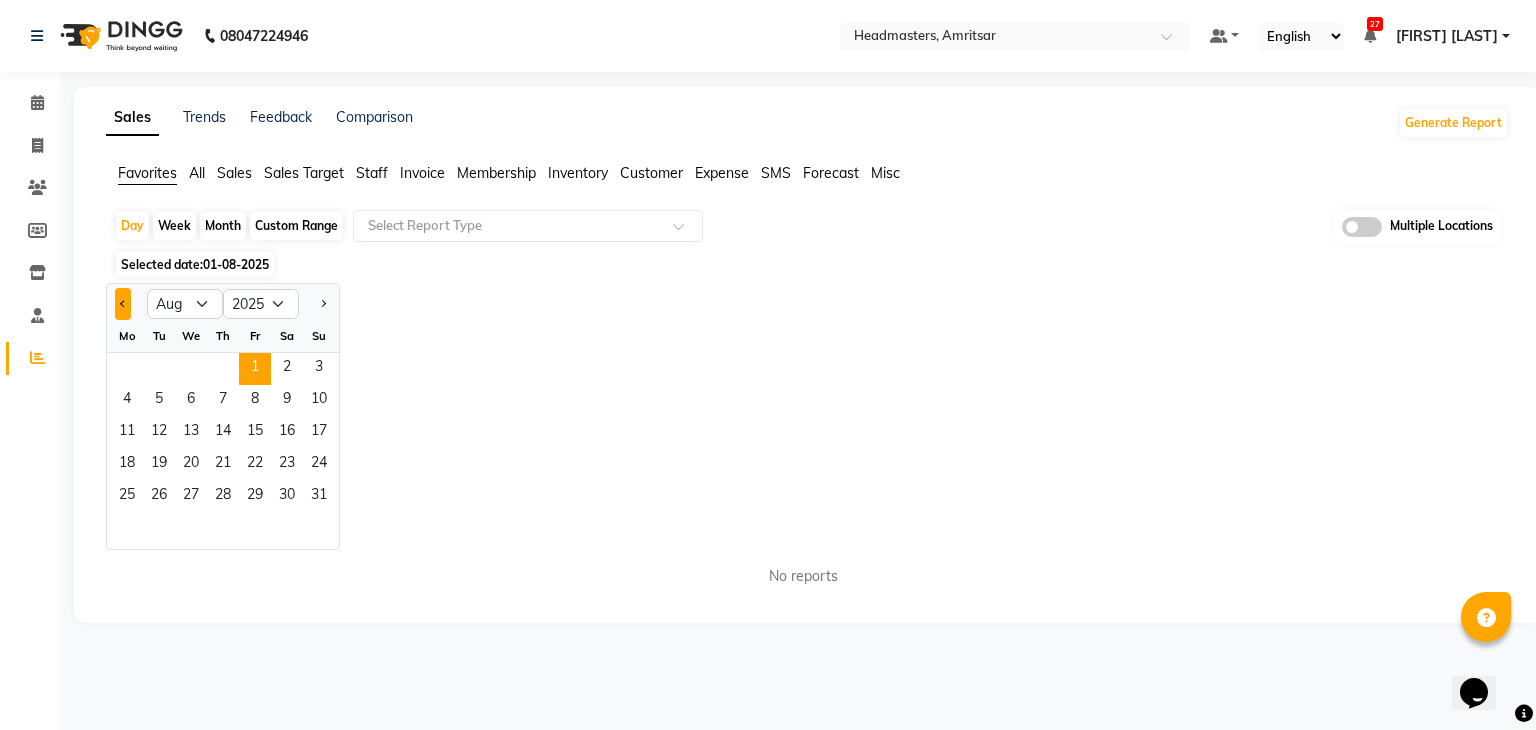 click 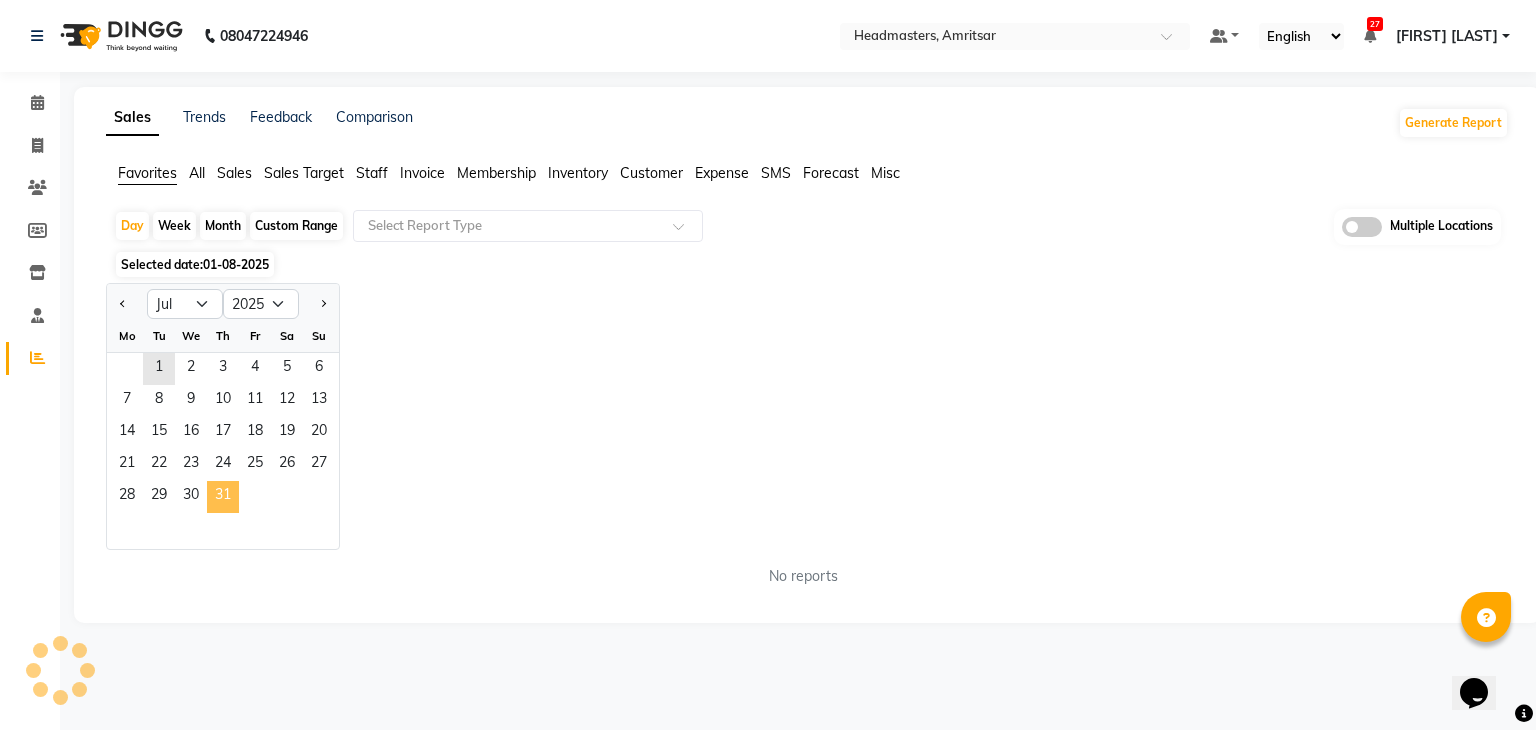 click on "31" 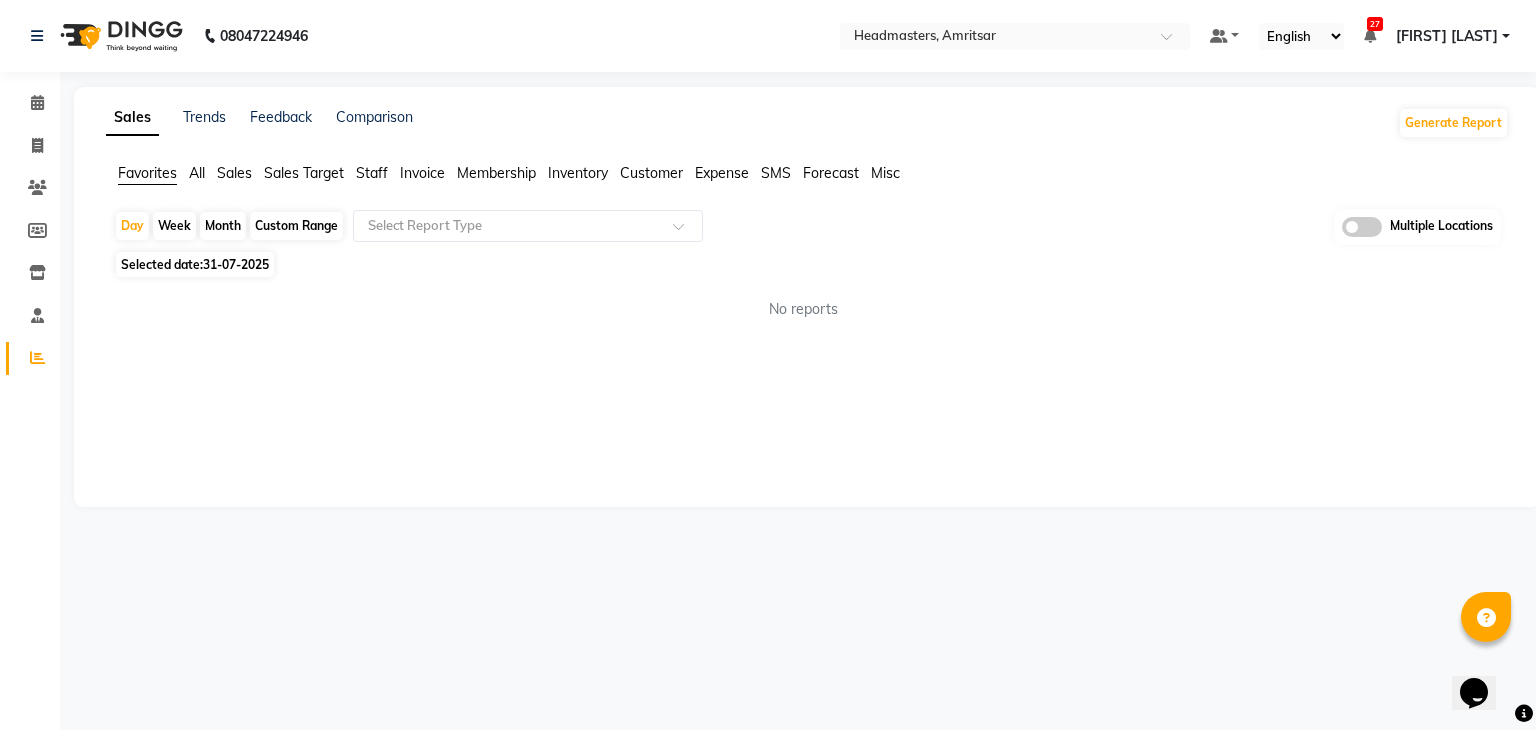 click on "No reports" 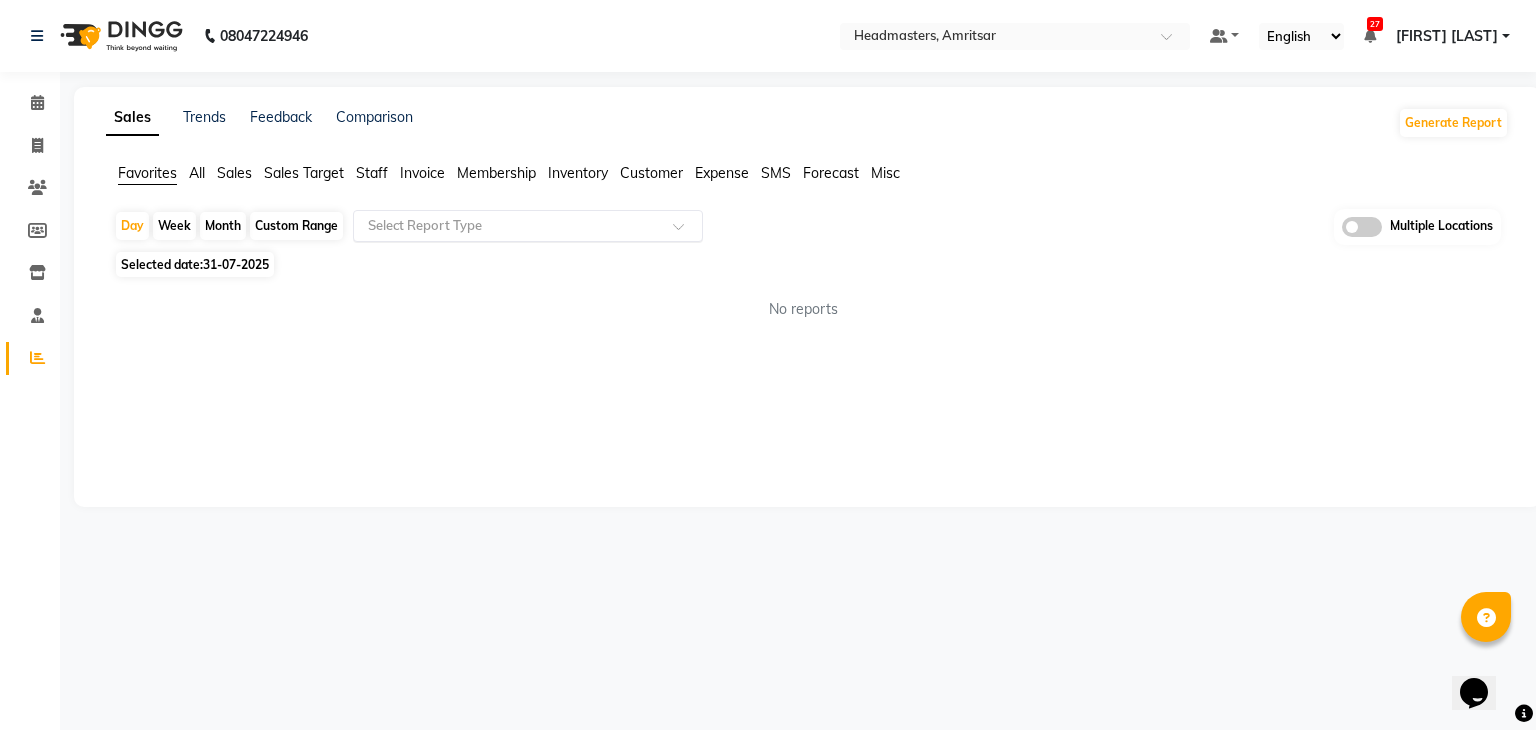 click on "Select Report Type" 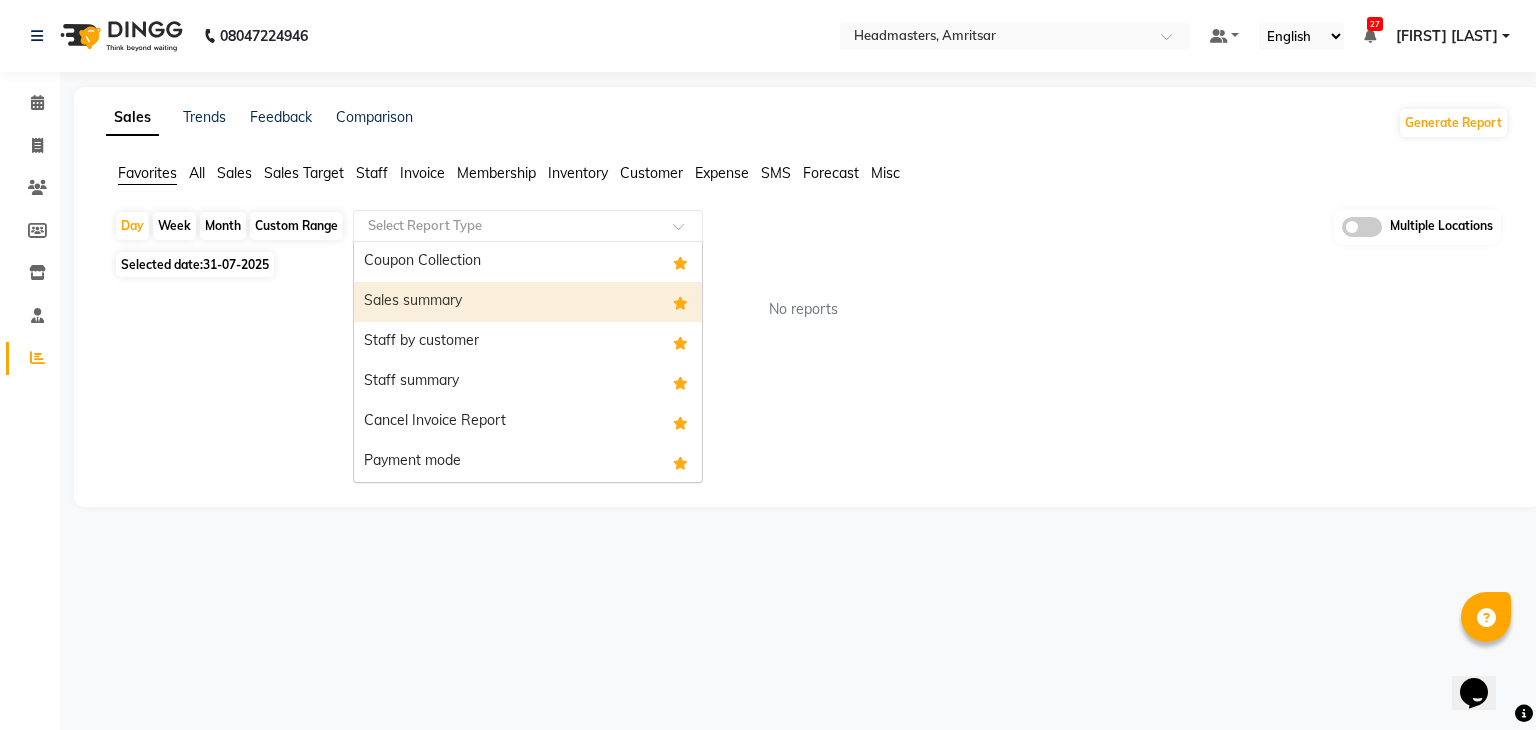 drag, startPoint x: 308, startPoint y: 296, endPoint x: 326, endPoint y: 286, distance: 20.59126 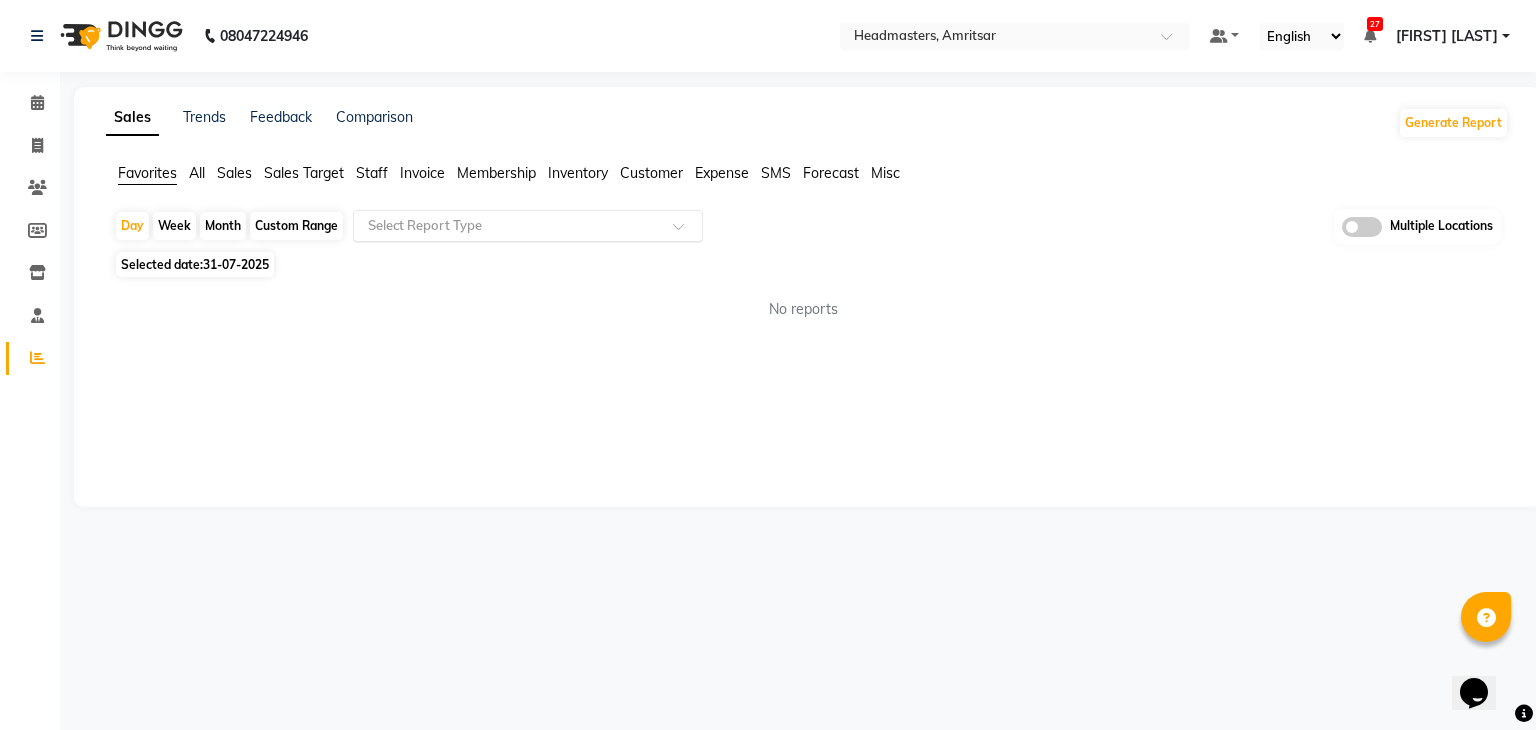 drag, startPoint x: 422, startPoint y: 226, endPoint x: 423, endPoint y: 236, distance: 10.049875 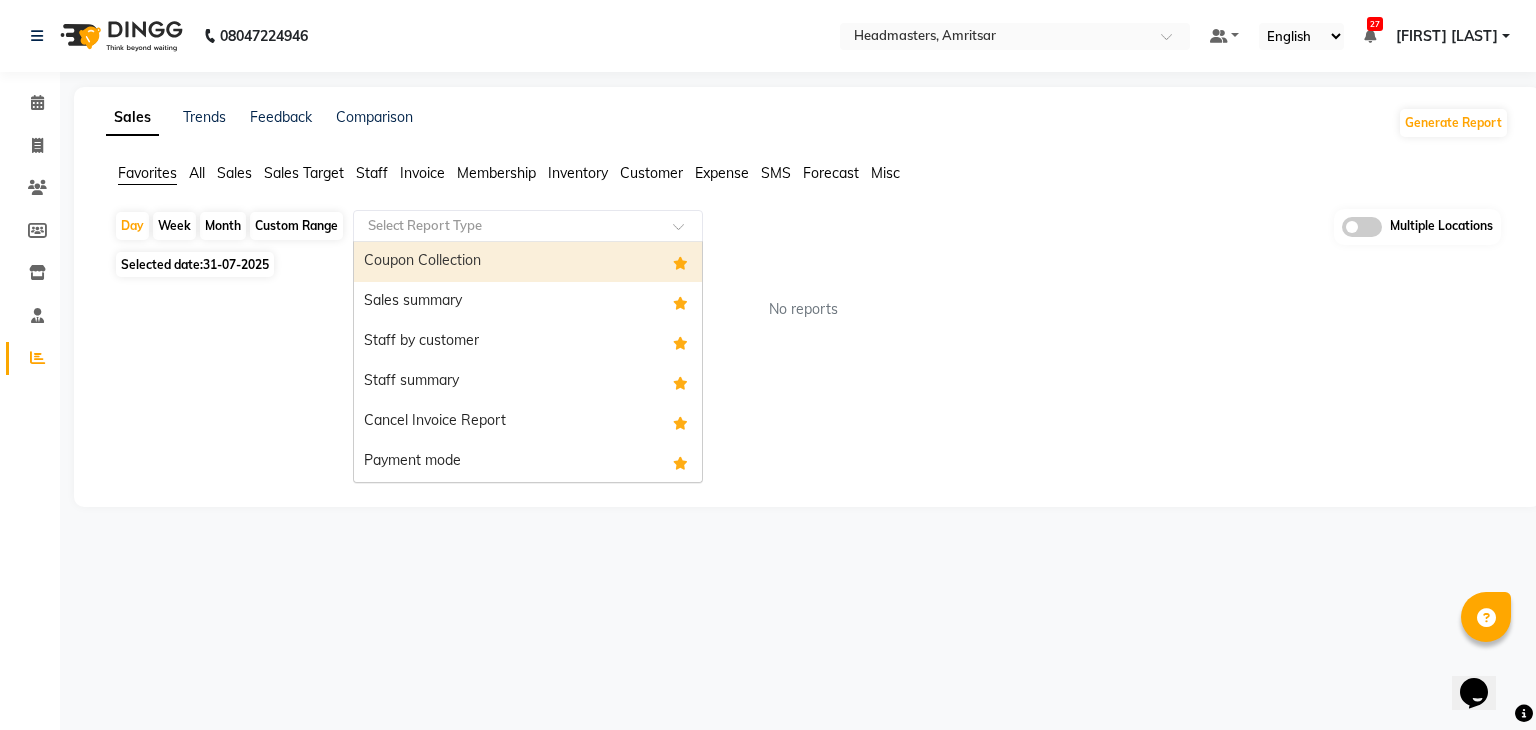 click on "Coupon Collection" at bounding box center (528, 262) 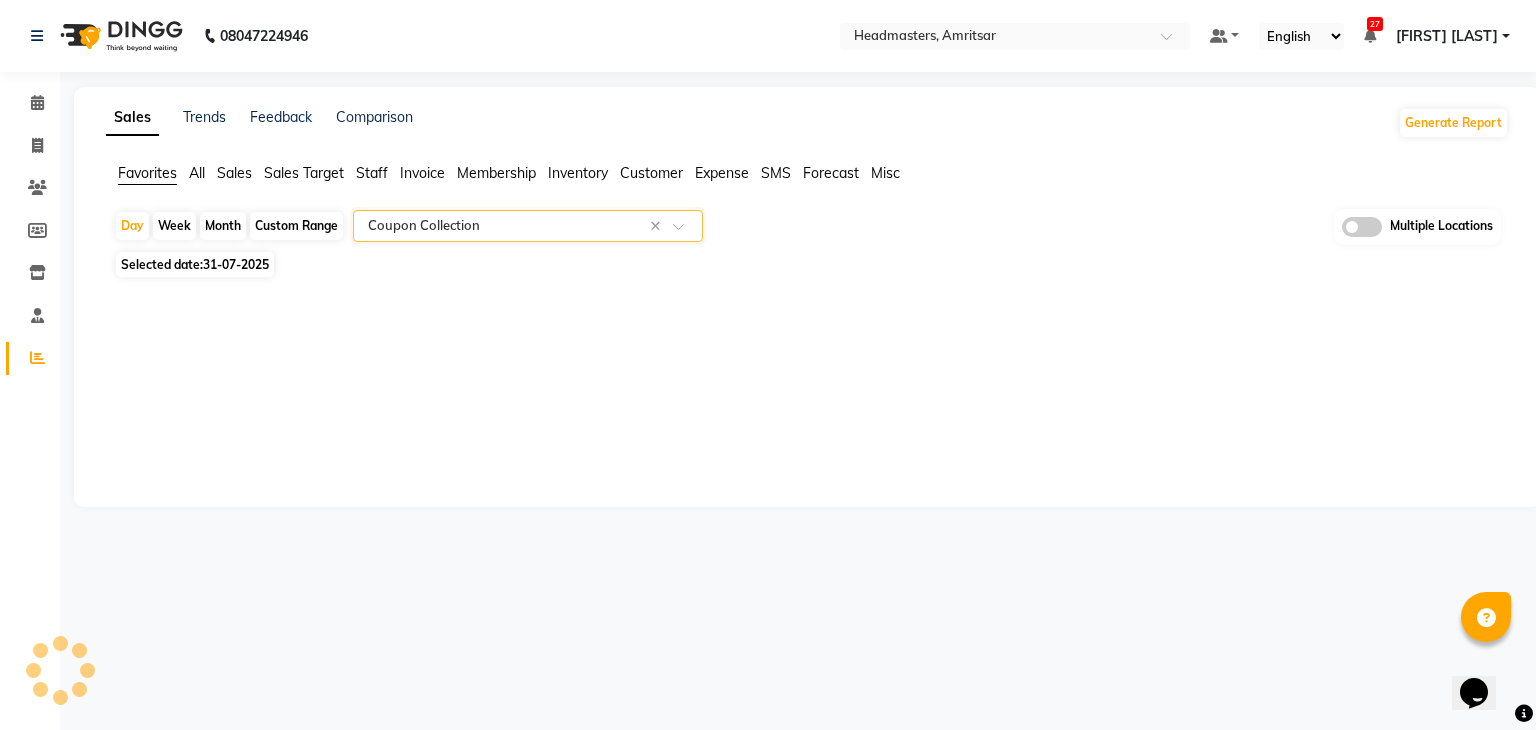 select on "full_report" 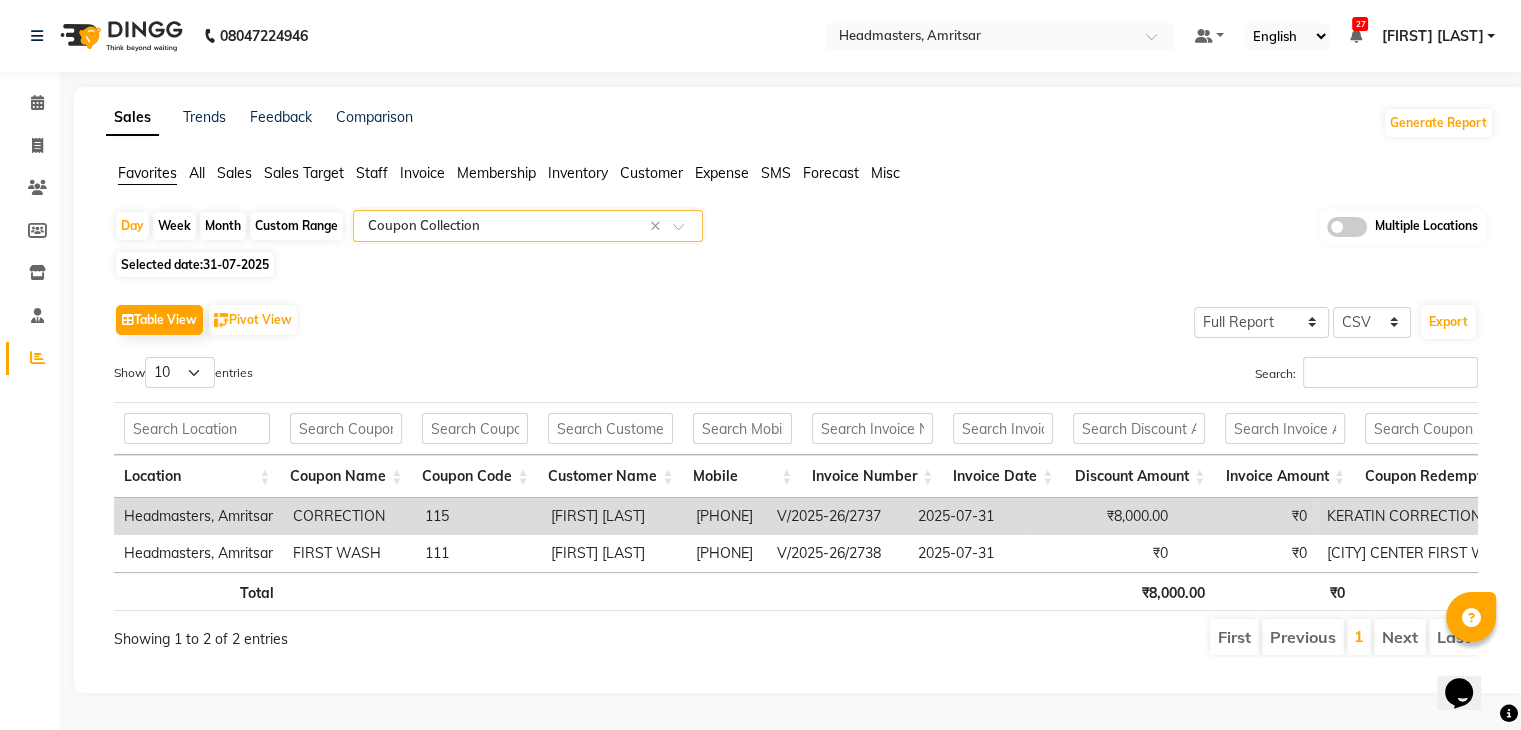 click on "Table View   Pivot View  Select Full Report Filtered Report Select CSV PDF  Export  Show  10 25 50 100  entries Search: Location Coupon Name Coupon Code Customer Name Mobile Invoice Number Invoice Date Discount Amount Invoice Amount Coupon Redemption Comment Location Coupon Name Coupon Code Customer Name Mobile Invoice Number Invoice Date Discount Amount Invoice Amount Coupon Redemption Comment Total ₹8,000.00 ₹0 Headmasters, Amritsar CORRECTION 115 Sukhjit Sukhjeet 918847656675 V/2025-26/2737 2025-07-31 ₹8,000.00 ₹0 KERATIN CORRECTION BY ABID Headmasters, Amritsar FIRST WASH 111 Maninder Khanna 918557077093 V/2025-26/2738 2025-07-31 ₹0 ₹0 JALNDHAR  CENTER FIRST WASH  Total ₹8,000.00 ₹0 Showing 1 to 2 of 2 entries First Previous 1 Next Last" 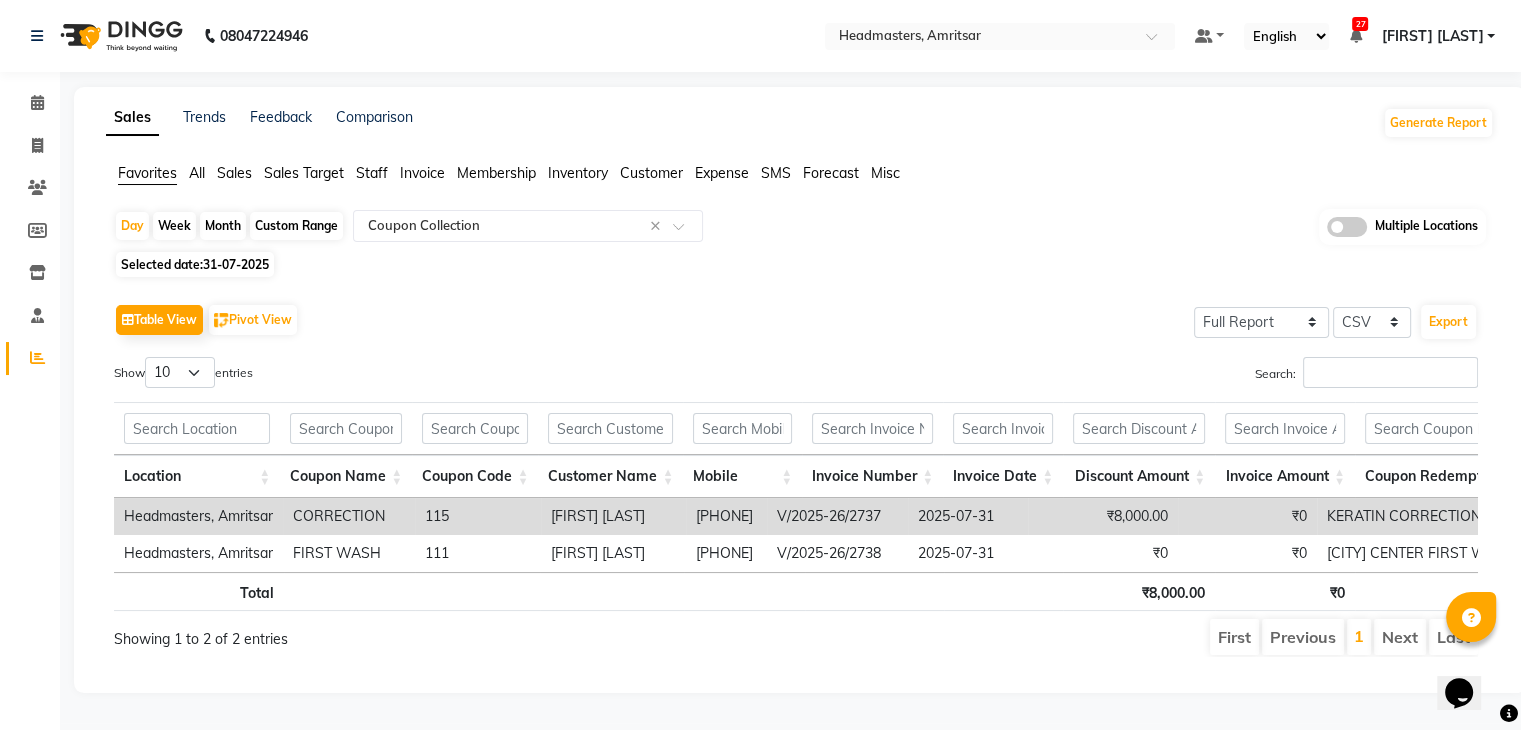 scroll, scrollTop: 0, scrollLeft: 1, axis: horizontal 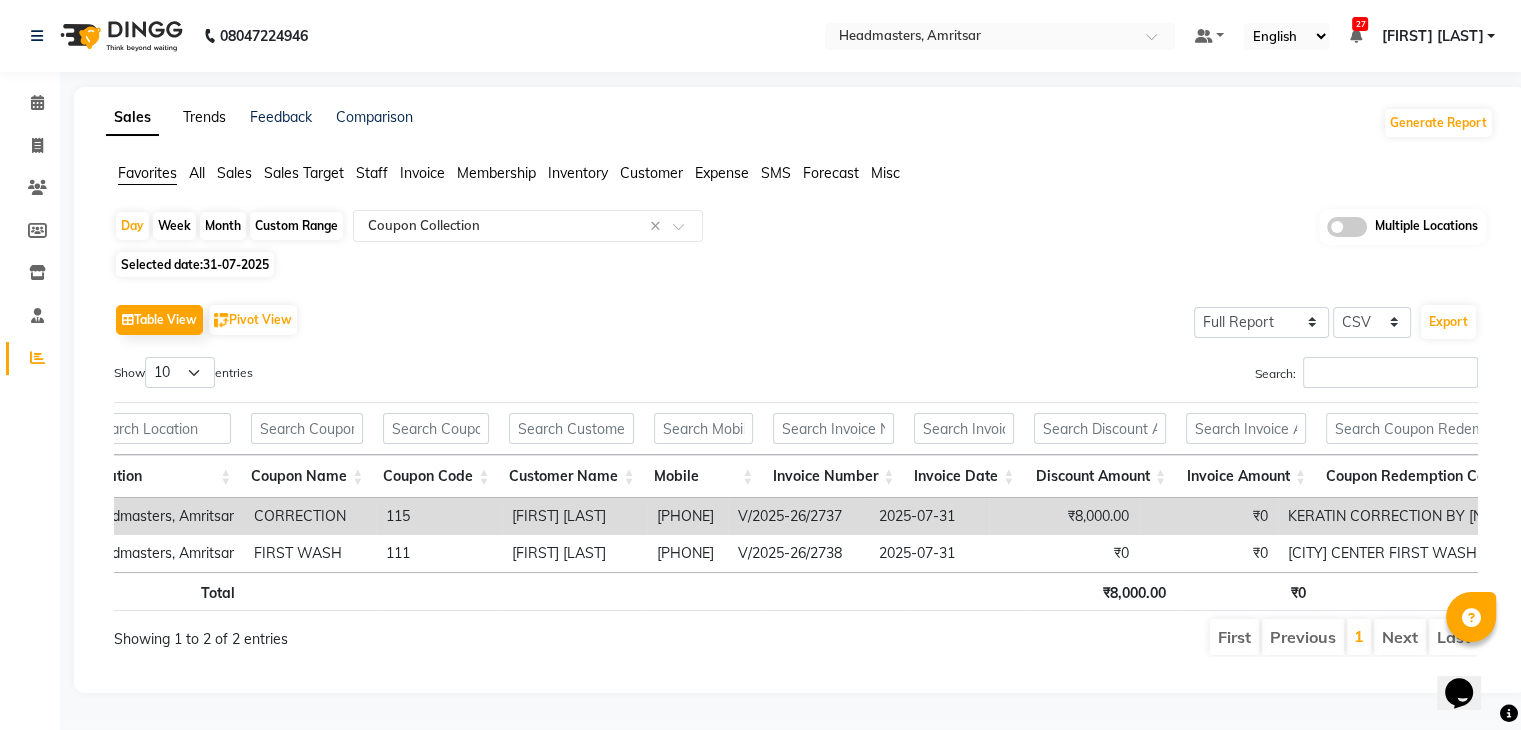 click on "Trends" 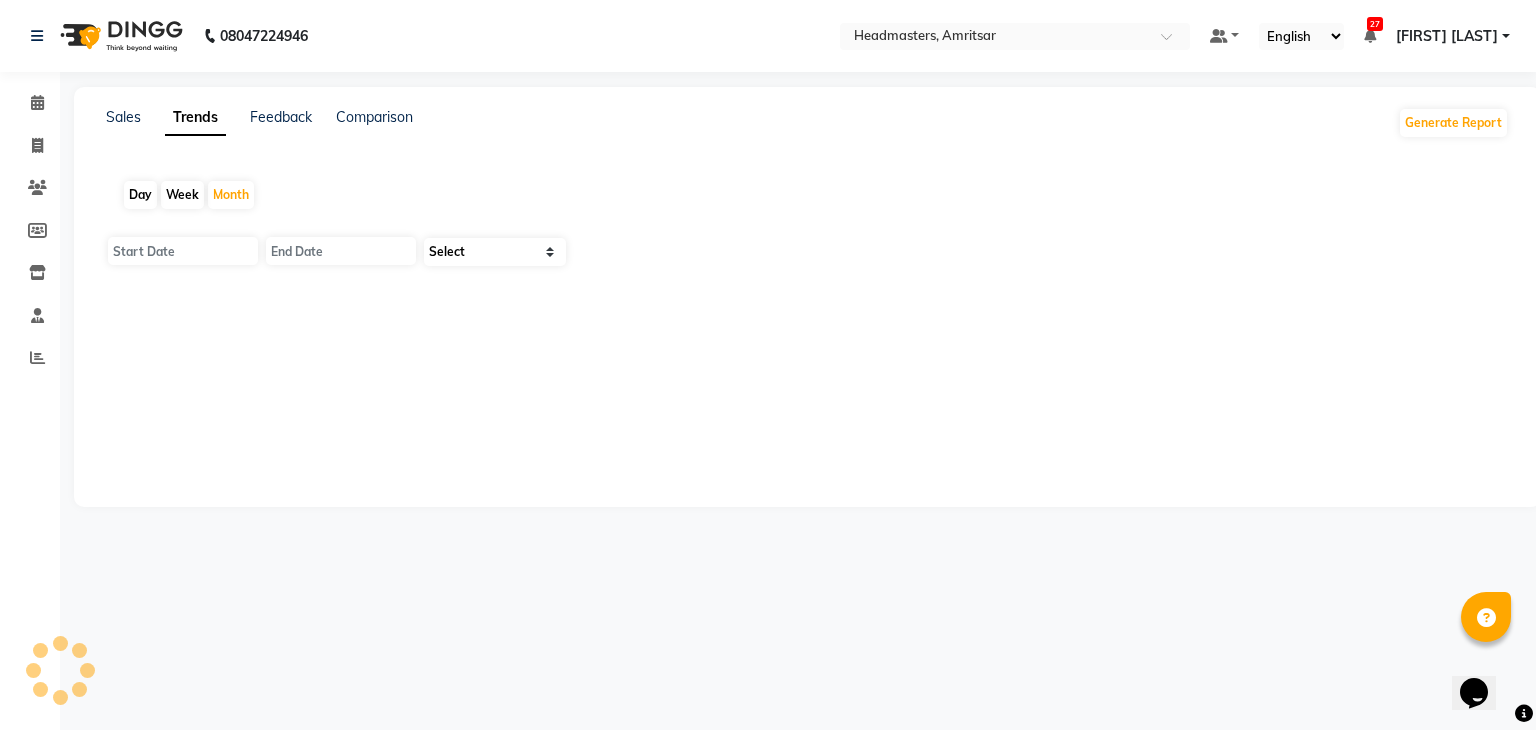 type on "01-08-2025" 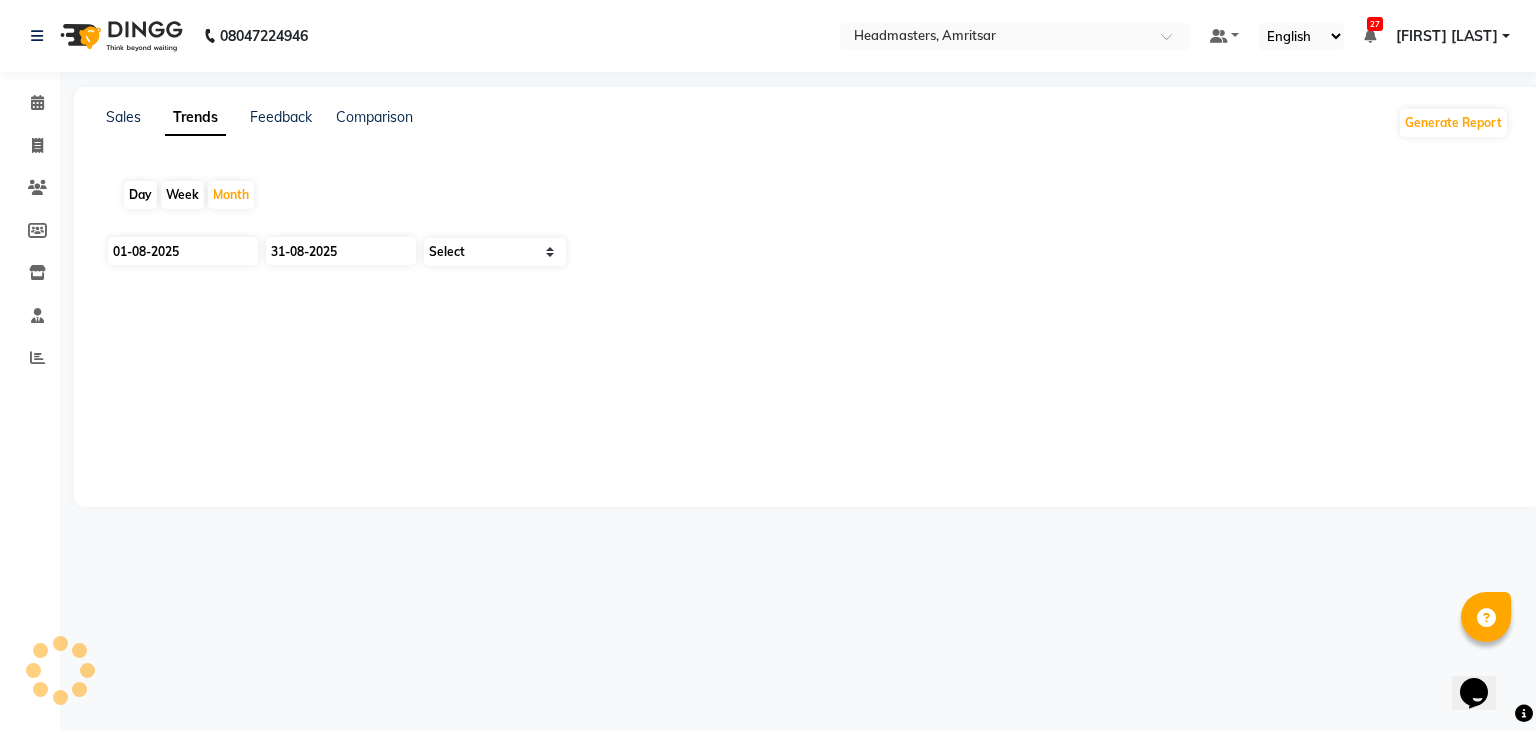 select on "by_client" 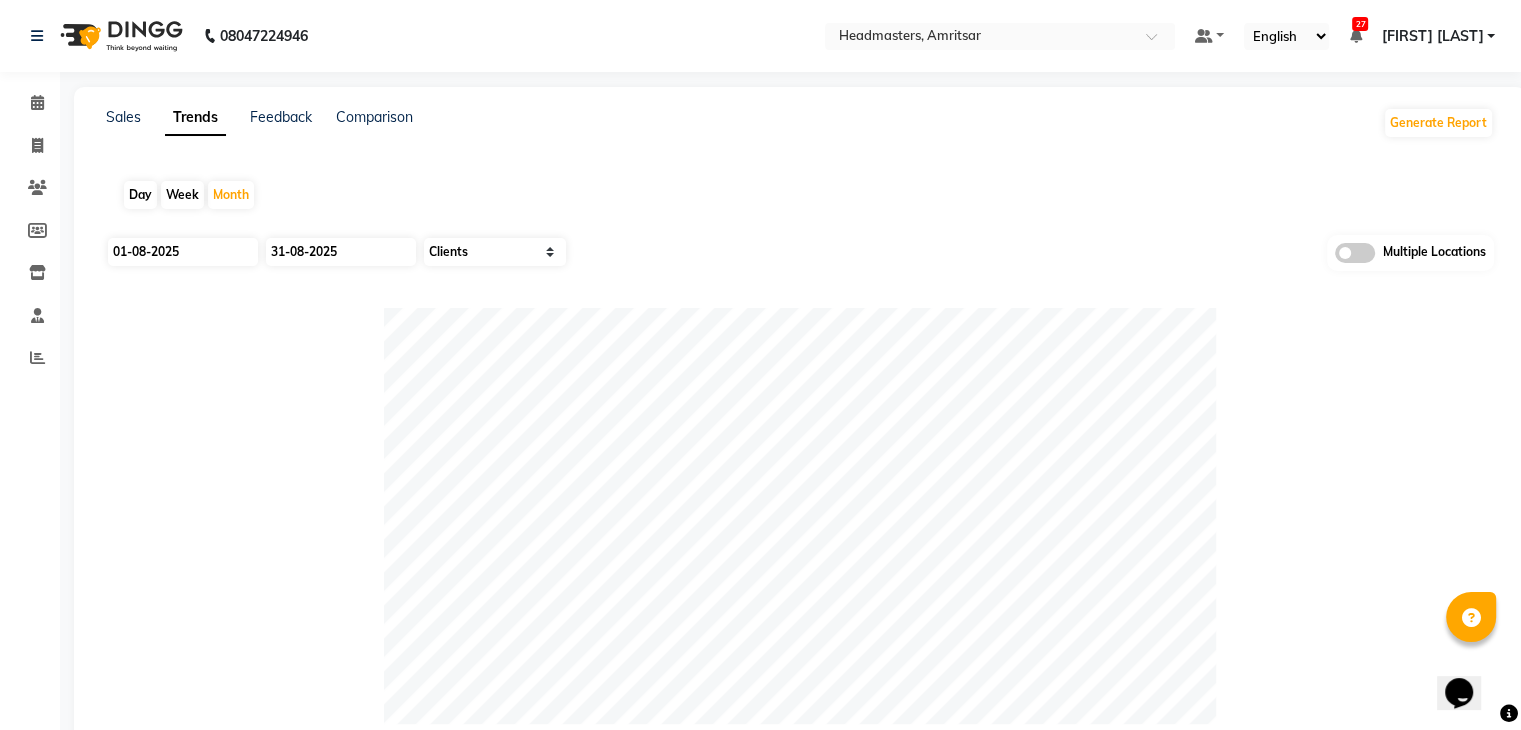 click on "Day" 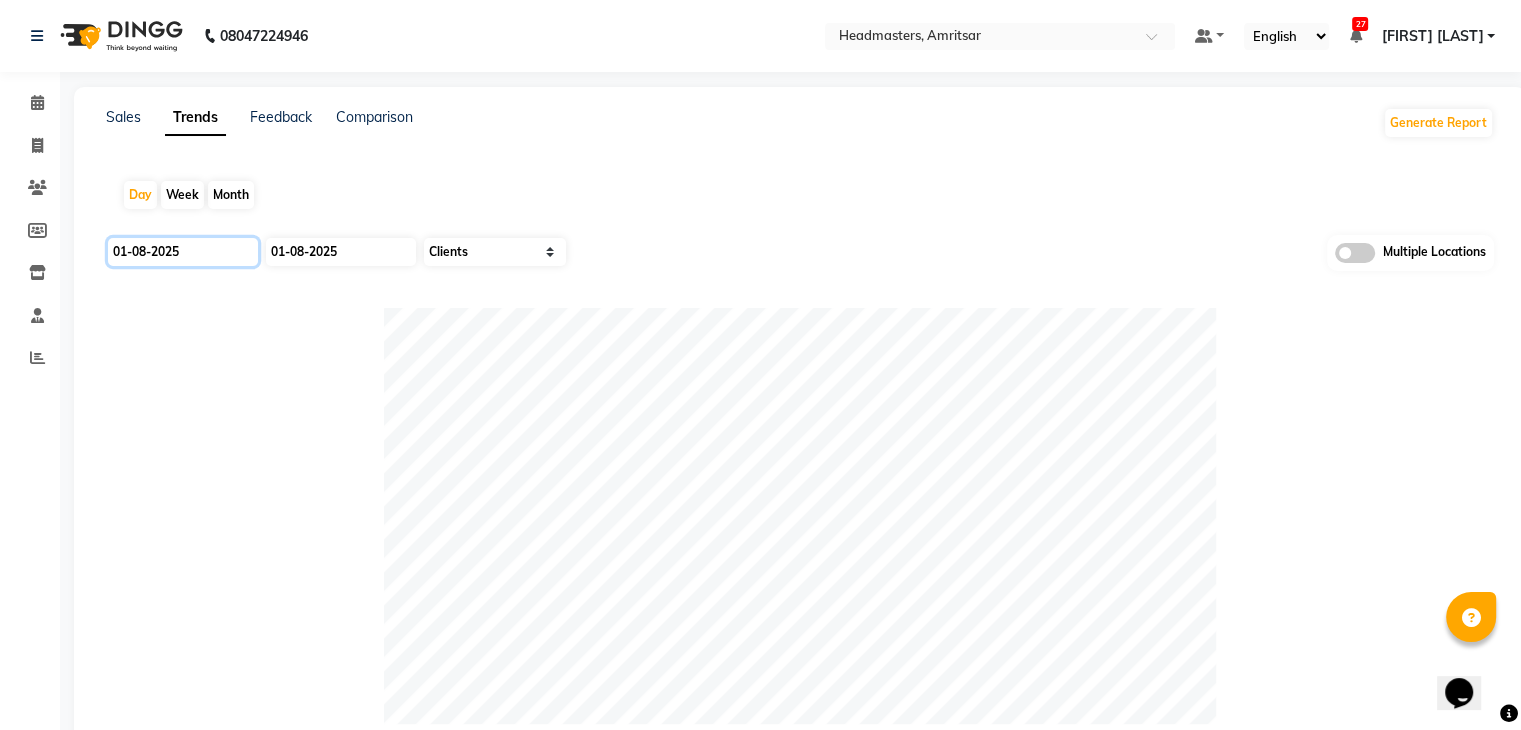 click on "01-08-2025" 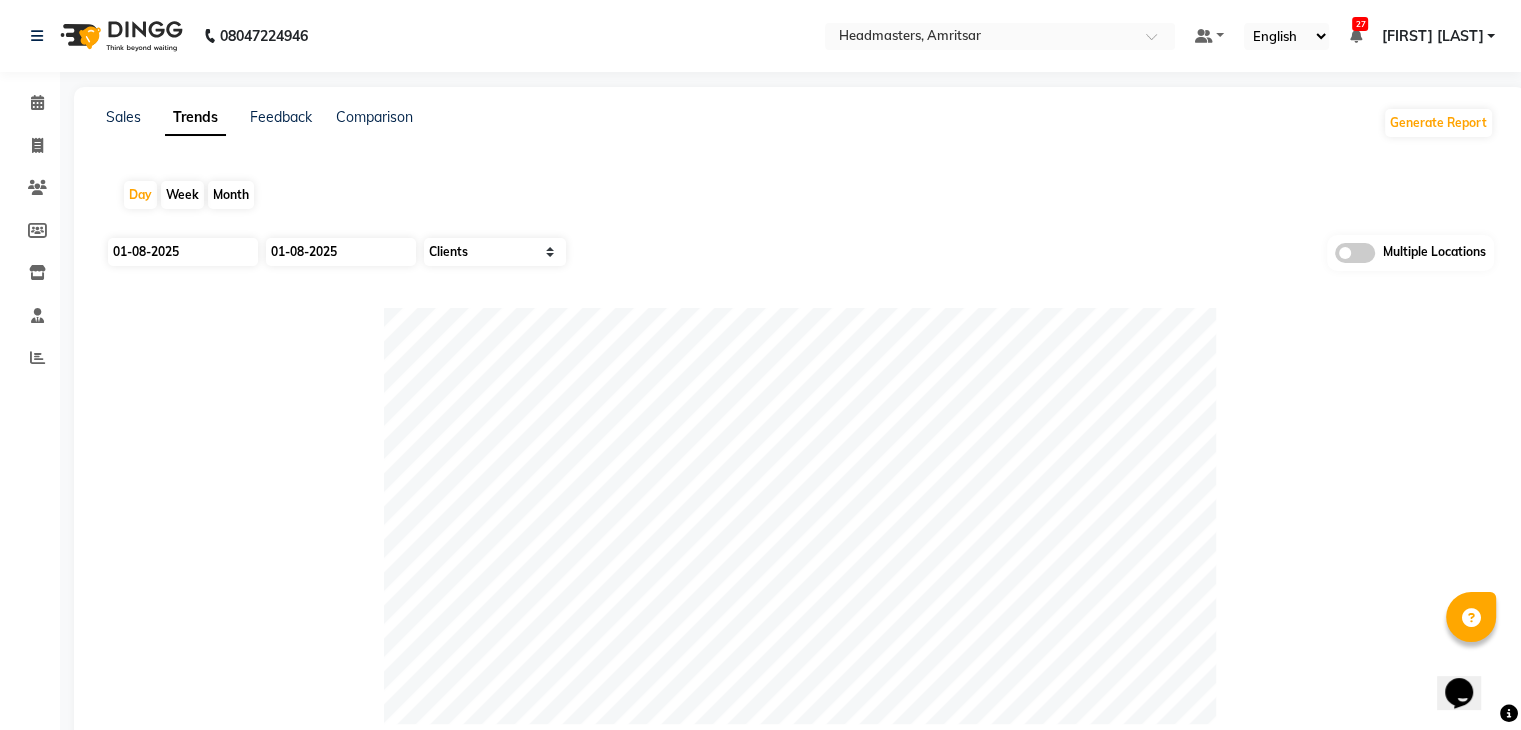 select on "8" 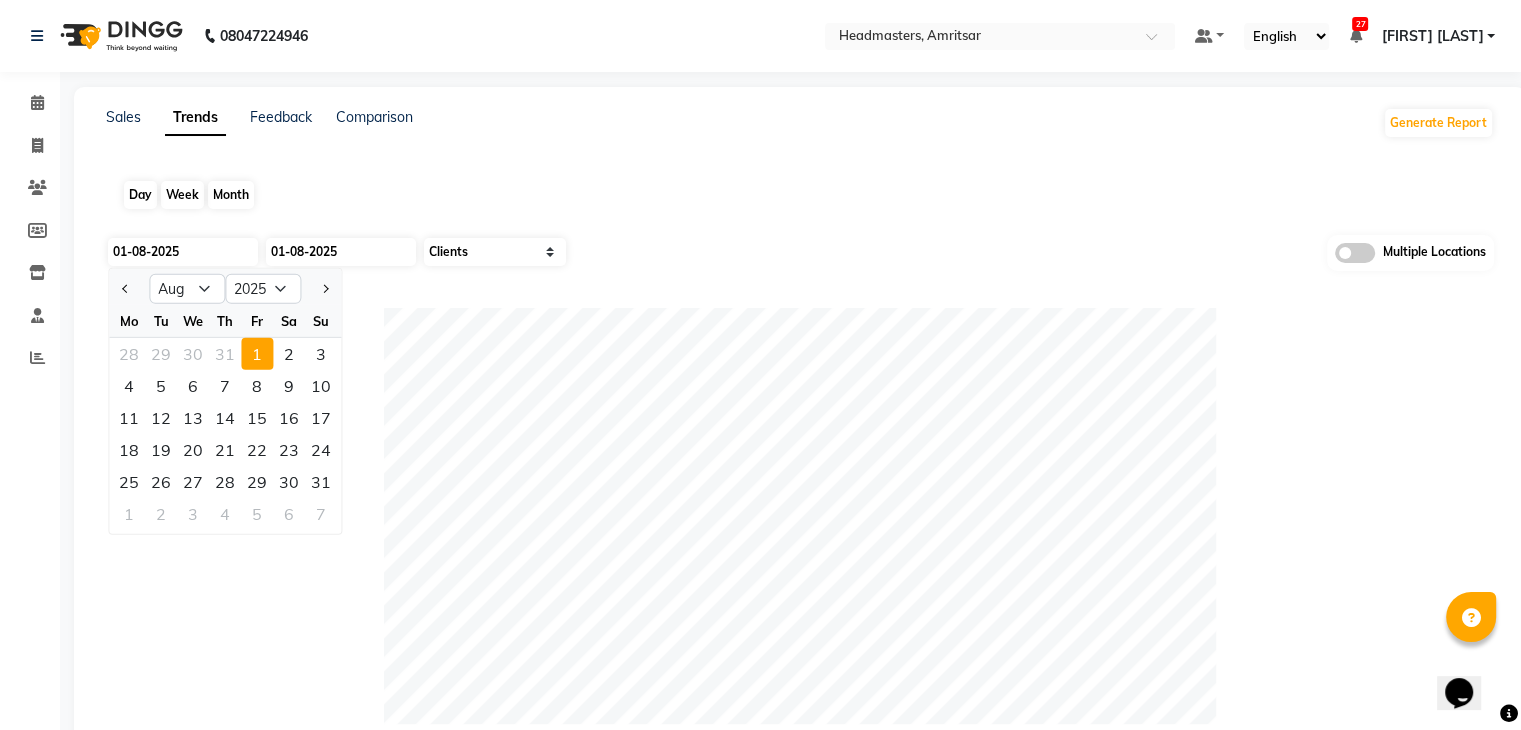 click on "Day" 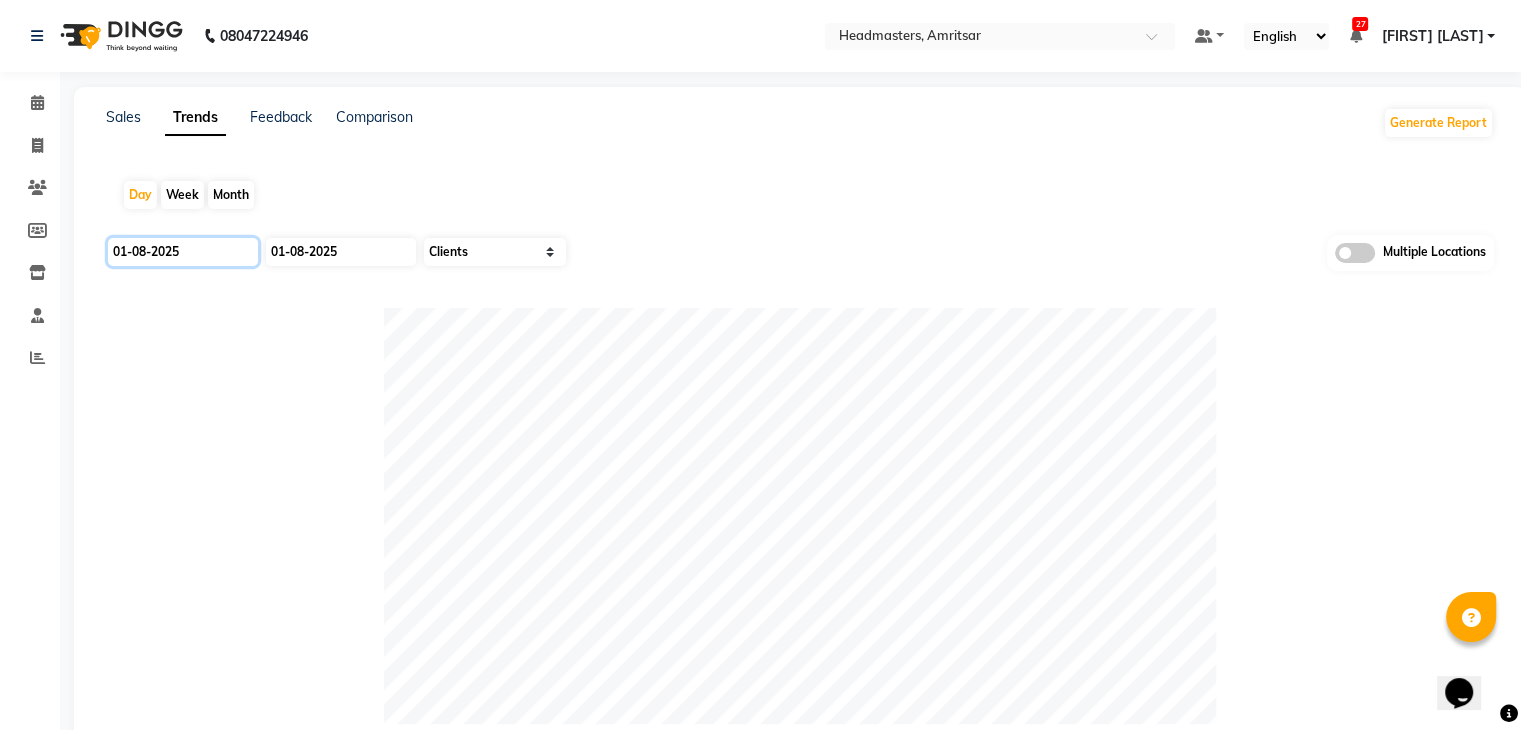click on "01-08-2025" 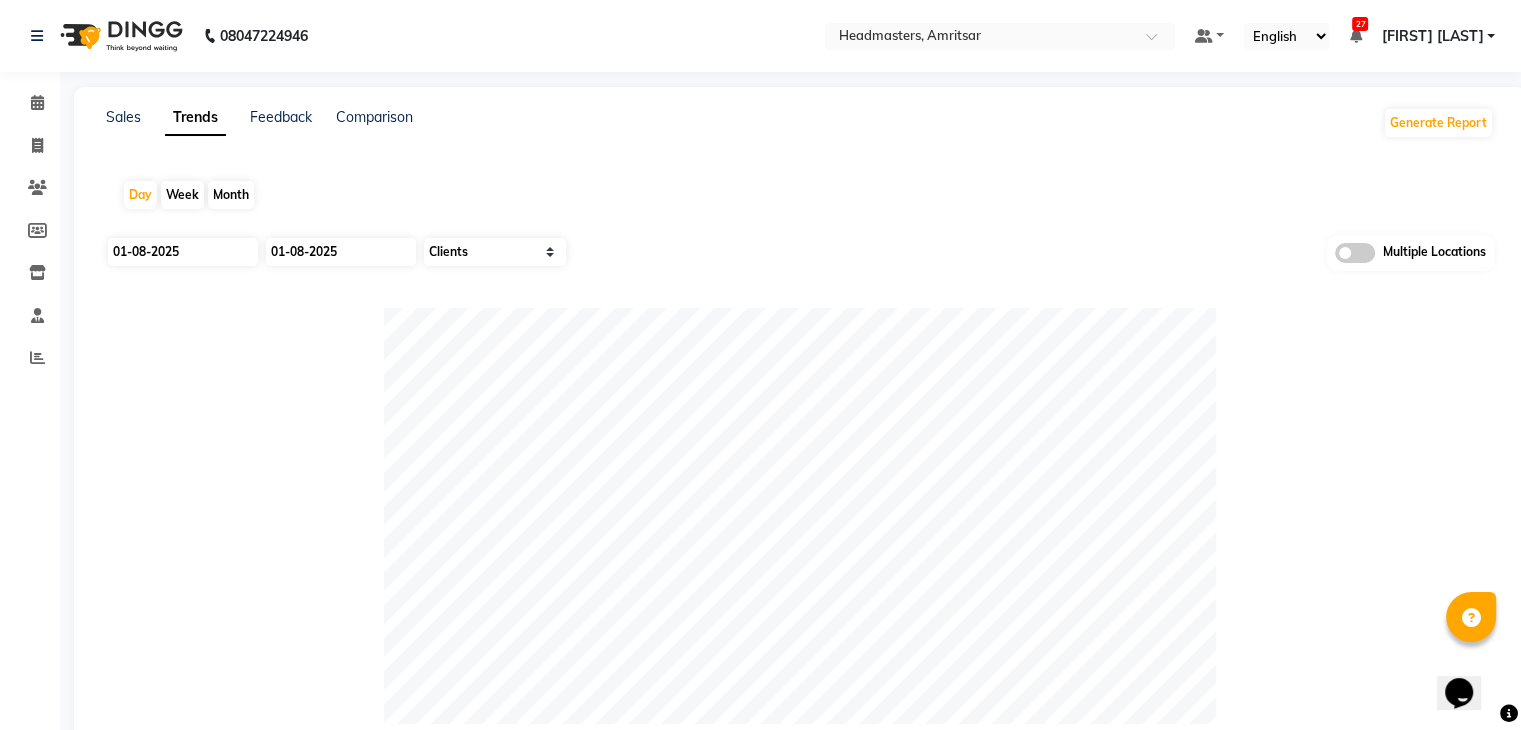 select on "8" 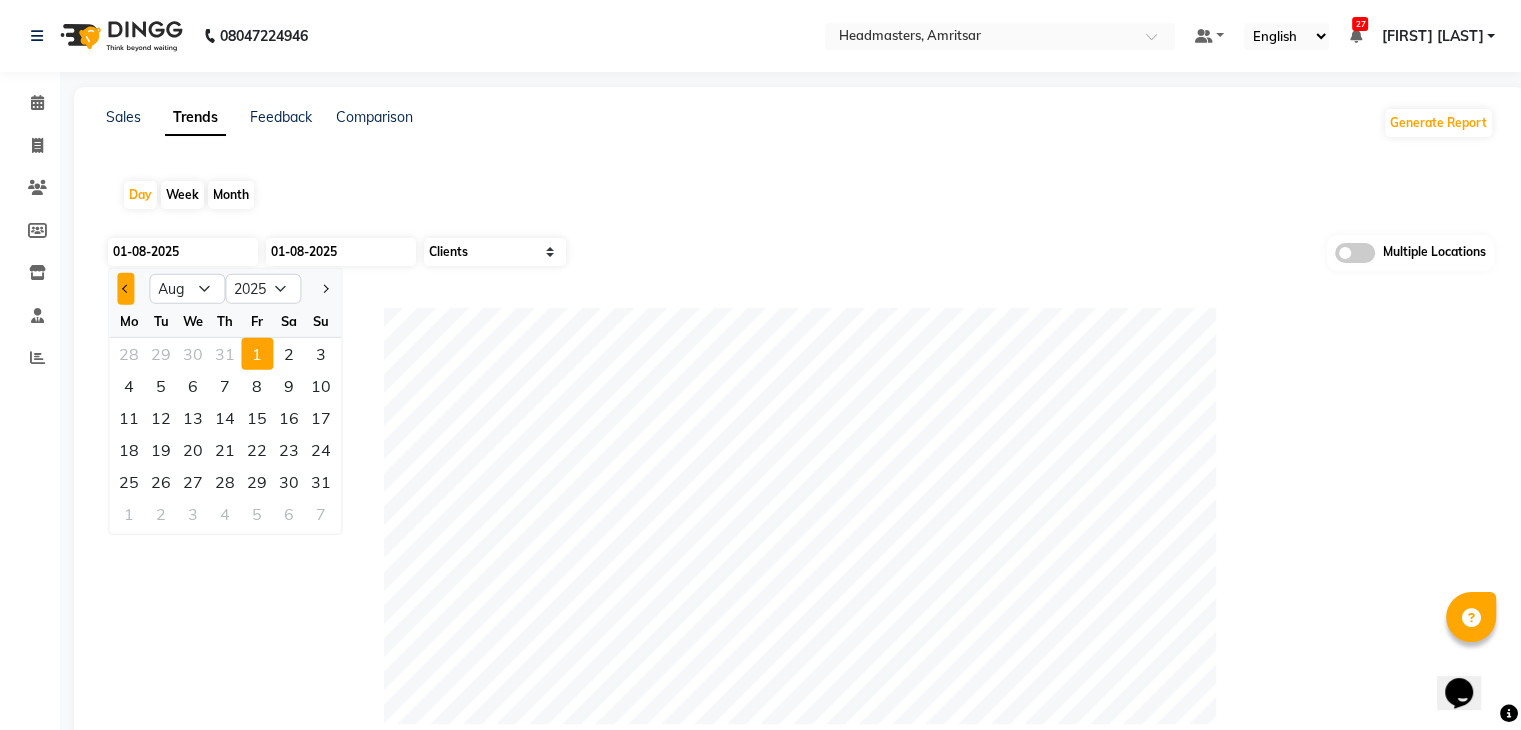click 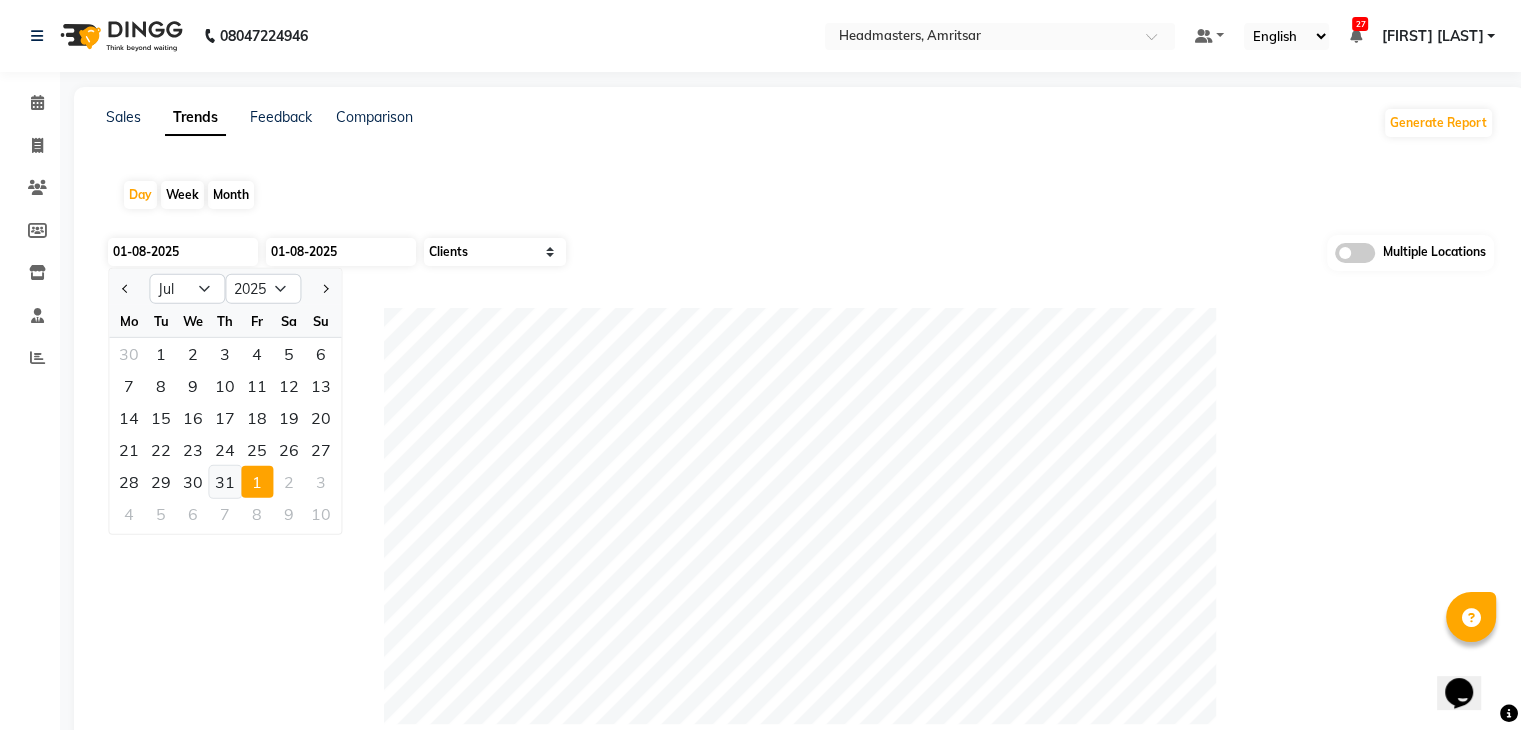 click on "31" 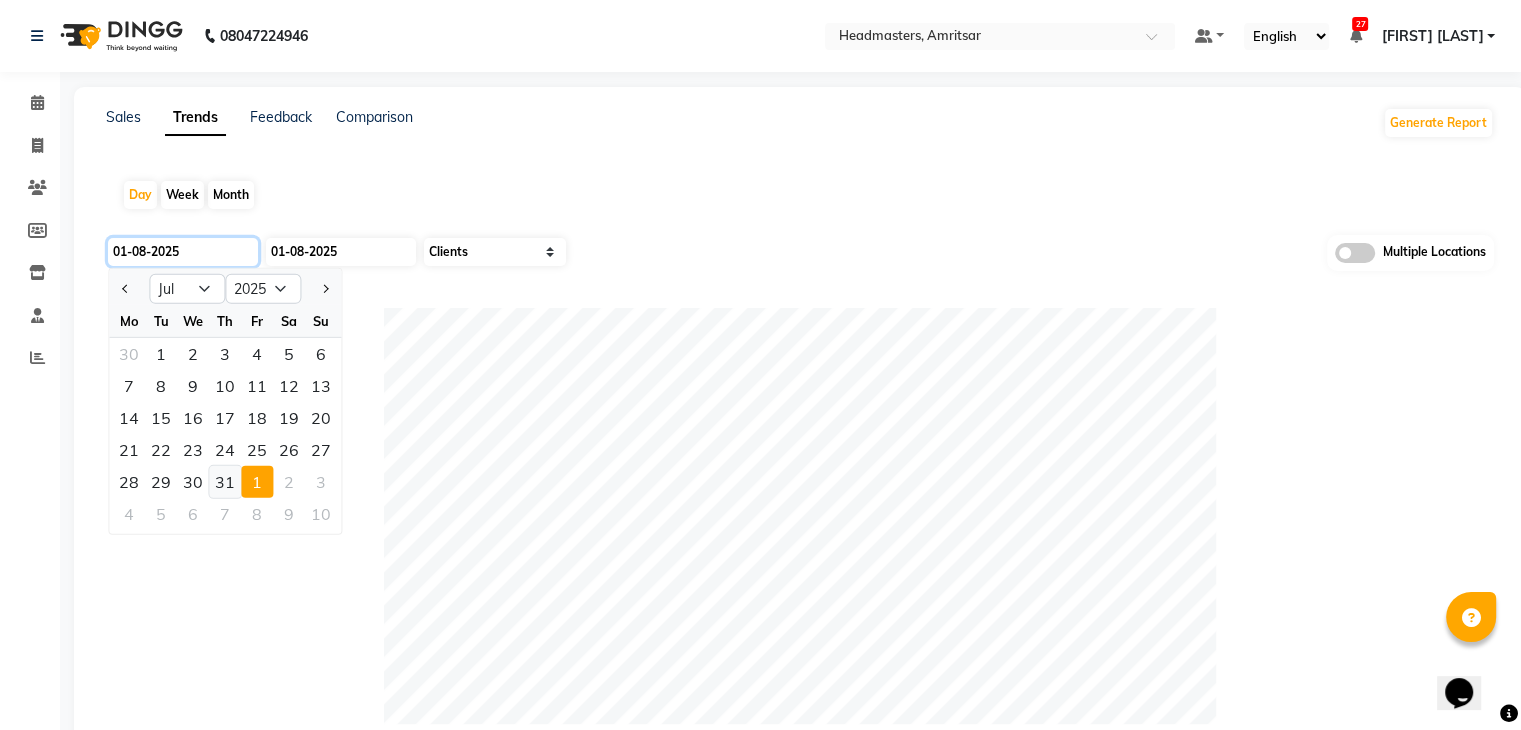 type on "31-07-2025" 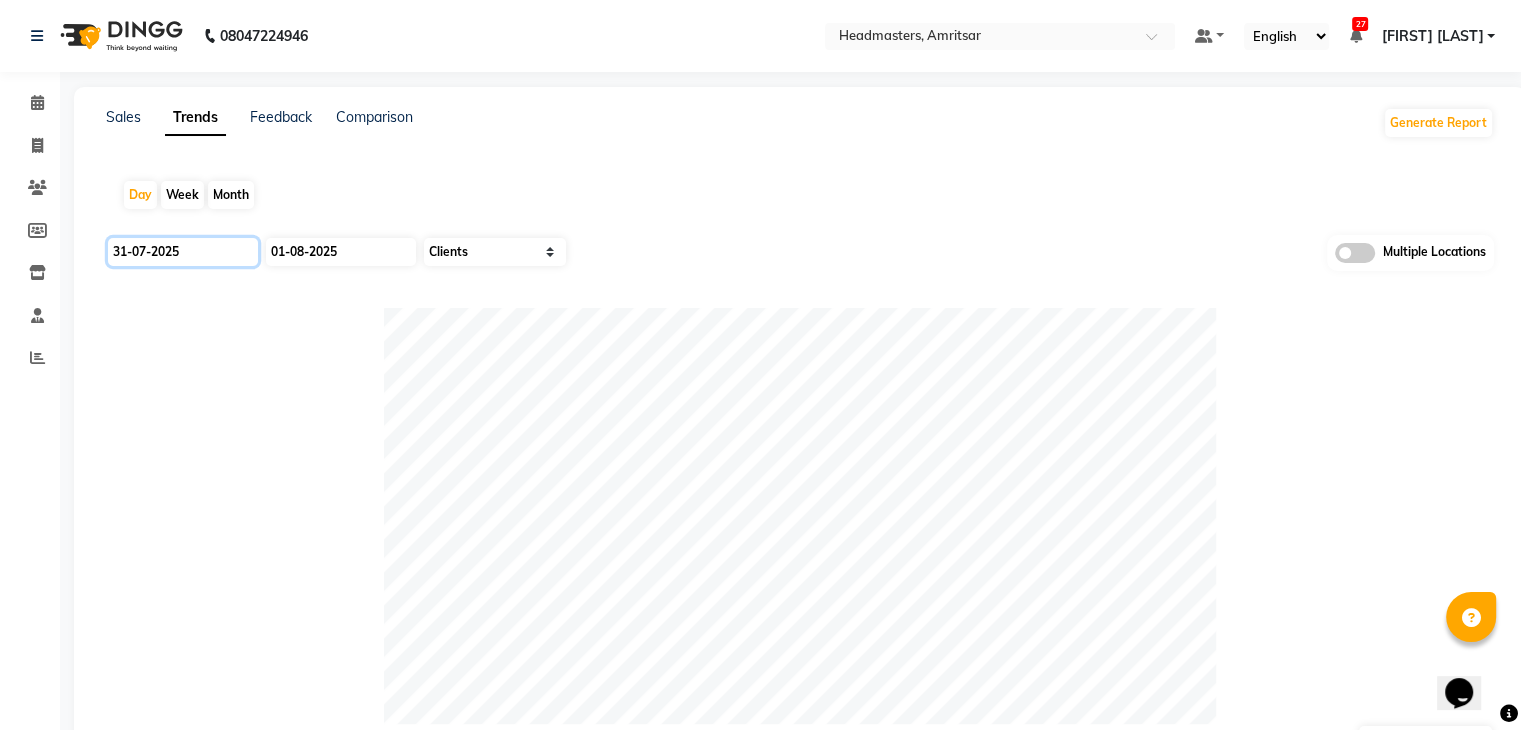 click on "31-07-2025" 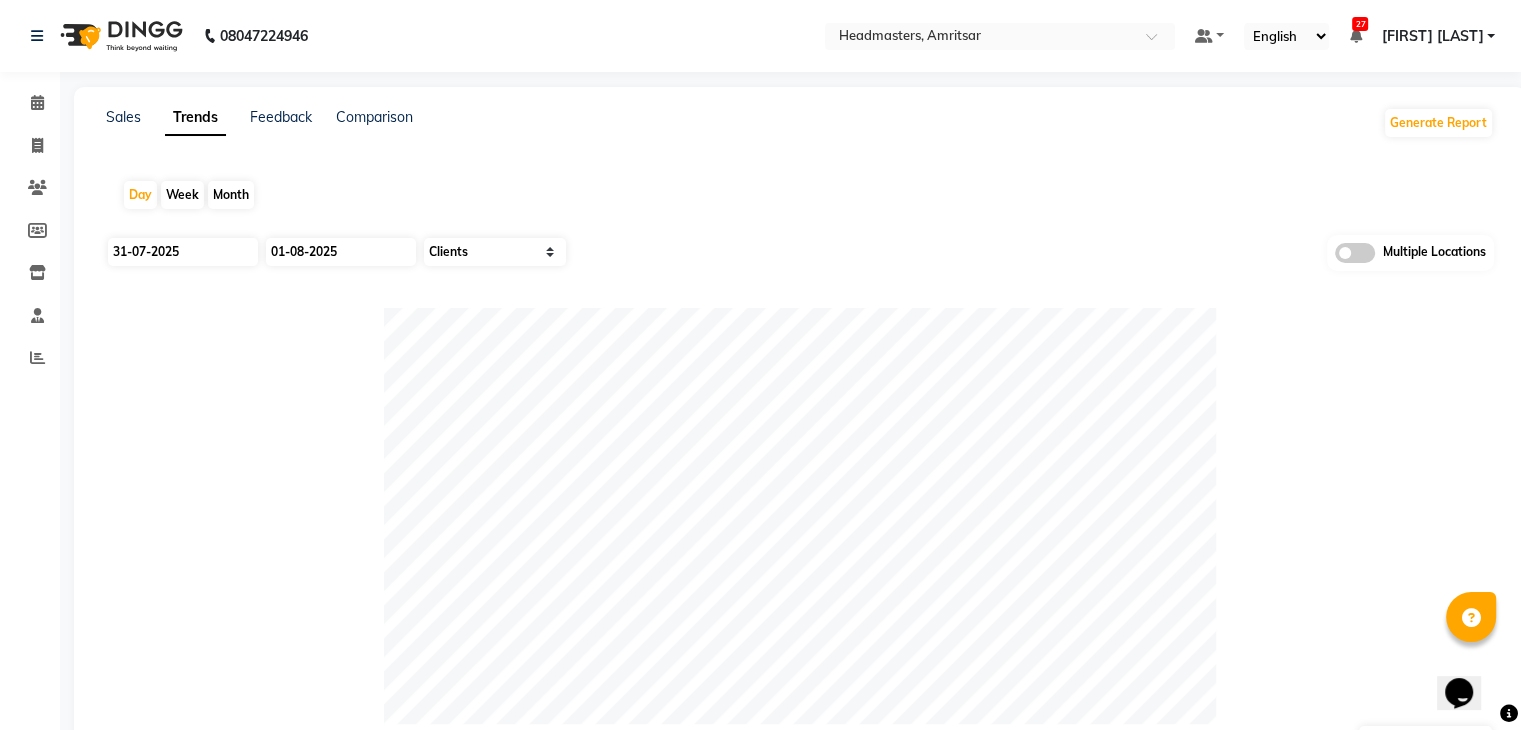 select on "7" 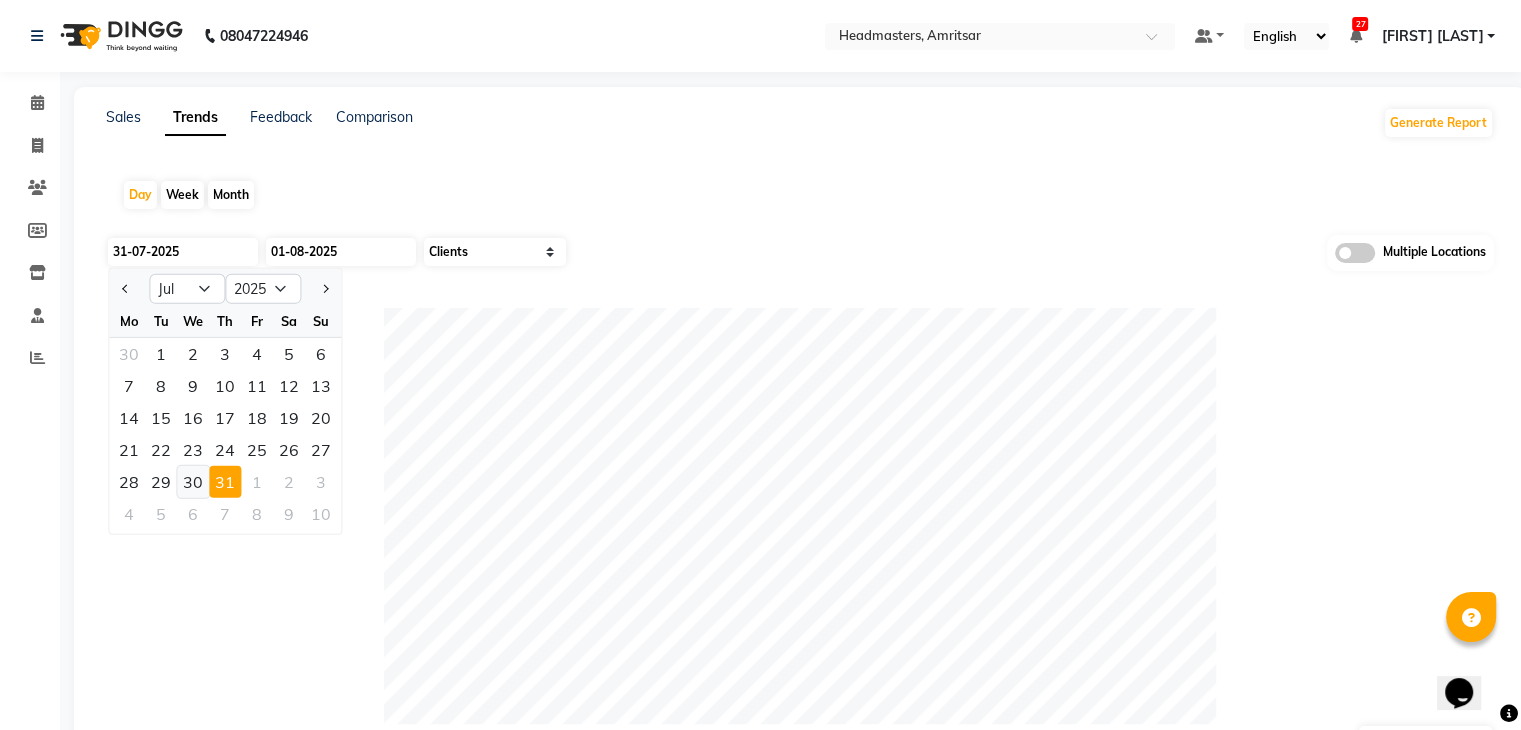 click on "30" 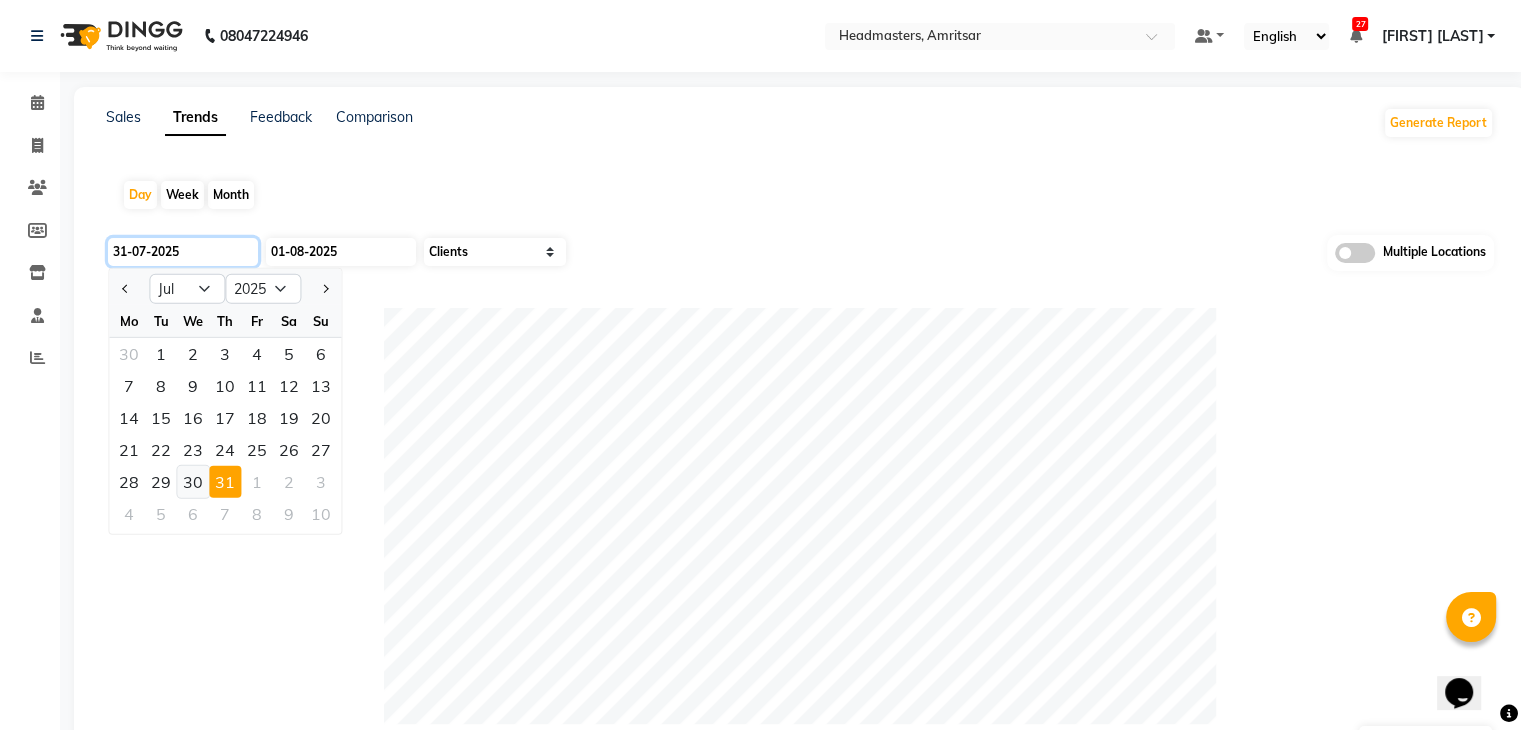 type on "30-07-2025" 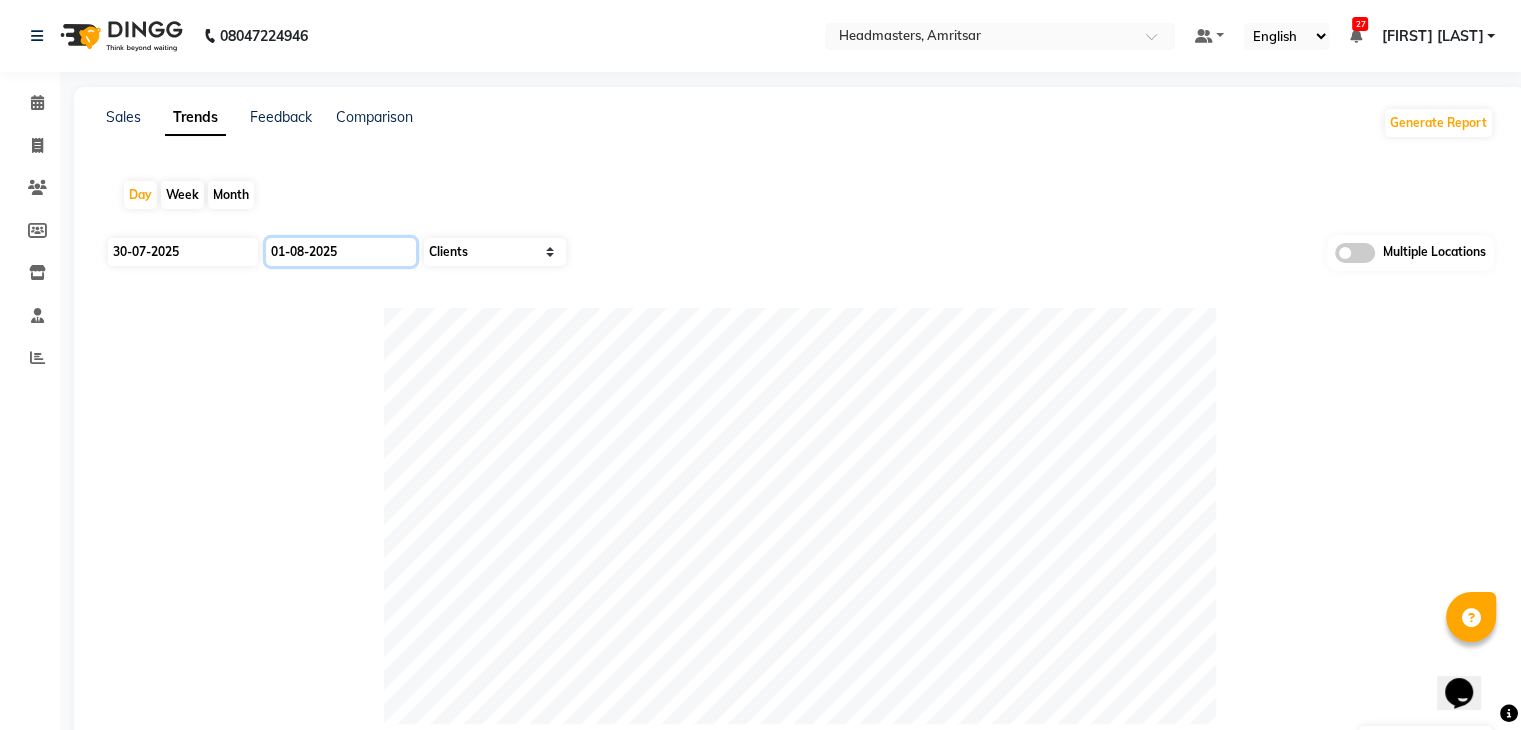 click on "01-08-2025" 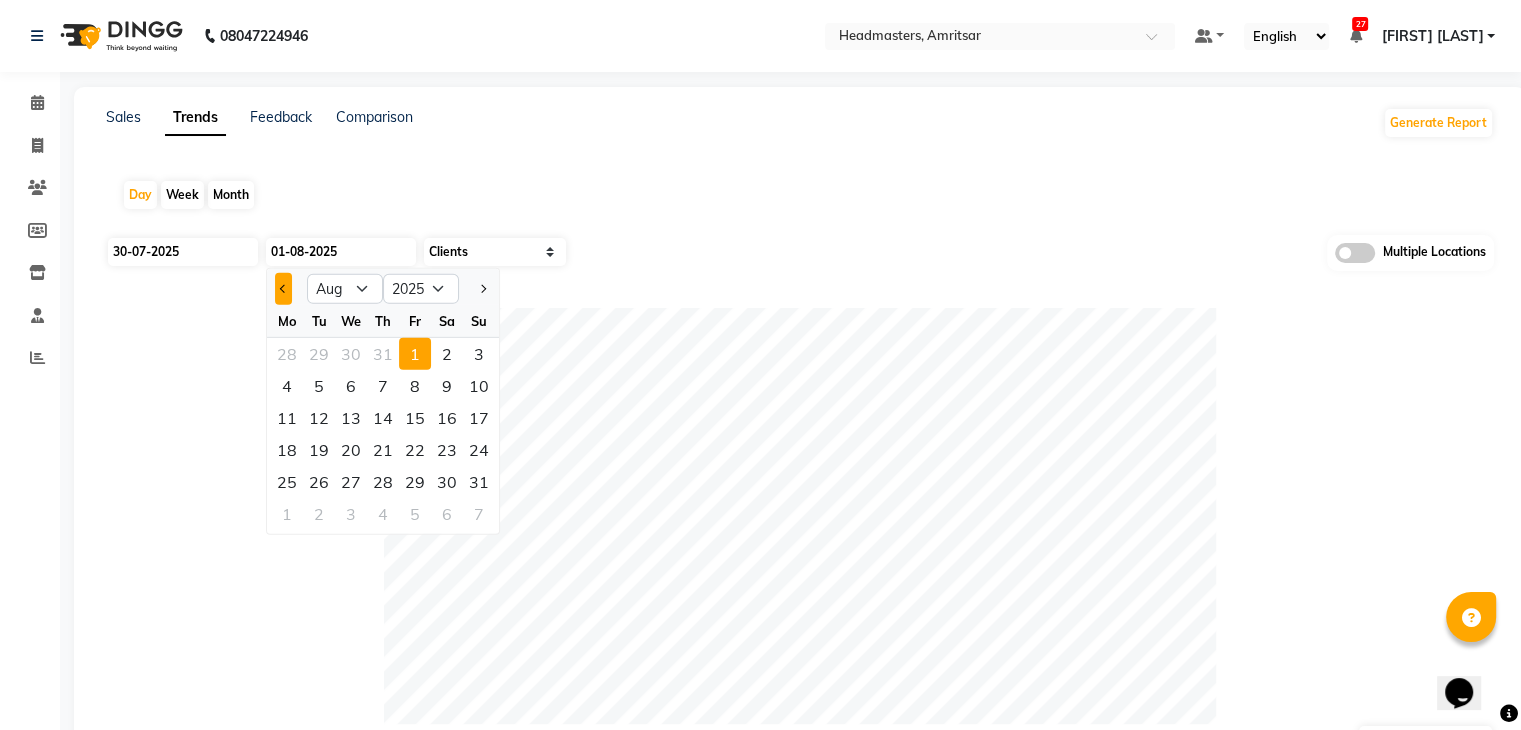 click 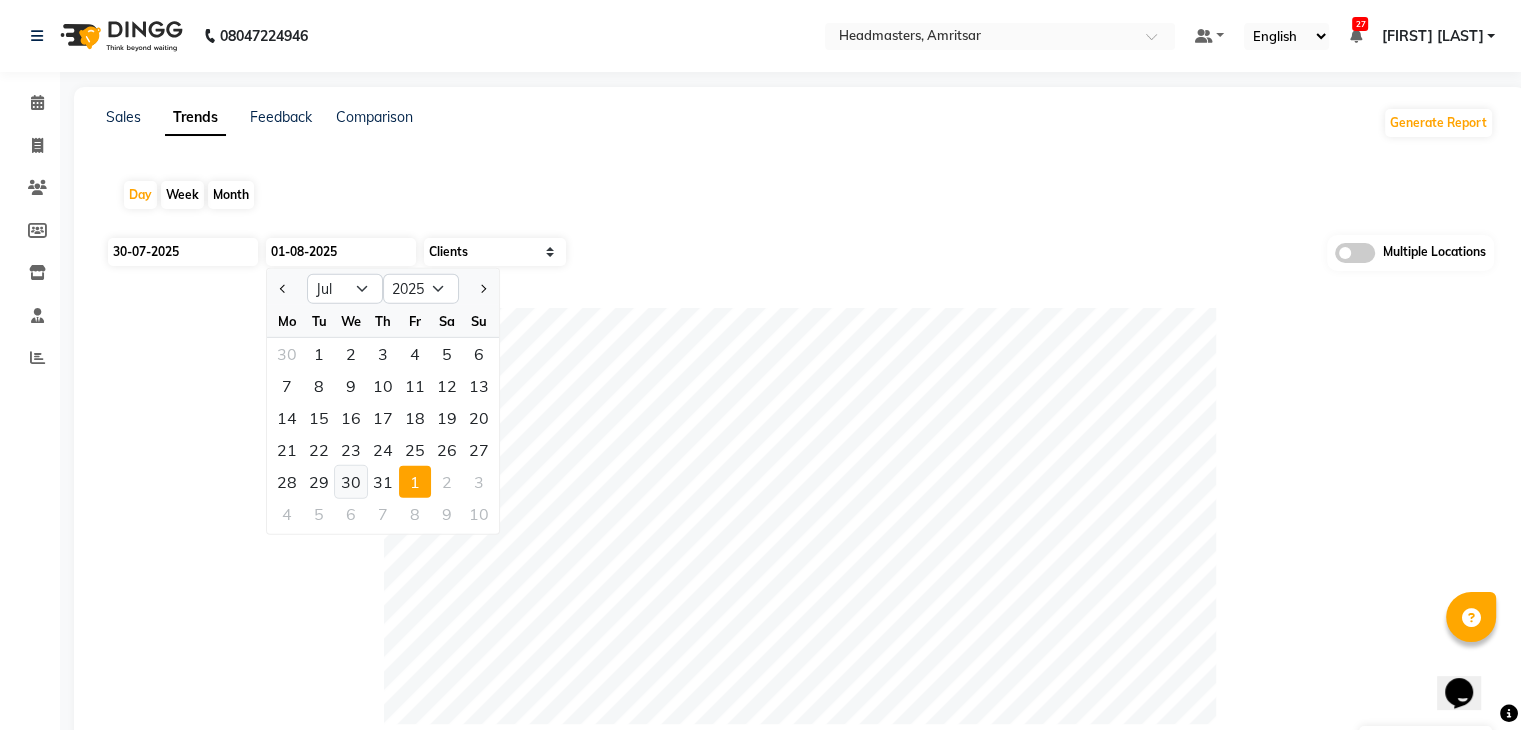 click on "30" 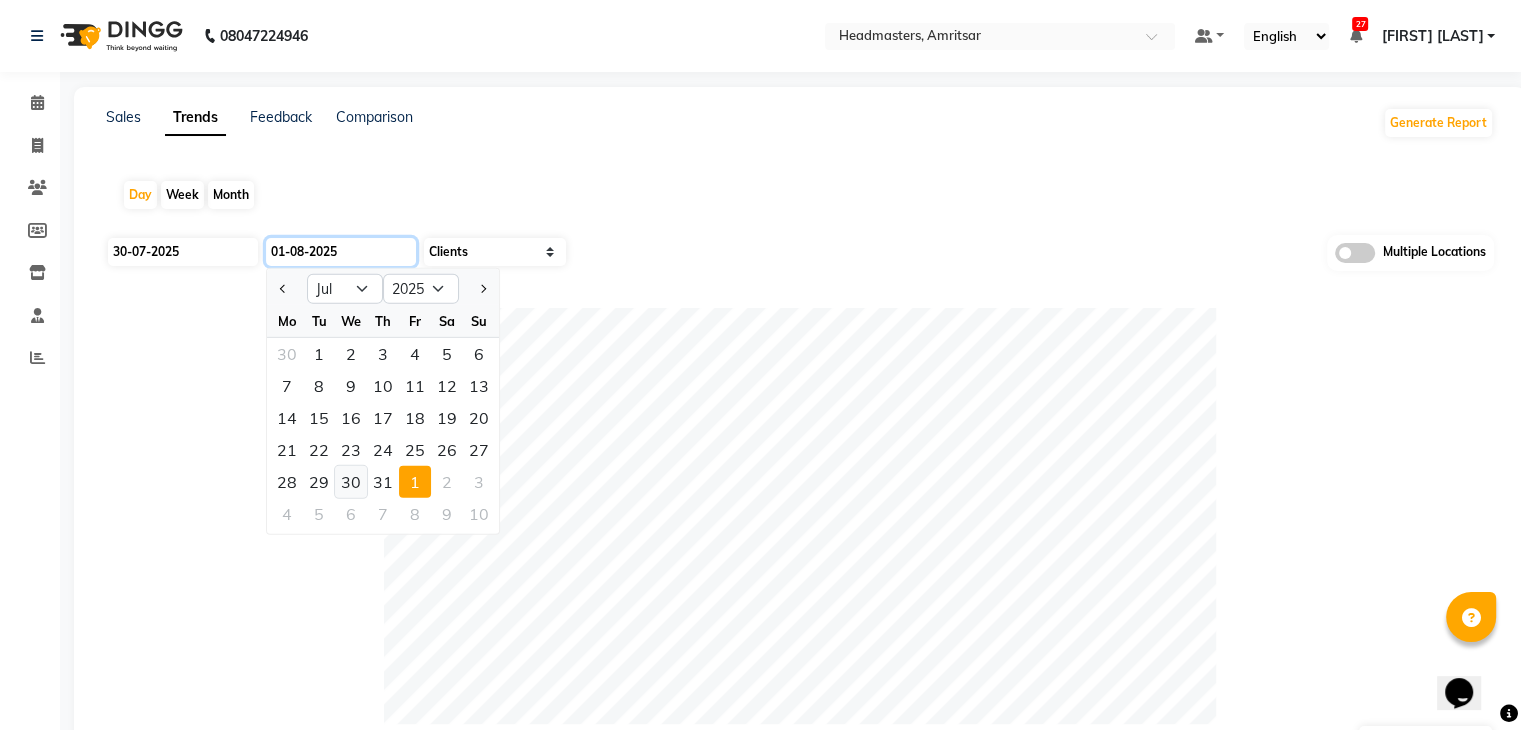 type on "30-07-2025" 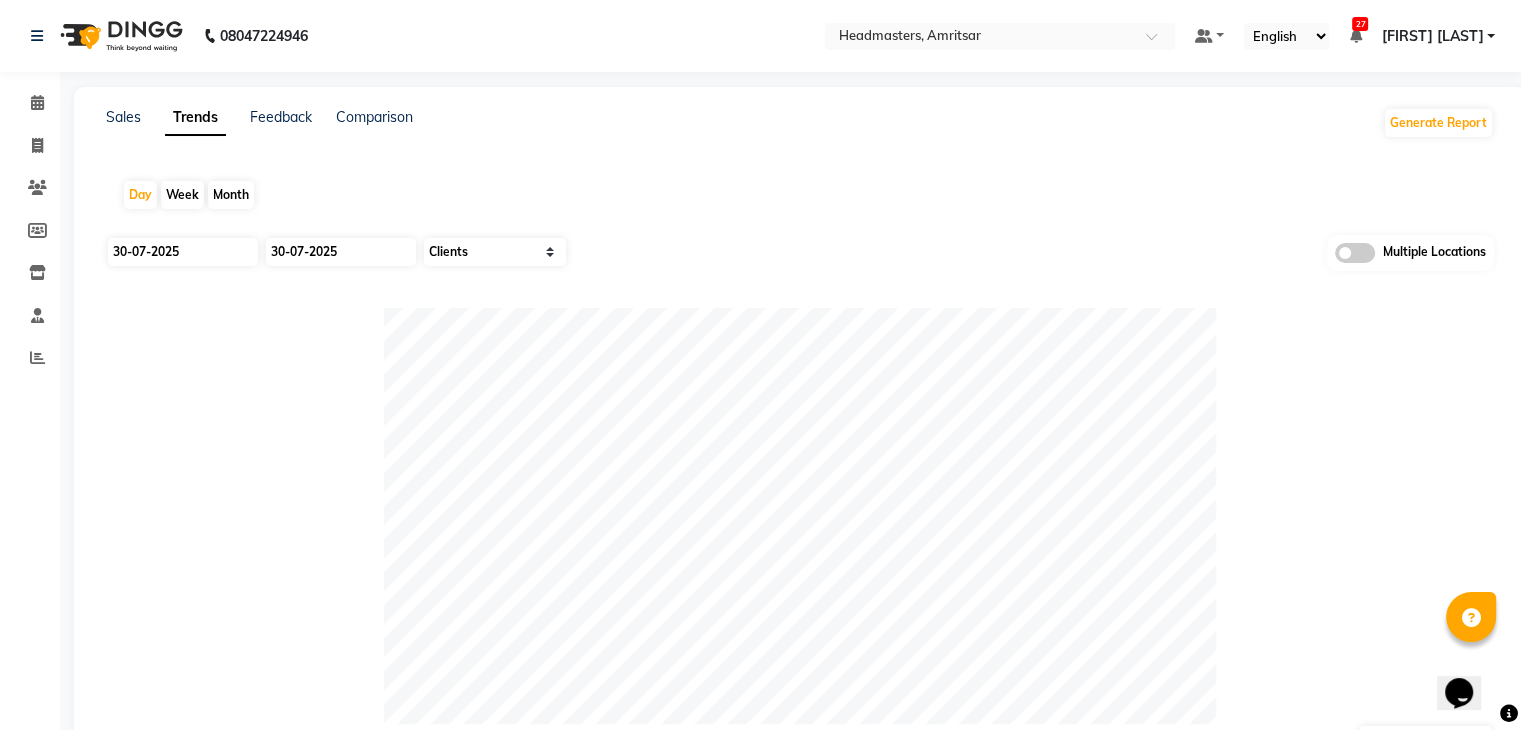 click 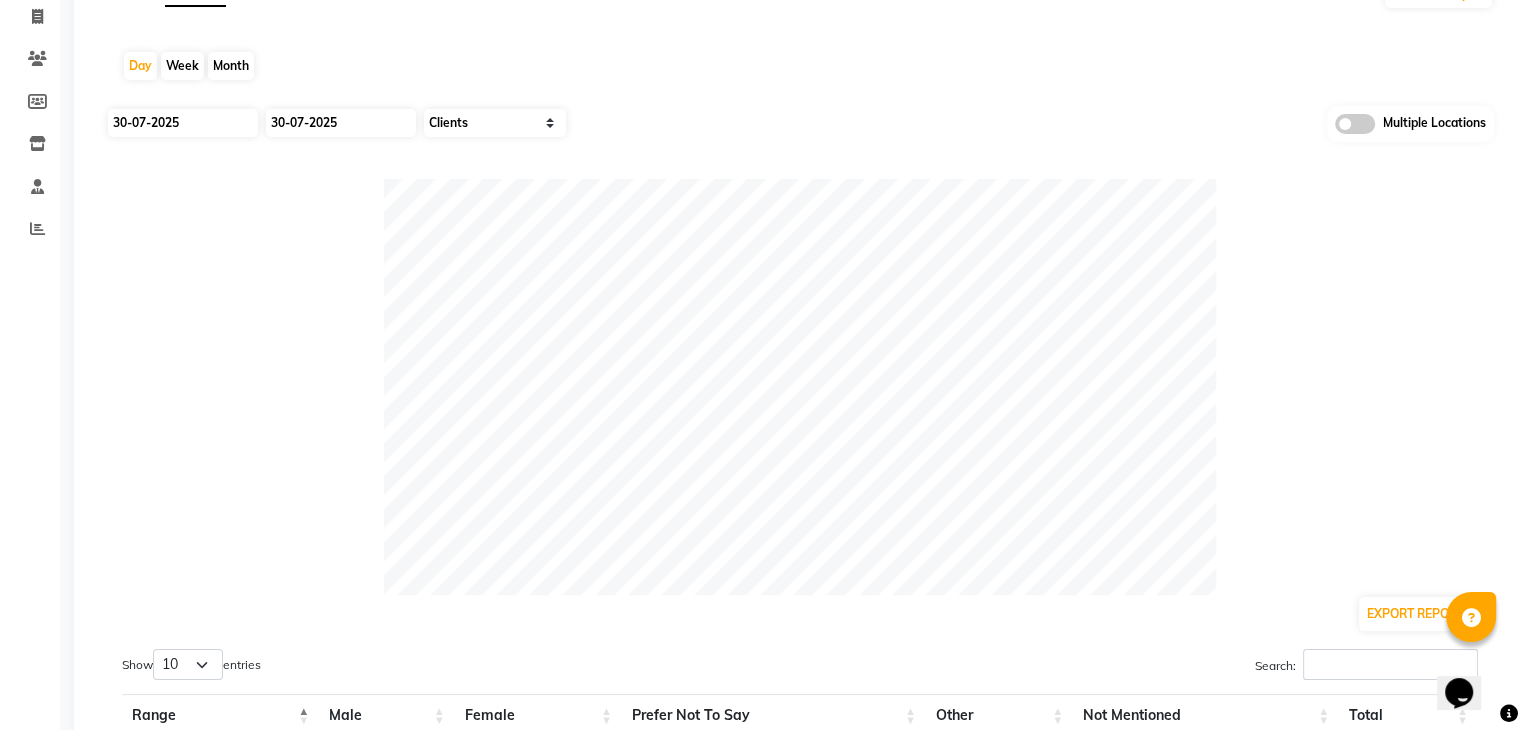scroll, scrollTop: 0, scrollLeft: 0, axis: both 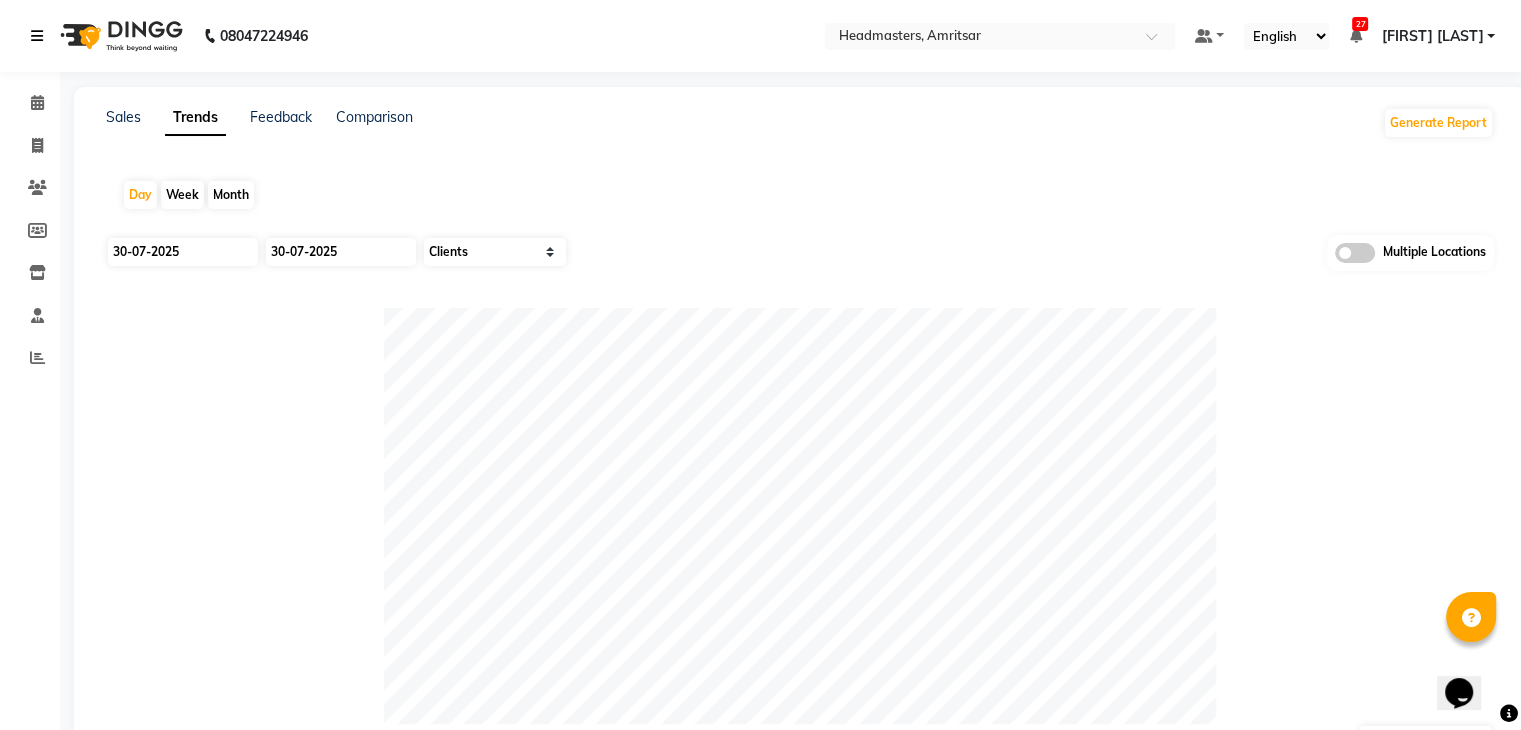 click at bounding box center [37, 36] 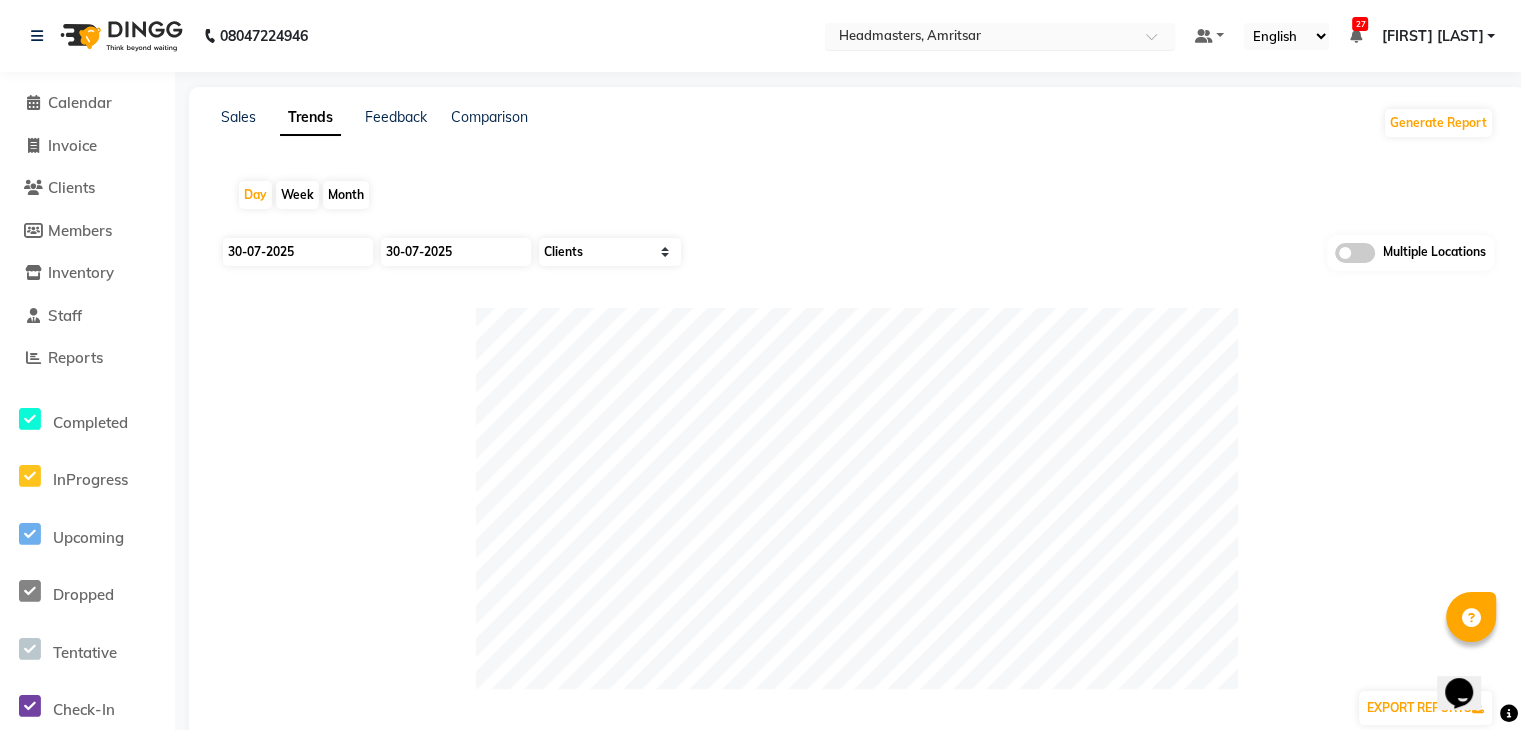 click at bounding box center (980, 38) 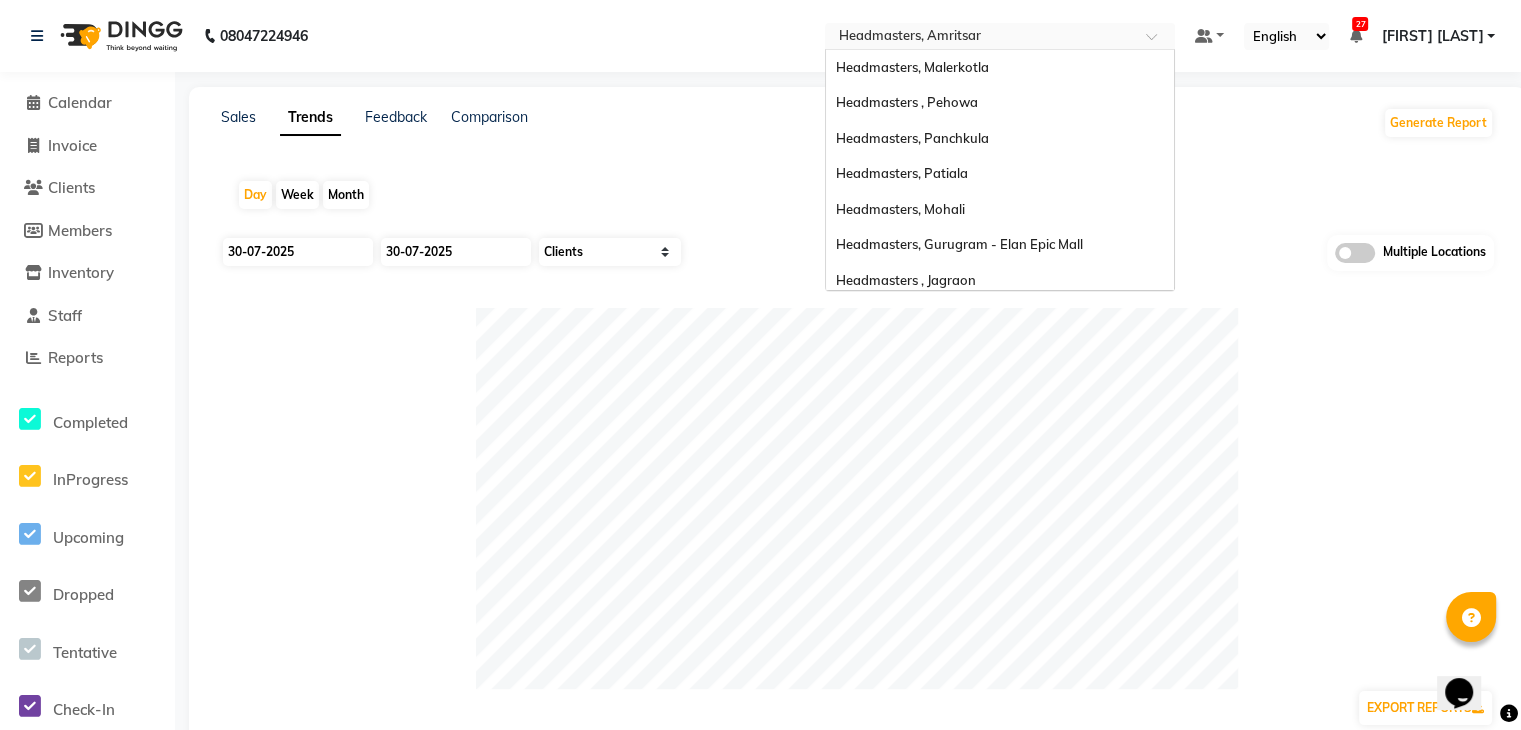 scroll, scrollTop: 328, scrollLeft: 0, axis: vertical 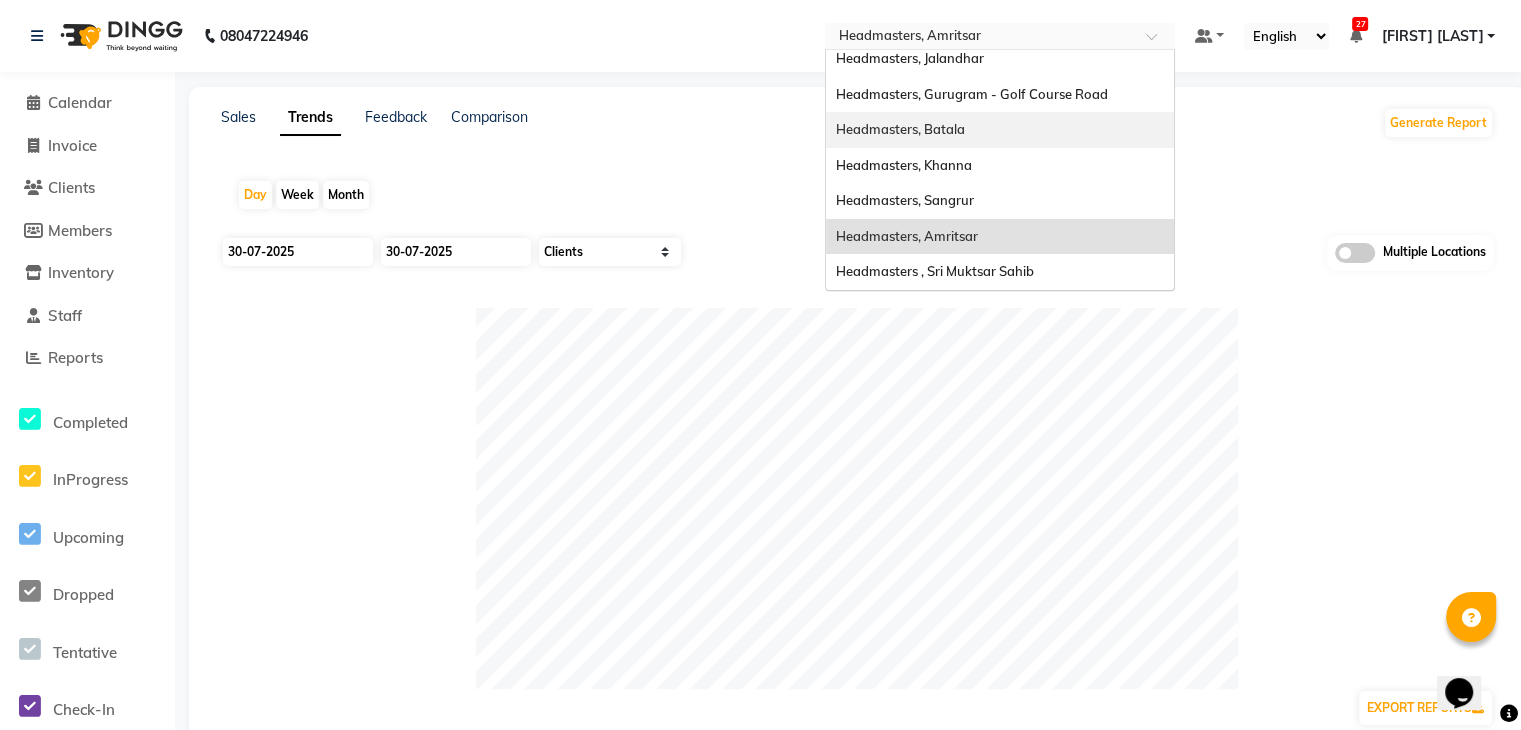 click on "Headmasters, Batala" at bounding box center [1000, 130] 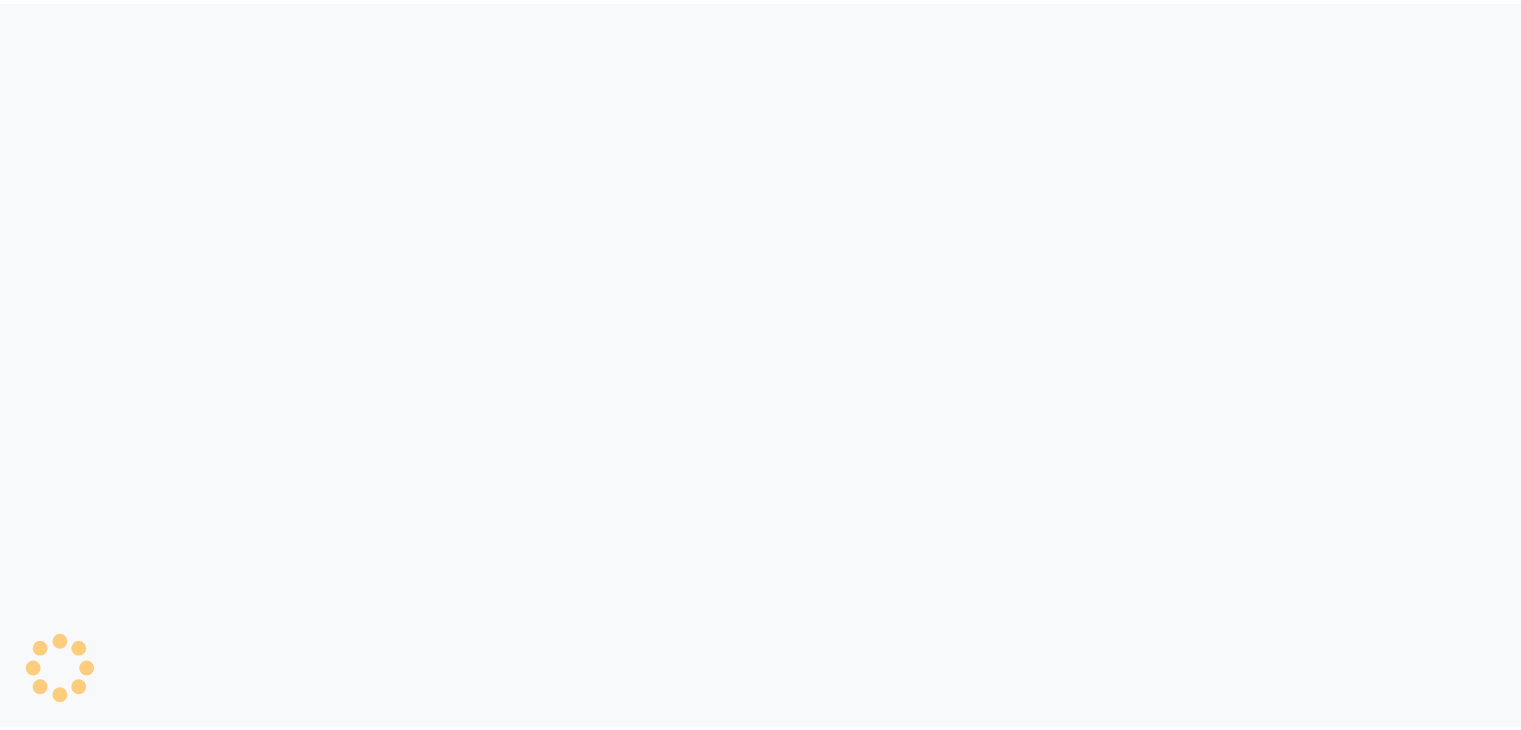 scroll, scrollTop: 0, scrollLeft: 0, axis: both 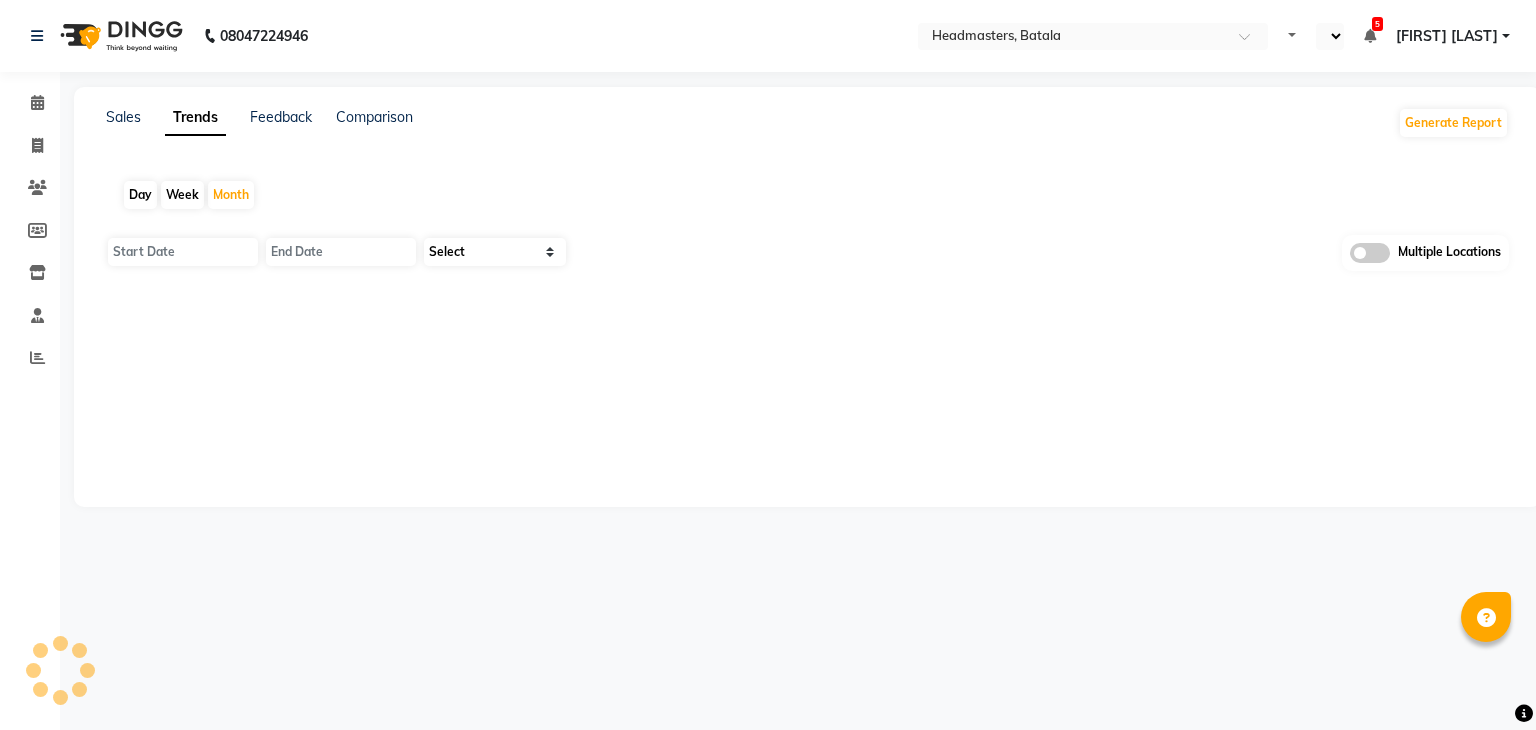 type on "01-08-2025" 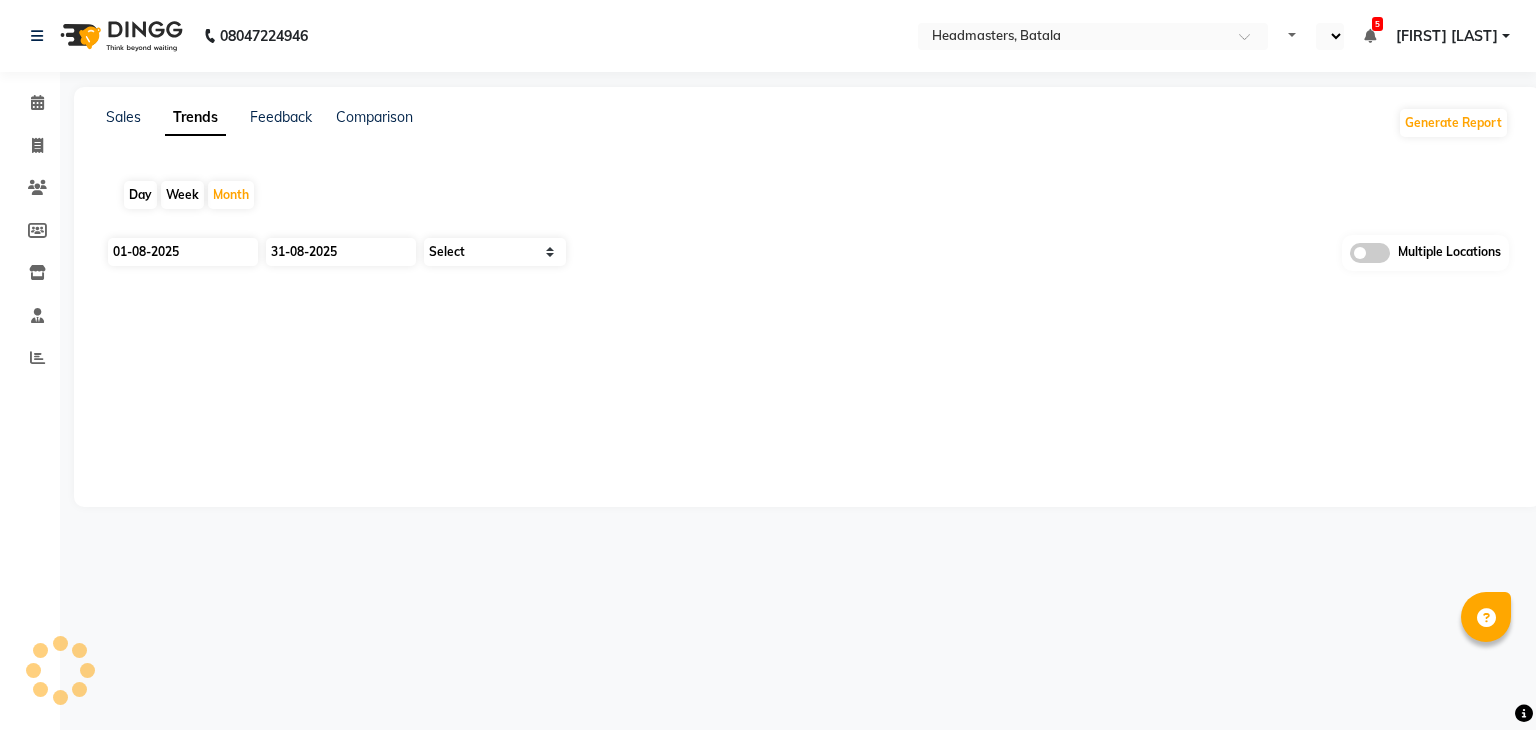 select on "by_client" 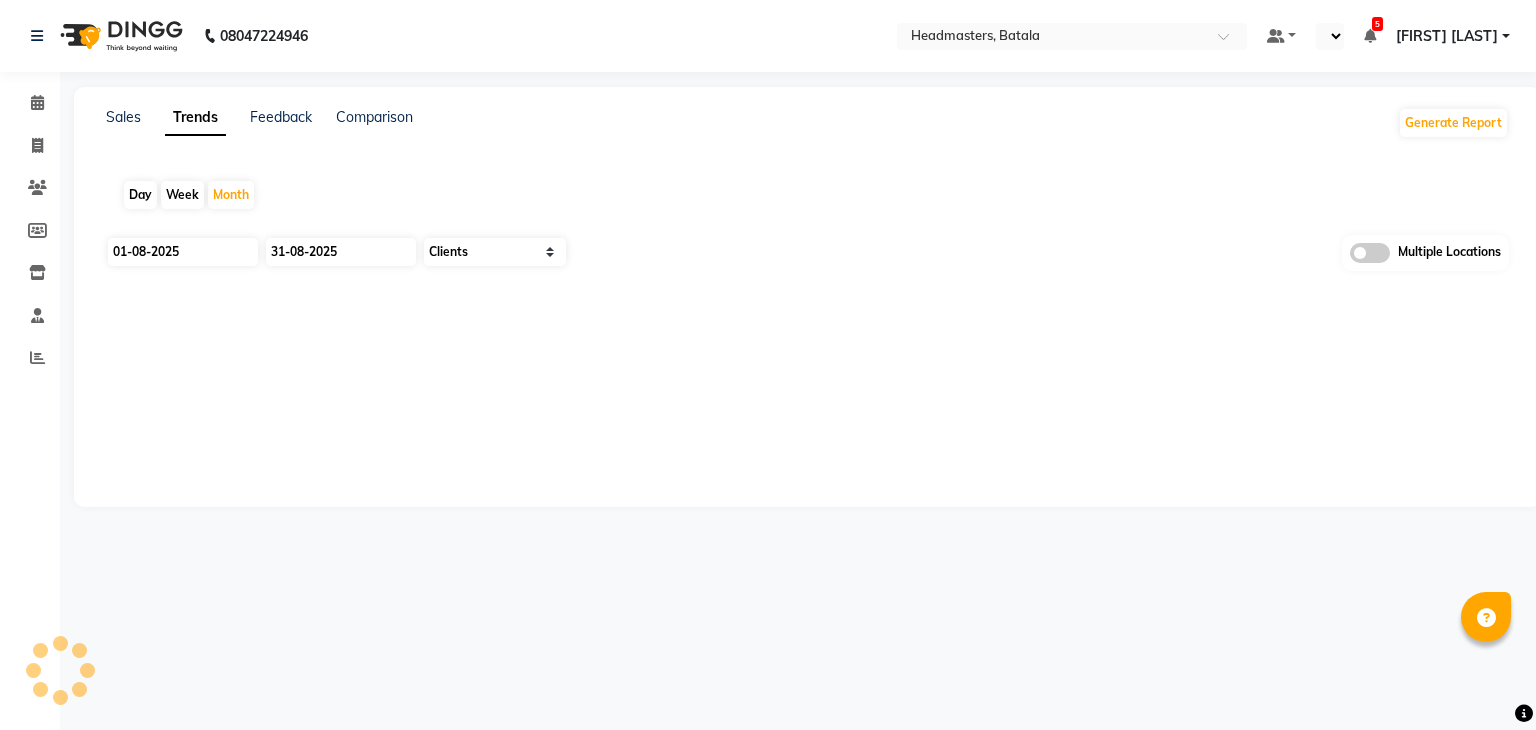 select on "en" 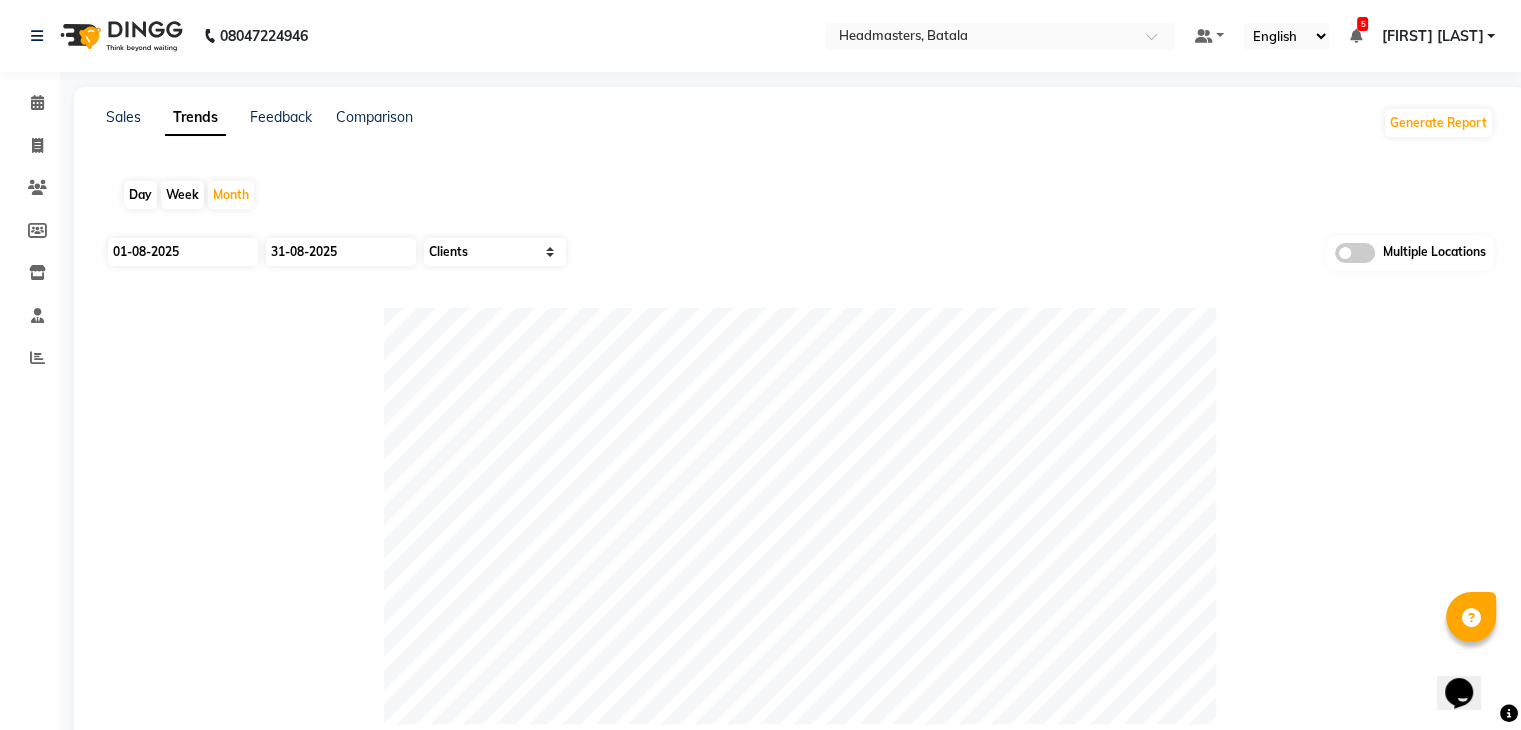 scroll, scrollTop: 0, scrollLeft: 0, axis: both 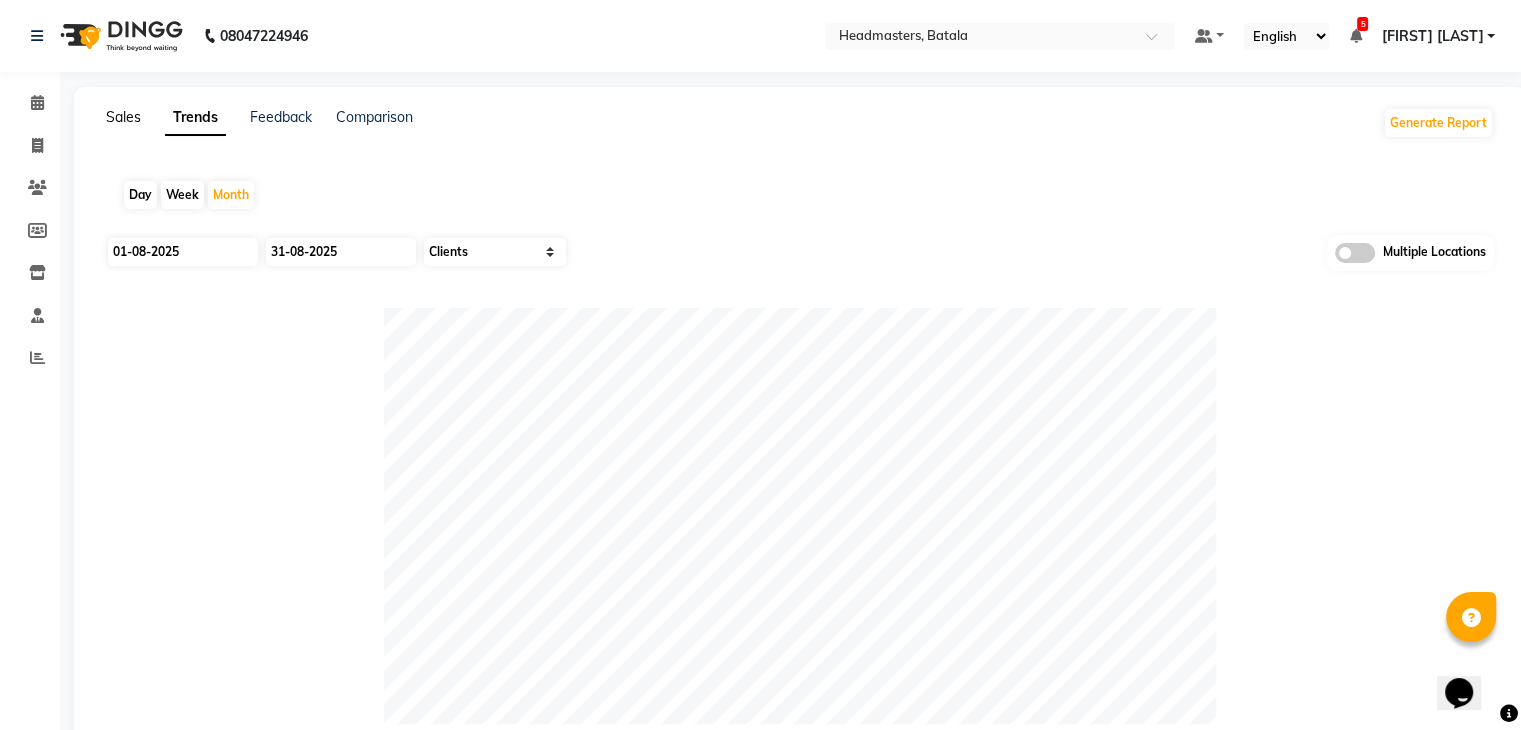 click on "Sales" 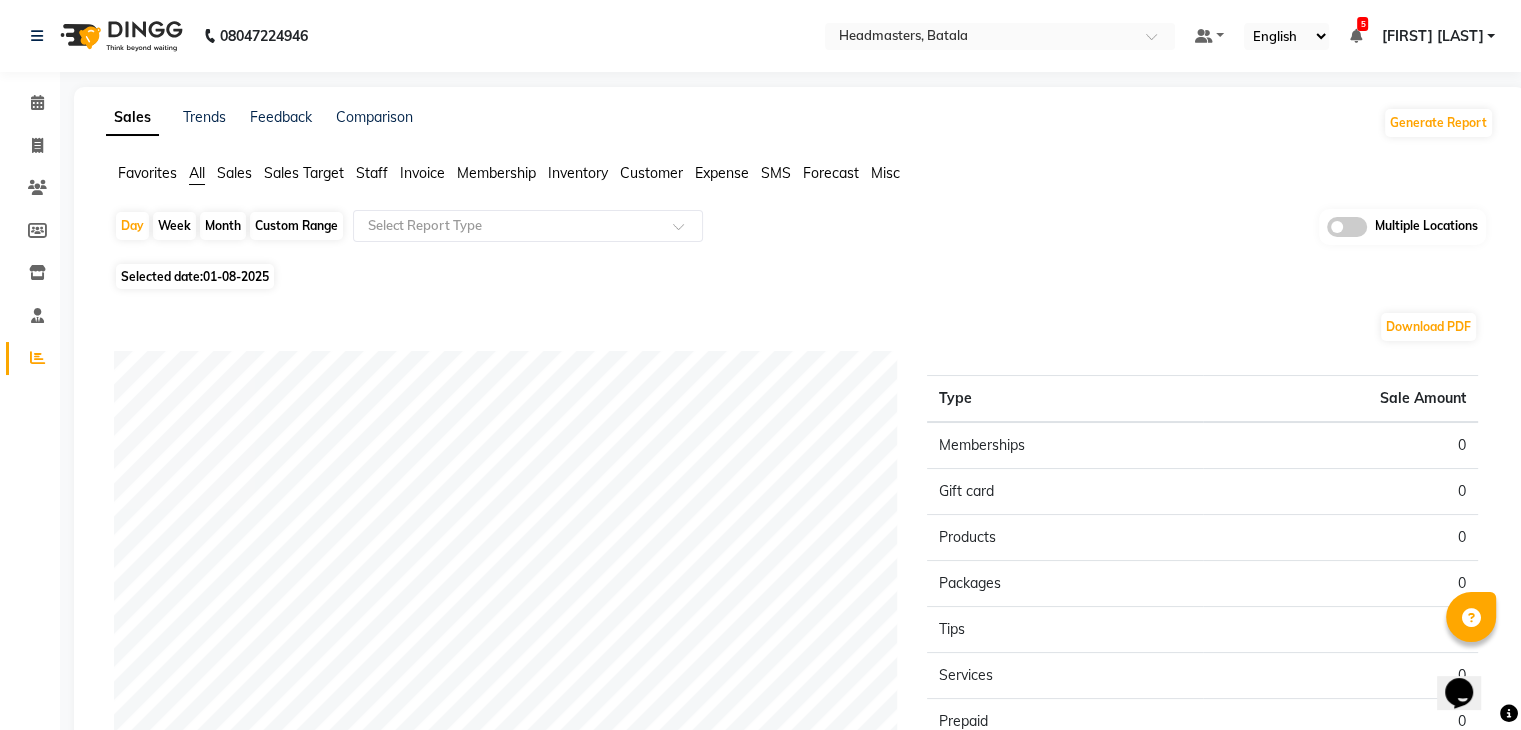 click on "Sales" 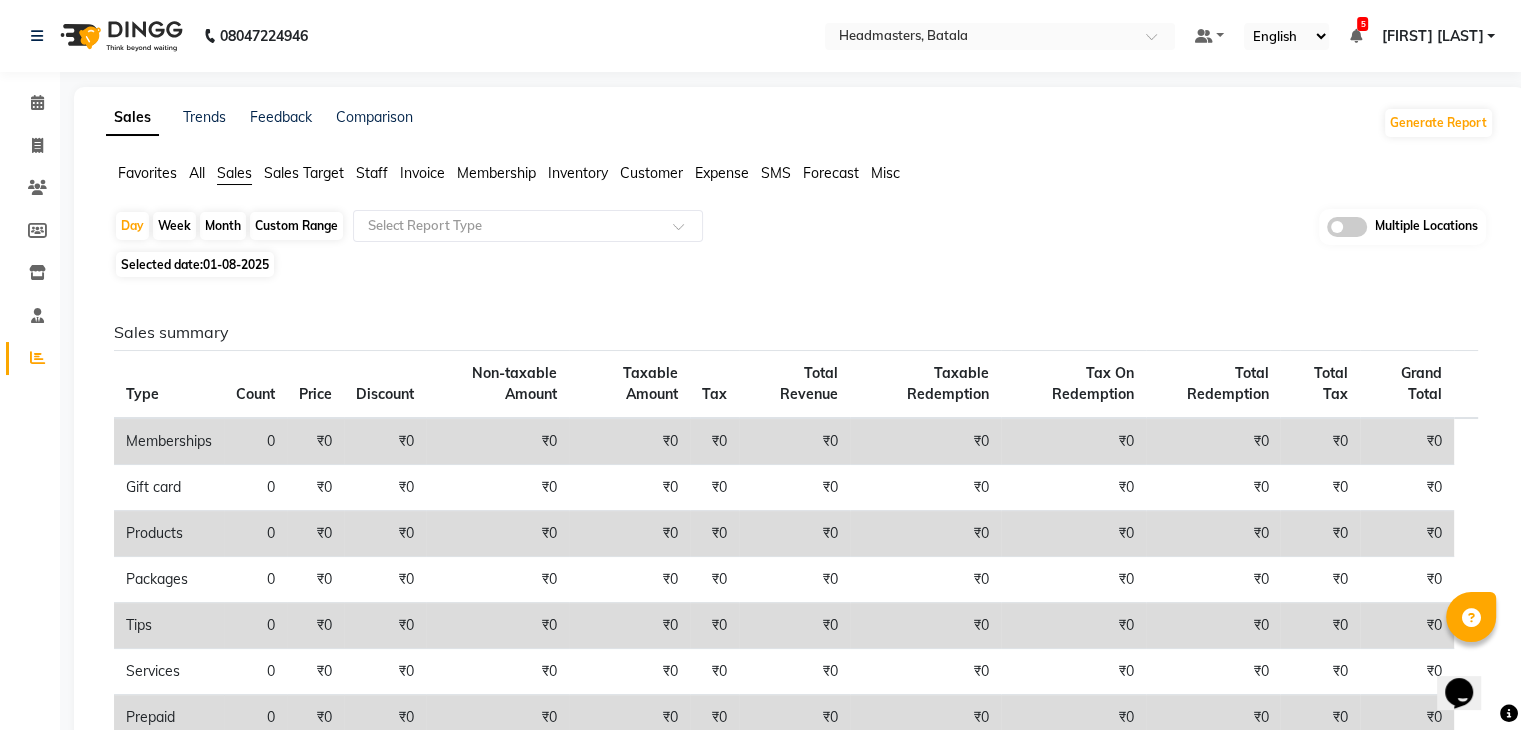 click on "01-08-2025" 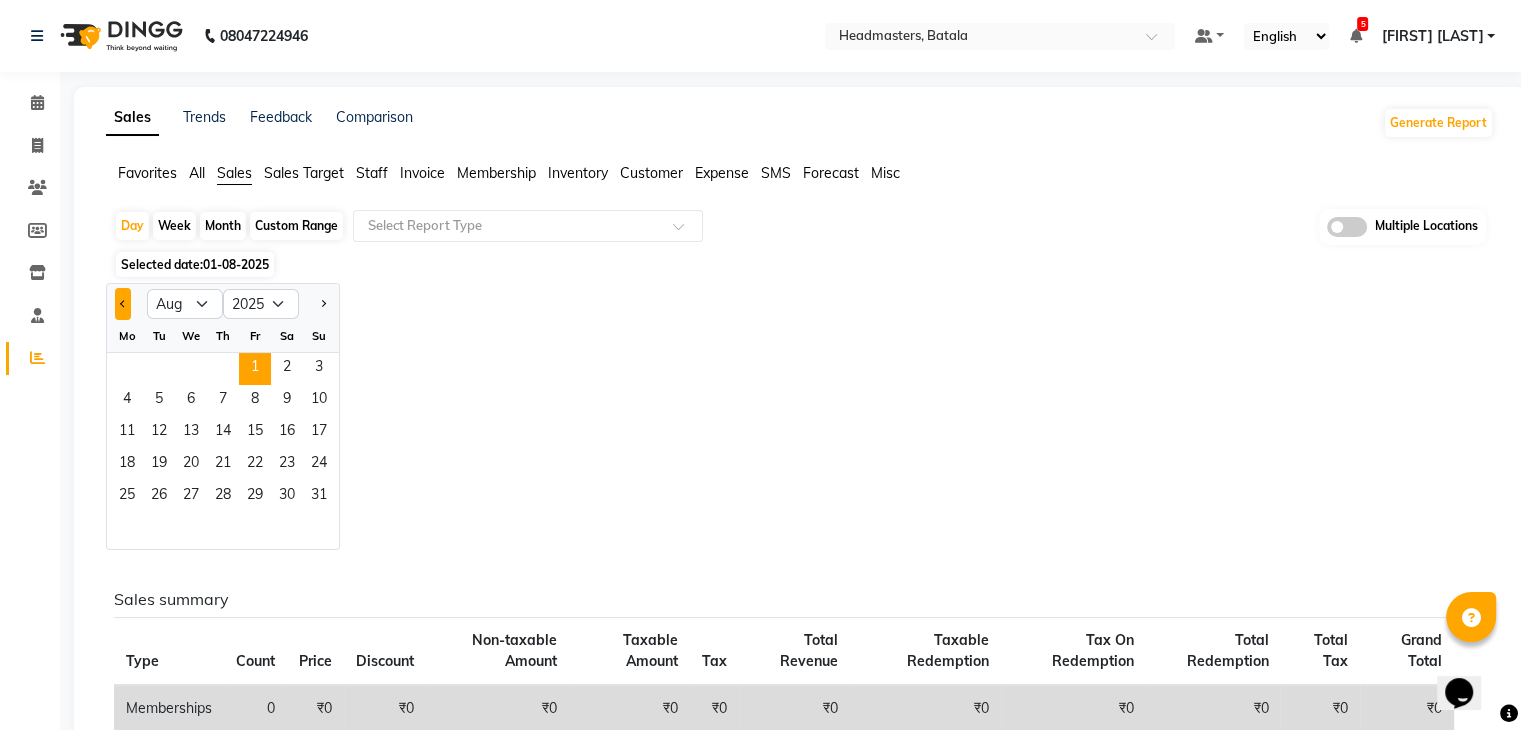 click 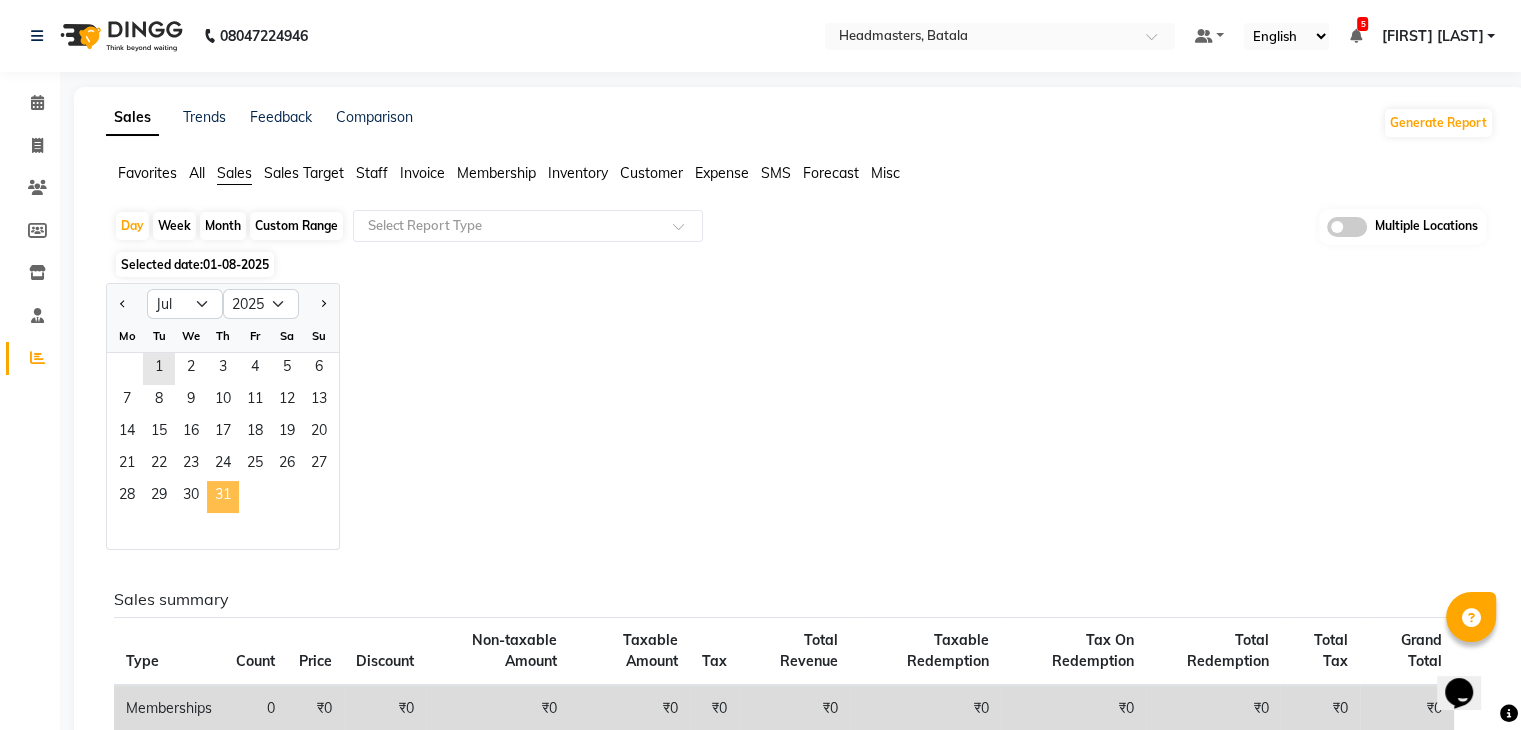 click on "31" 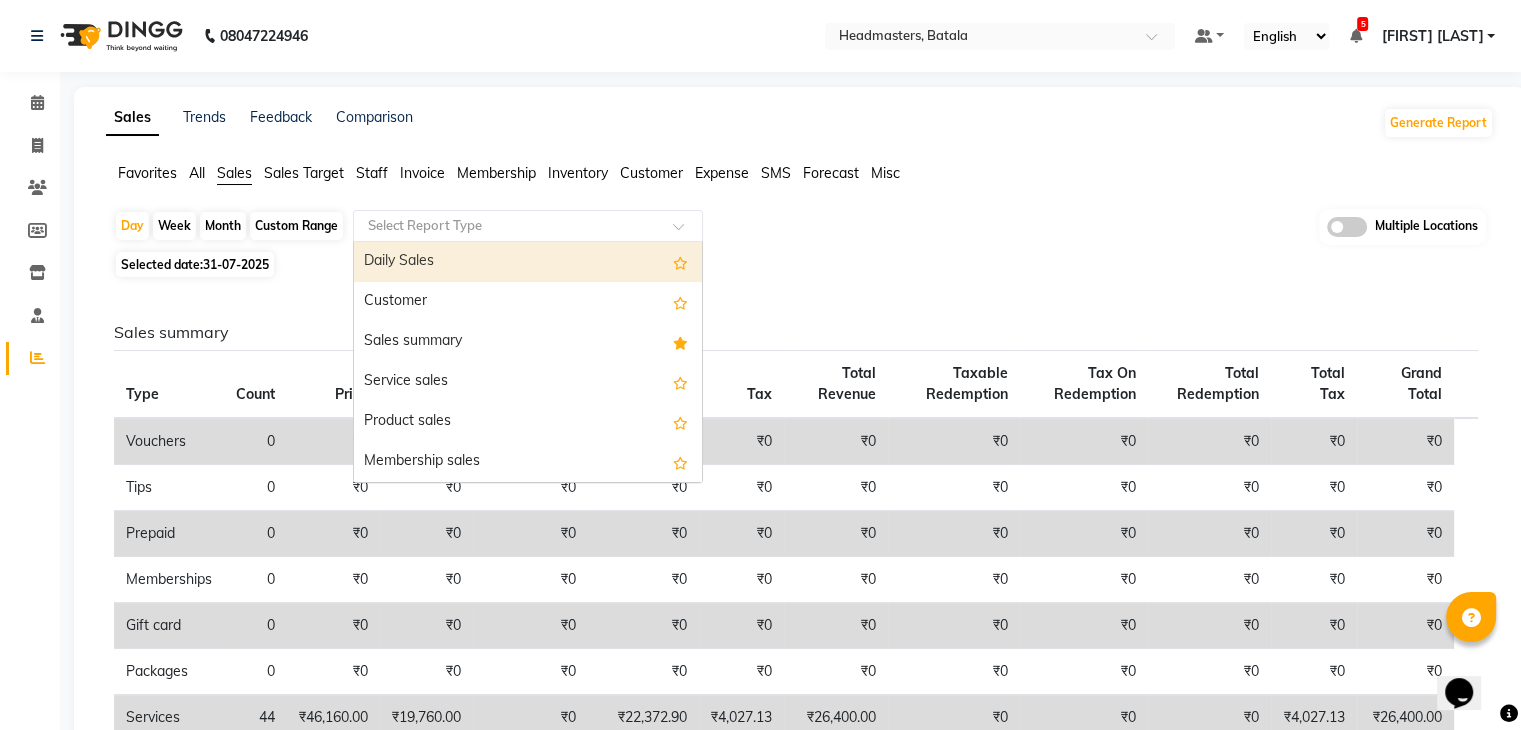 click 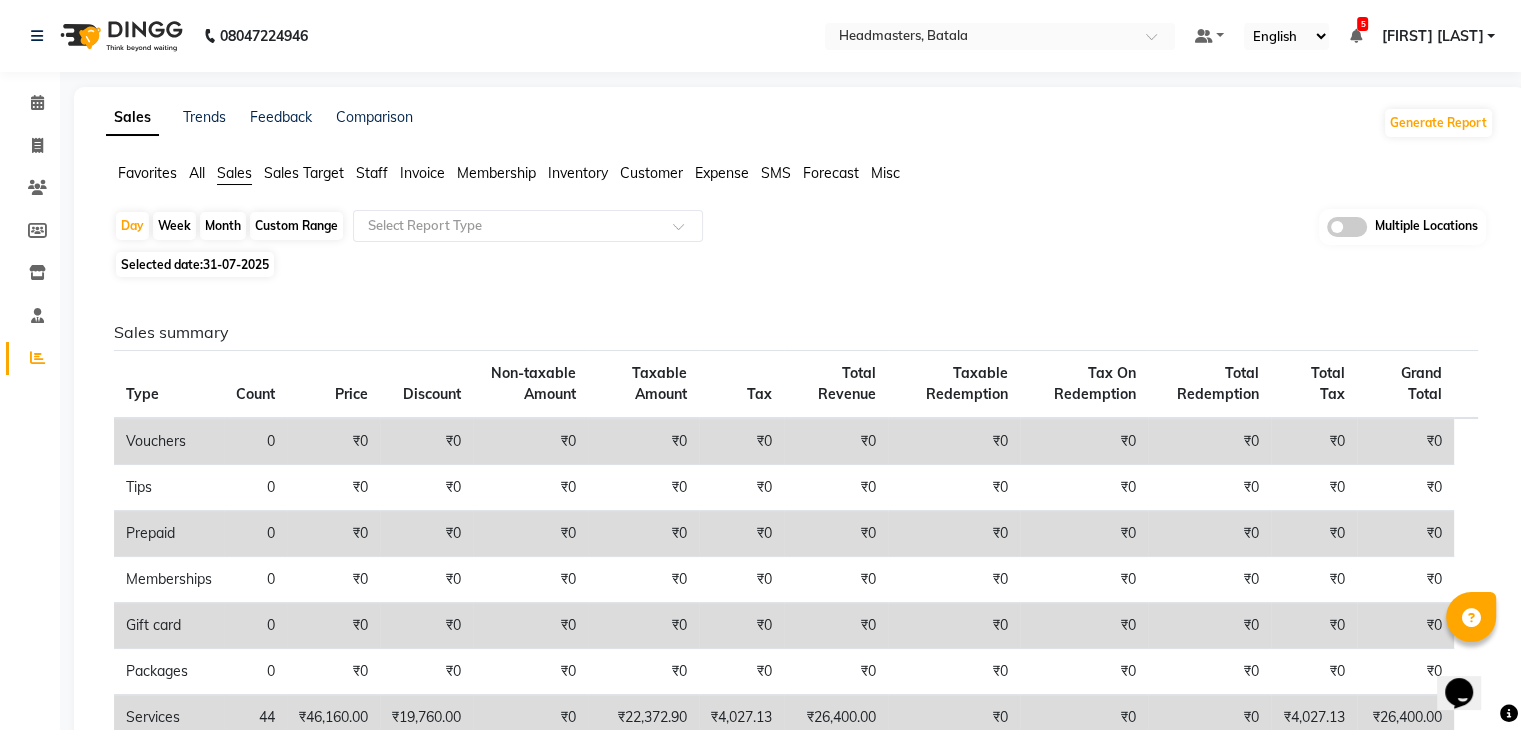 click on "Sales summary Type Count Price Discount Non-taxable Amount Taxable Amount Tax Total Revenue Taxable Redemption Tax On Redemption Total Redemption Total Tax Grand Total  Vouchers 0 ₹0 ₹0 ₹0 ₹0 ₹0 ₹0 ₹0 ₹0 ₹0 ₹0 ₹0  Tips 0 ₹0 ₹0 ₹0 ₹0 ₹0 ₹0 ₹0 ₹0 ₹0 ₹0 ₹0  Prepaid 0 ₹0 ₹0 ₹0 ₹0 ₹0 ₹0 ₹0 ₹0 ₹0 ₹0 ₹0  Memberships 0 ₹0 ₹0 ₹0 ₹0 ₹0 ₹0 ₹0 ₹0 ₹0 ₹0 ₹0  Gift card 0 ₹0 ₹0 ₹0 ₹0 ₹0 ₹0 ₹0 ₹0 ₹0 ₹0 ₹0  Packages 0 ₹0 ₹0 ₹0 ₹0 ₹0 ₹0 ₹0 ₹0 ₹0 ₹0 ₹0  Services 44 ₹46,160.00 ₹19,760.00 ₹0 ₹22,372.90 ₹4,027.13 ₹26,400.00 ₹0 ₹0 ₹0 ₹4,027.13 ₹26,400.00  Products 3 ₹2,800.00 ₹0 ₹0 ₹2,372.88 ₹427.12 ₹2,800.00 ₹0 ₹0 ₹0 ₹427.12 ₹2,800.00  Fee 0 ₹0 ₹0 ₹0 ₹0 ₹0 ₹0 ₹0 ₹0 ₹0 ₹0 ₹0 Payment mode Payment Mode Count Total Redemption Tip Fee Advance Amount Invoice Amount  UPI 9 ₹26,150.00 ₹0 ₹0 ₹0 ₹0 ₹26,150.00  NT CASH 5 ₹3,050.00" 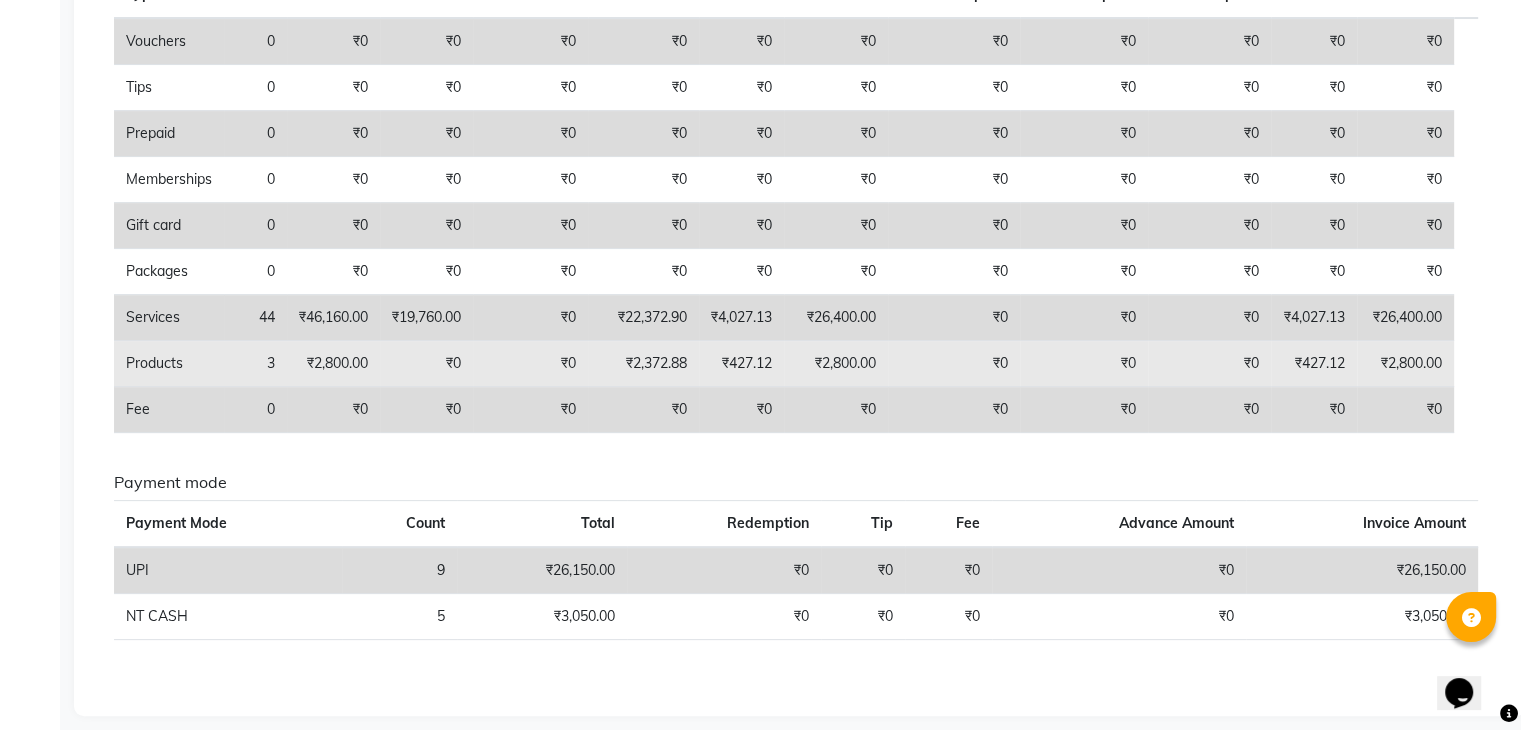 scroll, scrollTop: 0, scrollLeft: 0, axis: both 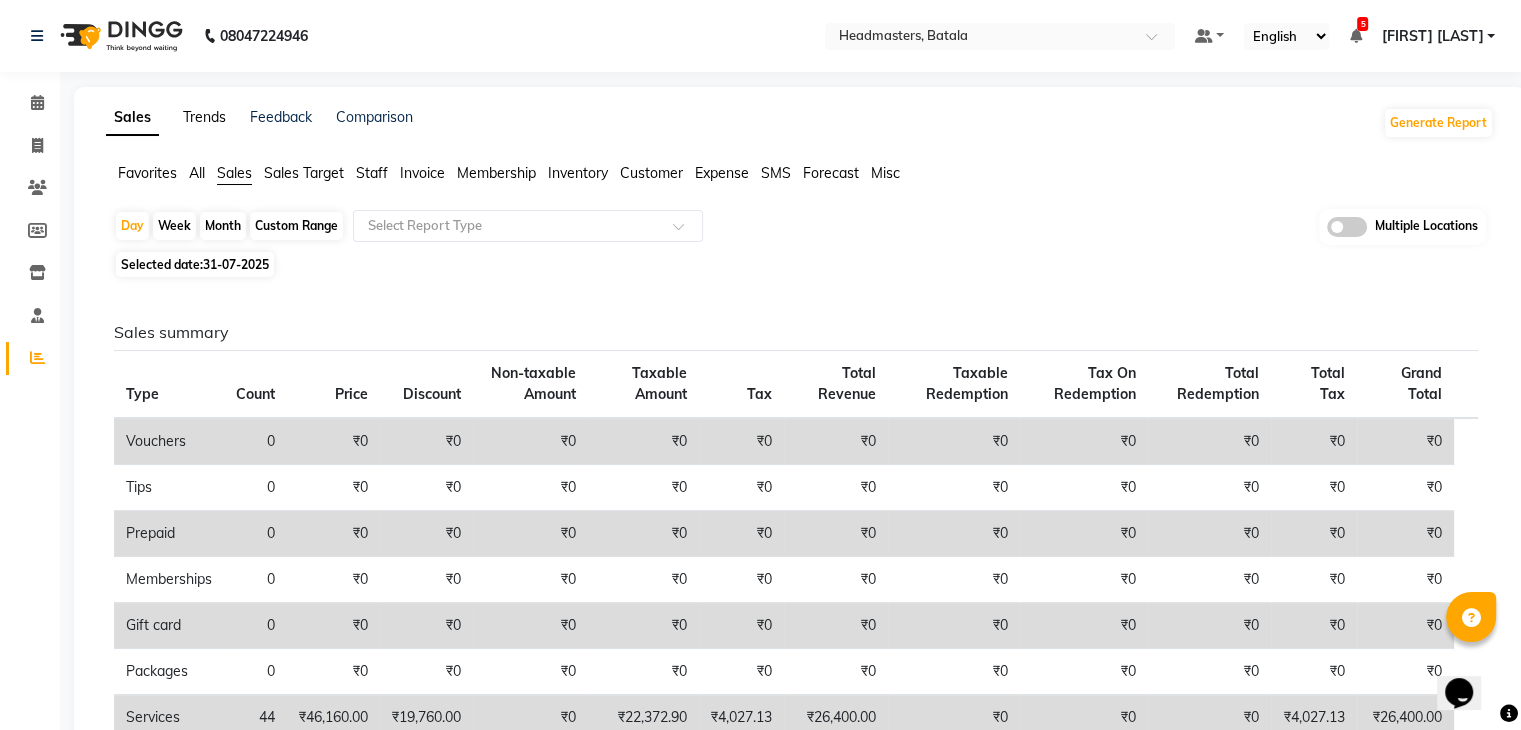 click on "Trends" 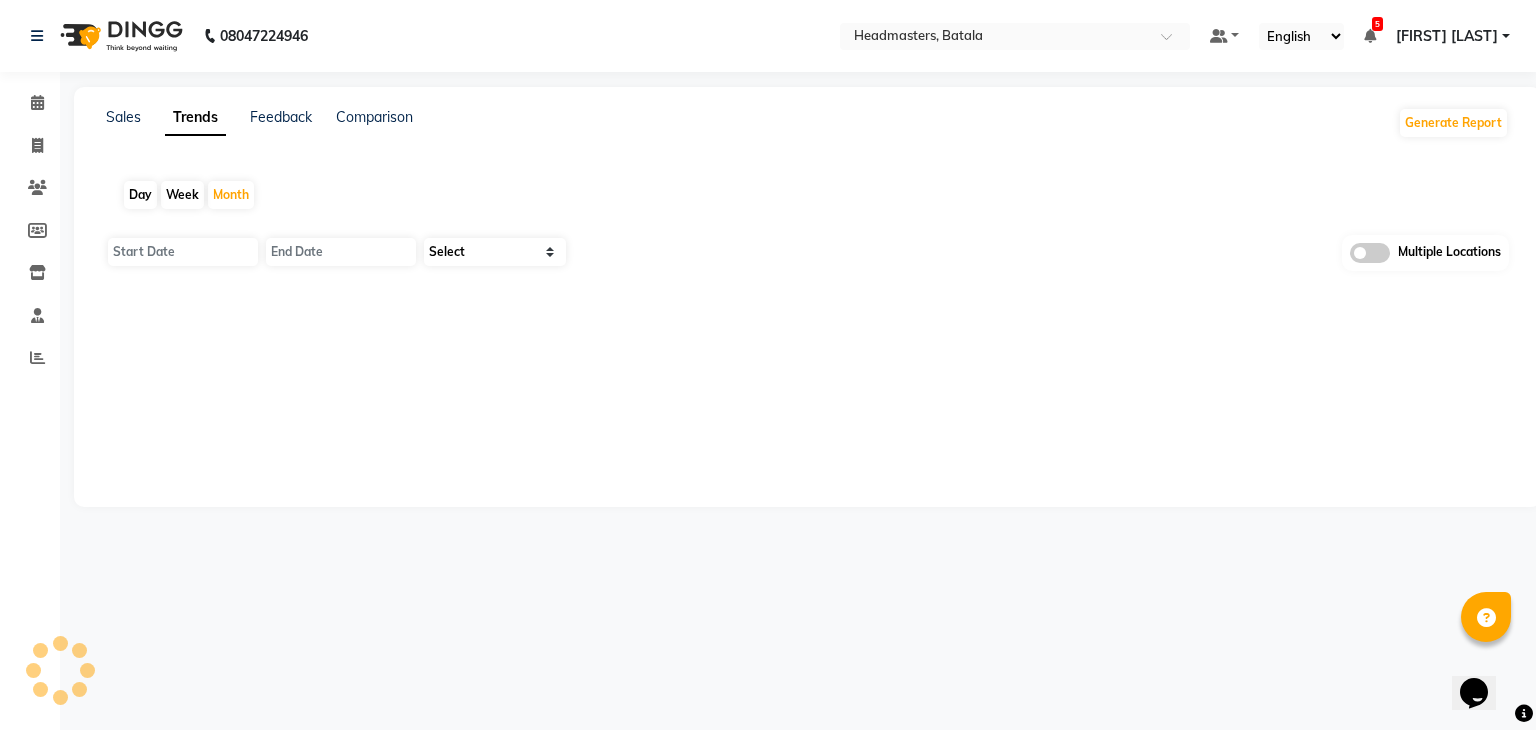 type on "01-08-2025" 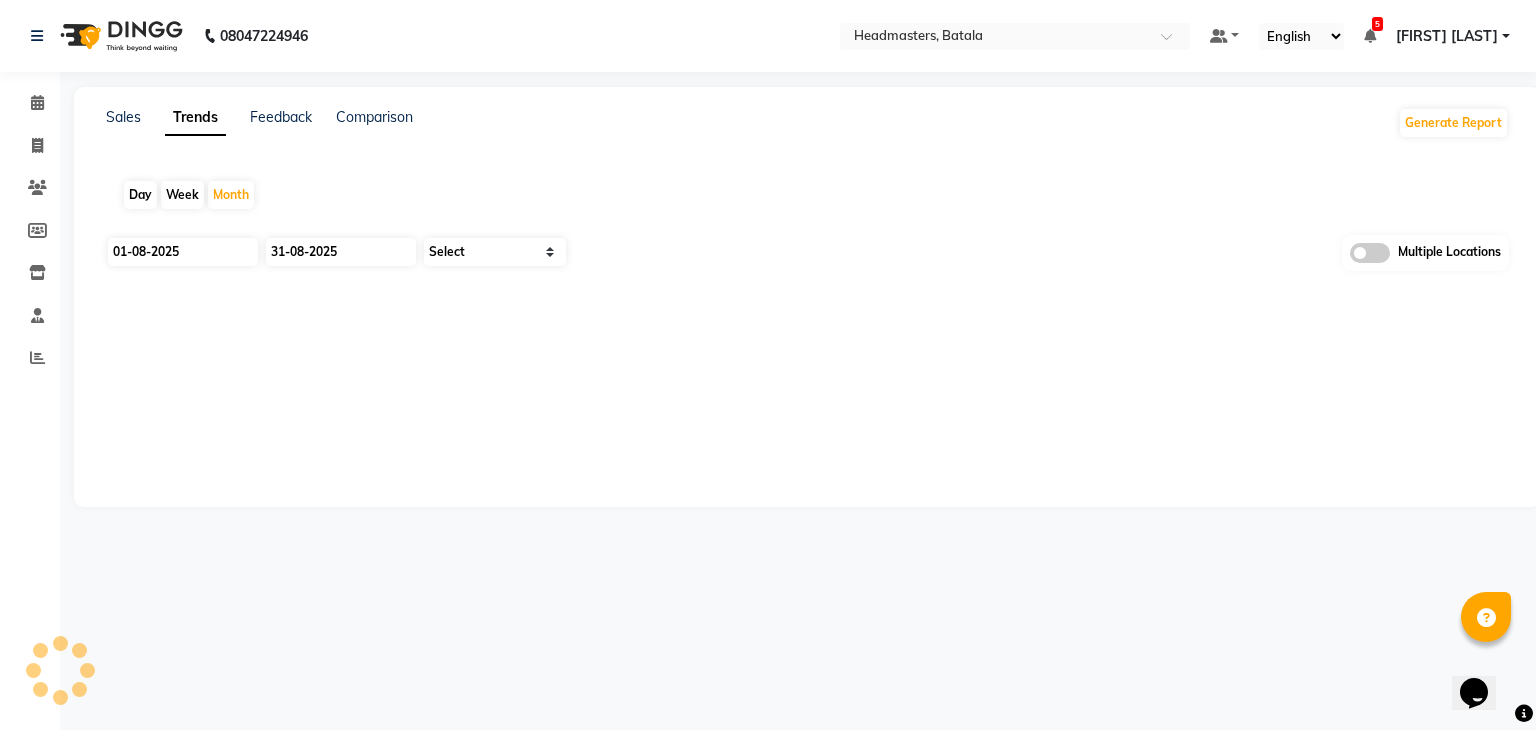 select on "by_client" 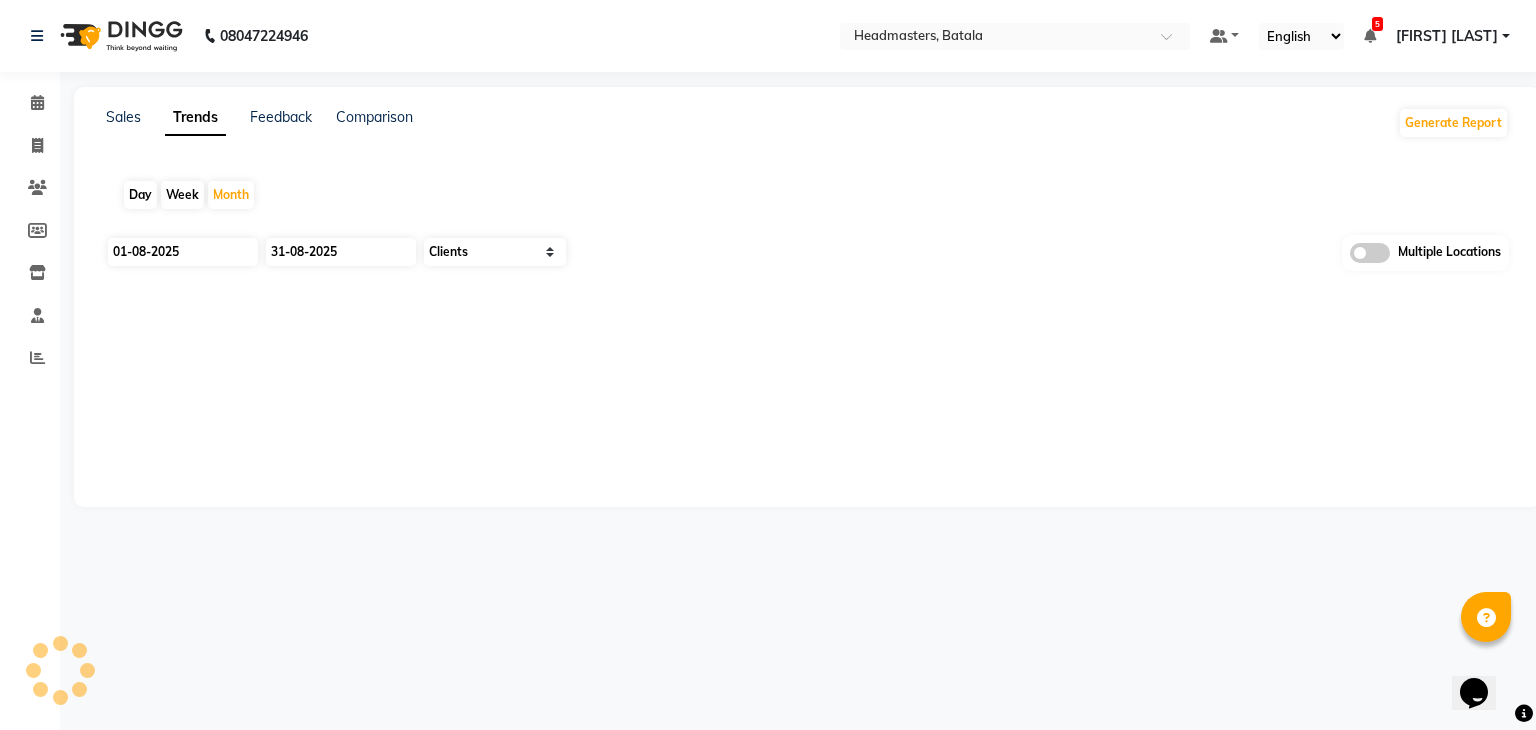 click on "Day" 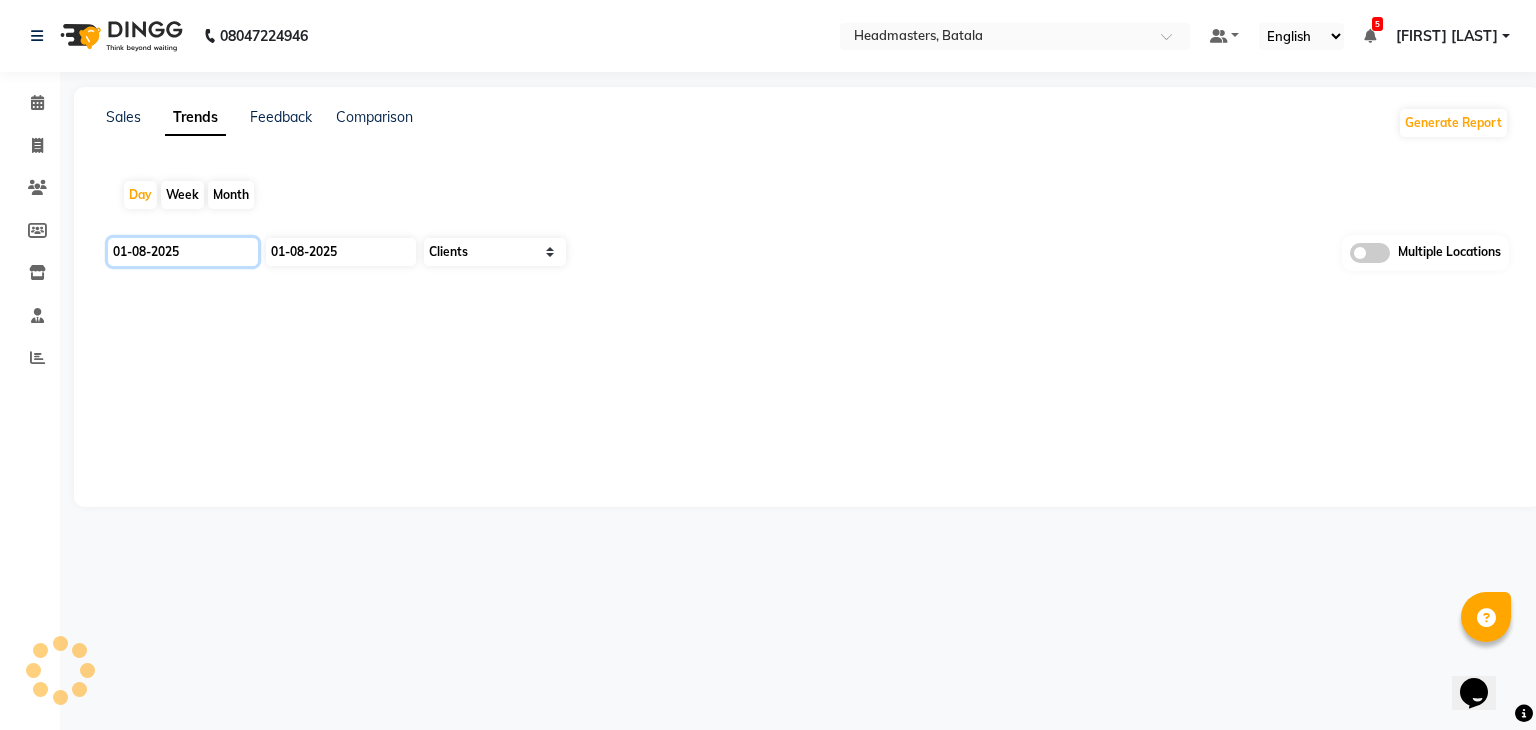 click on "01-08-2025" 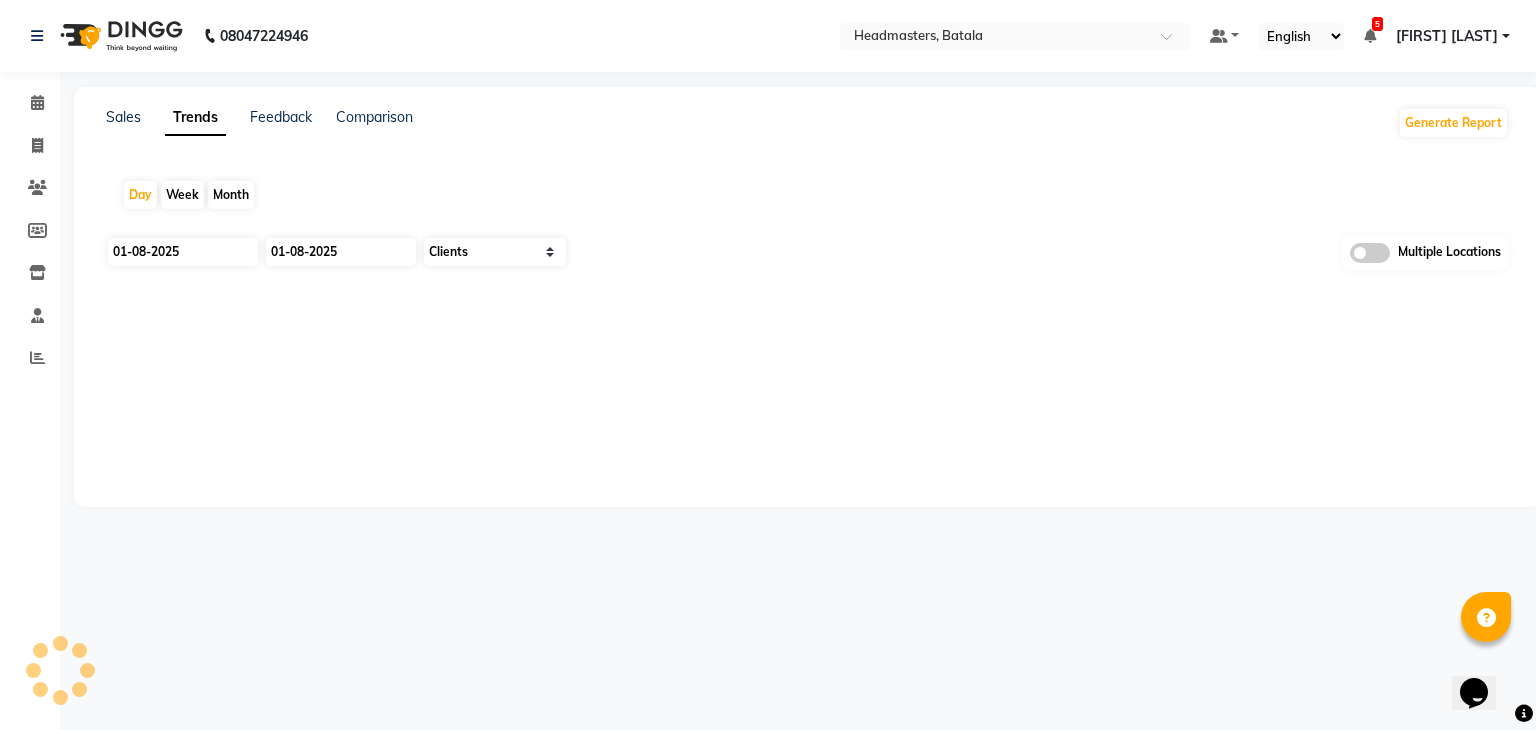 select on "8" 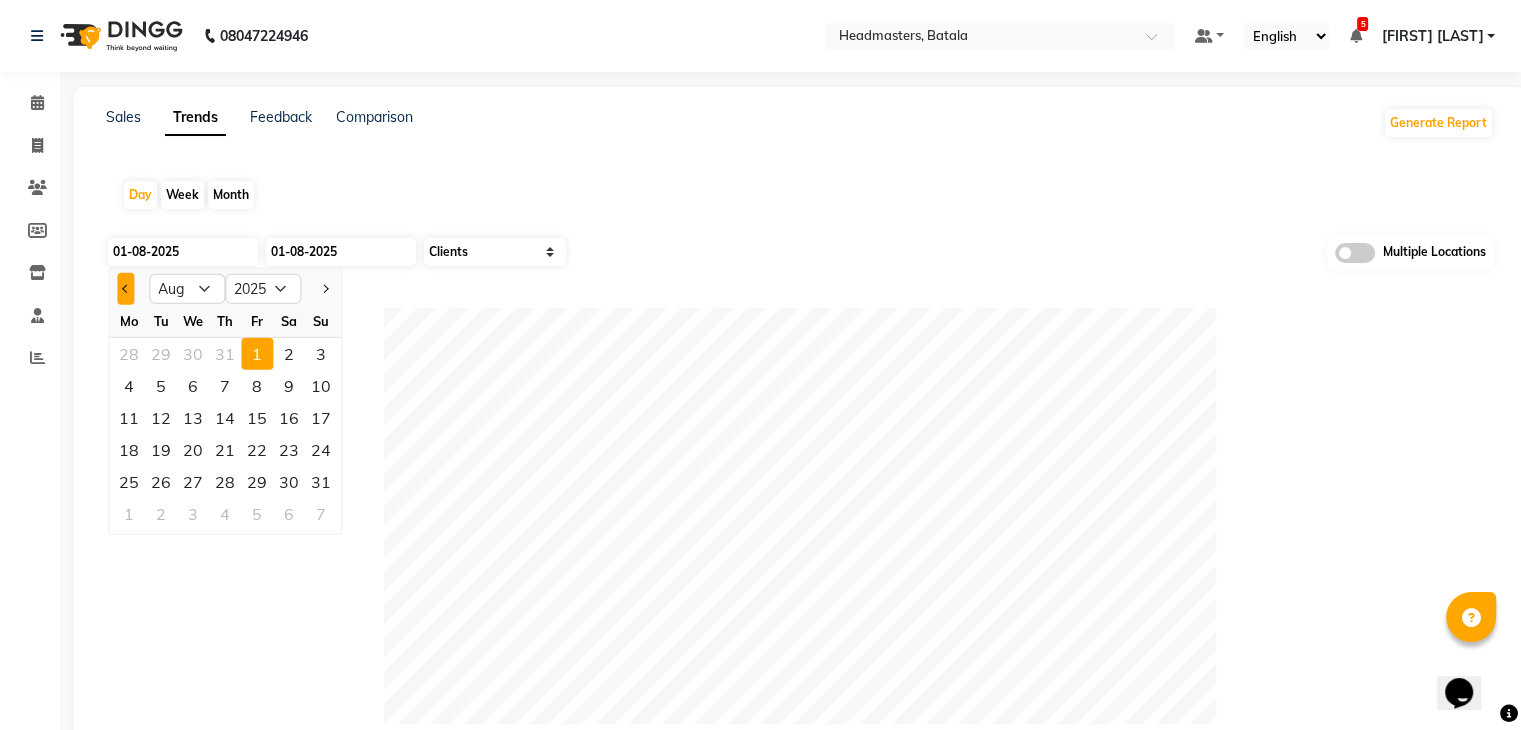 click 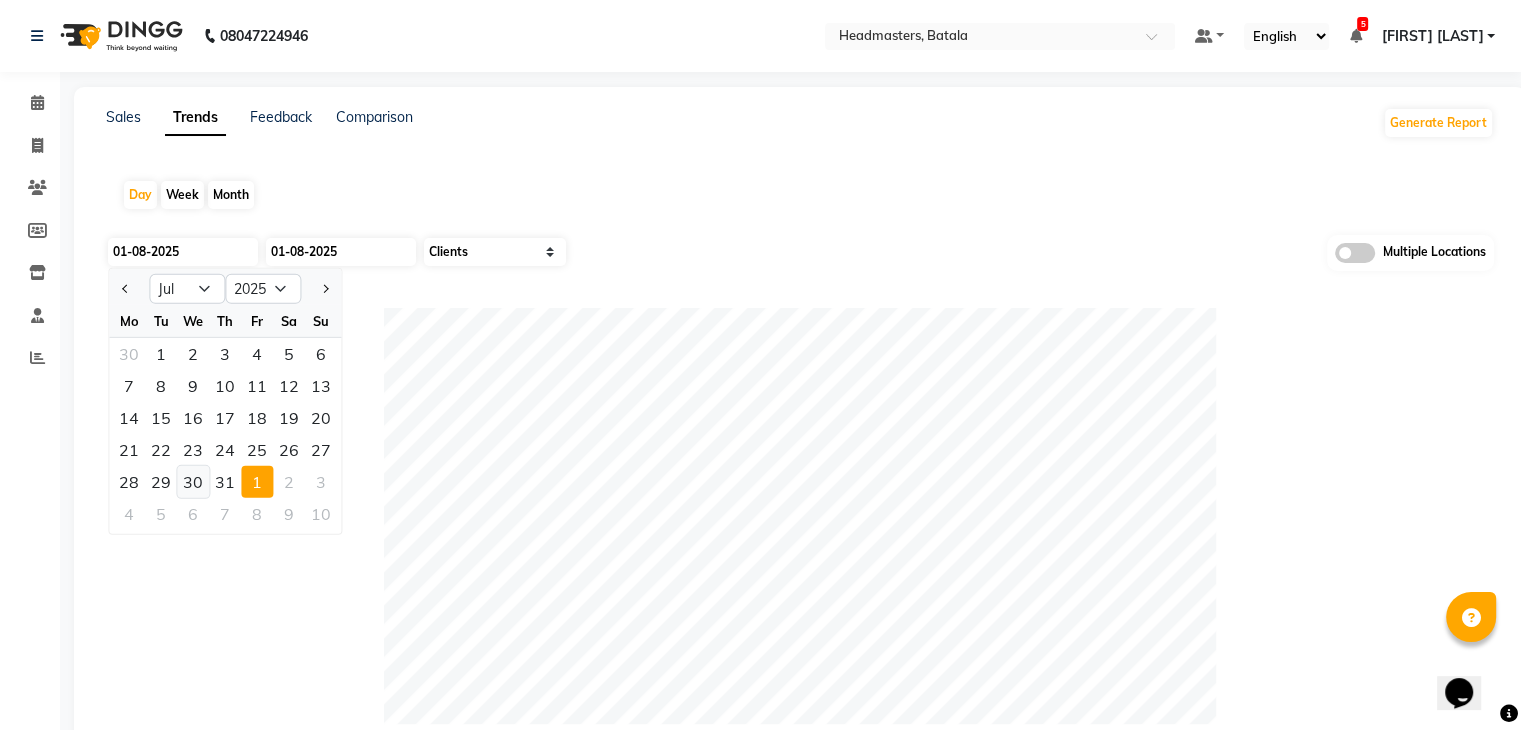 click on "30" 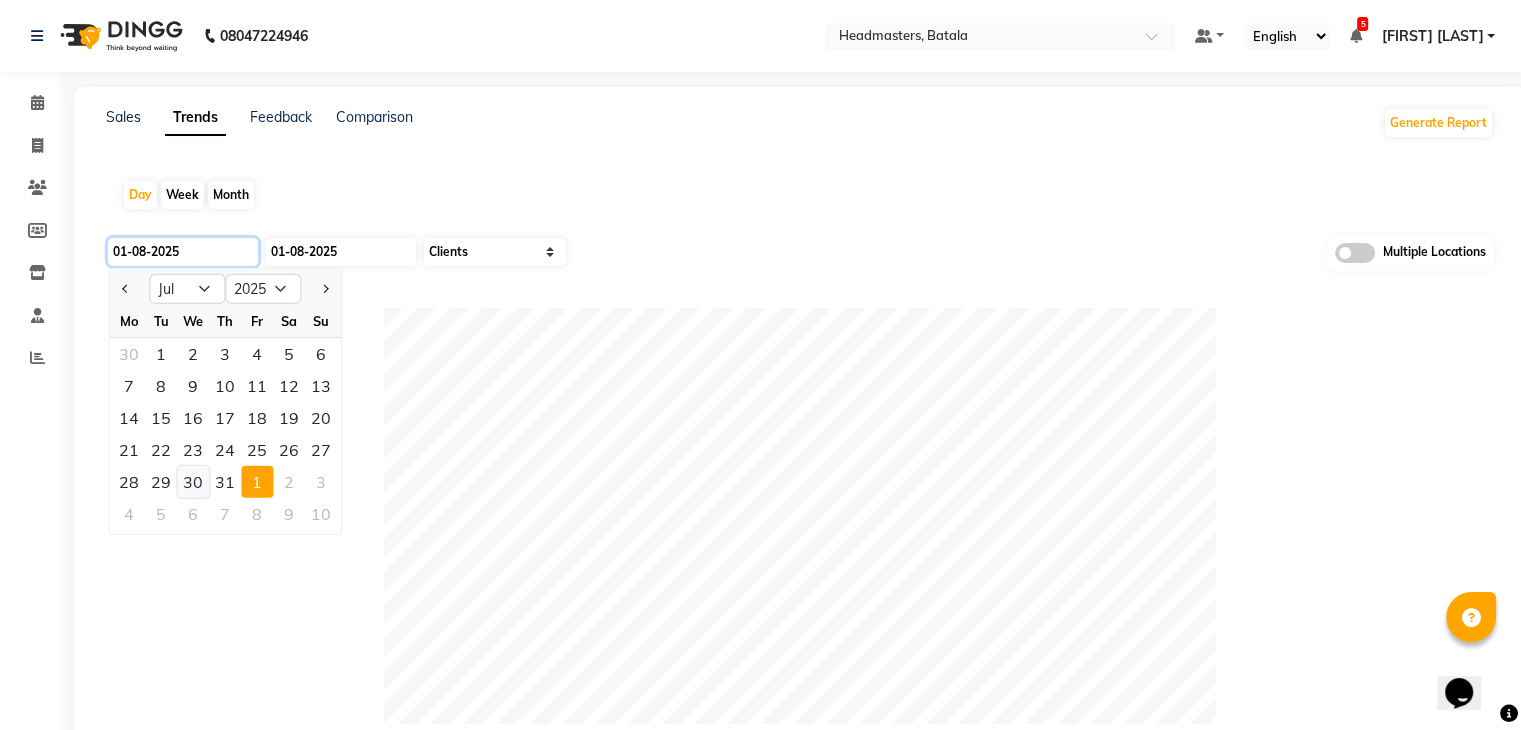 type on "30-07-2025" 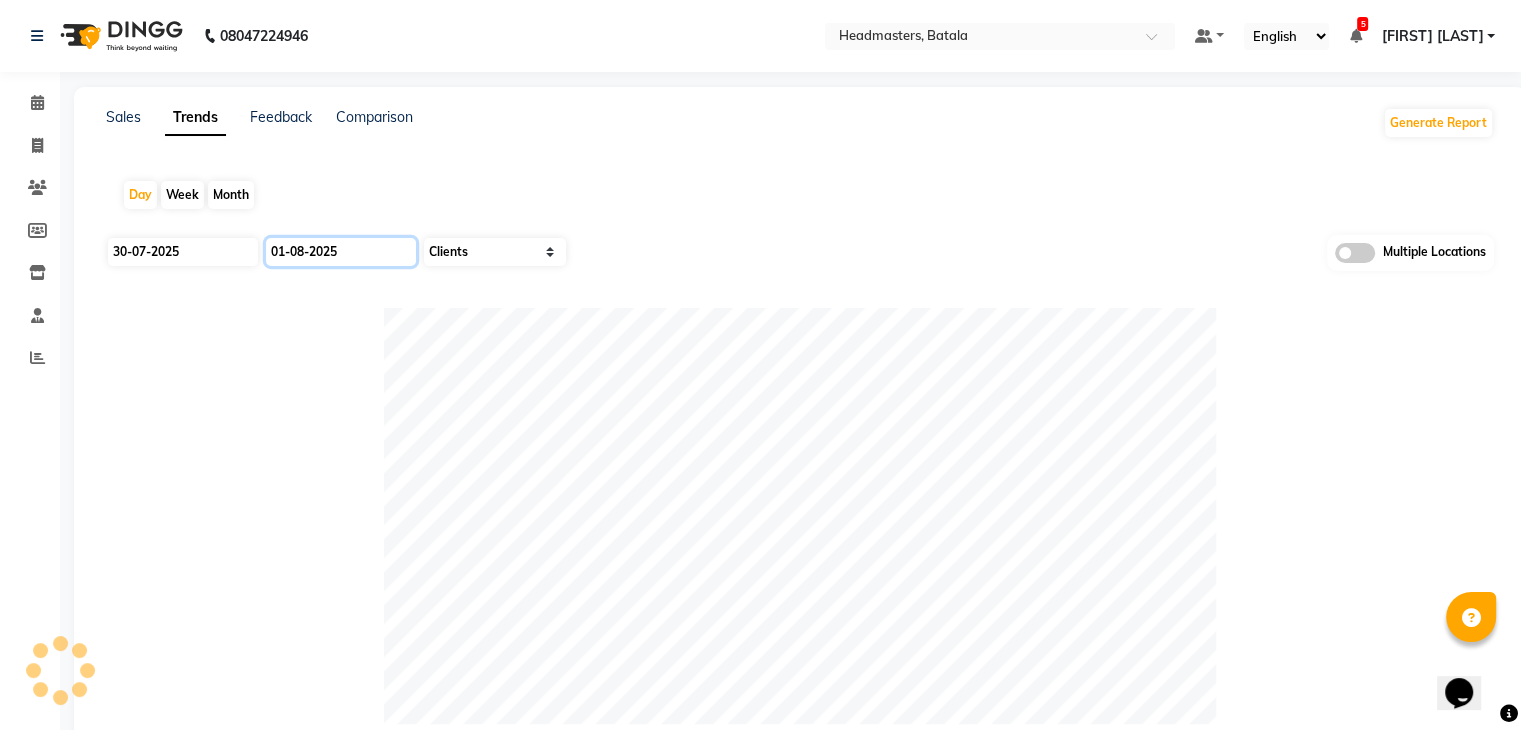 click on "01-08-2025" 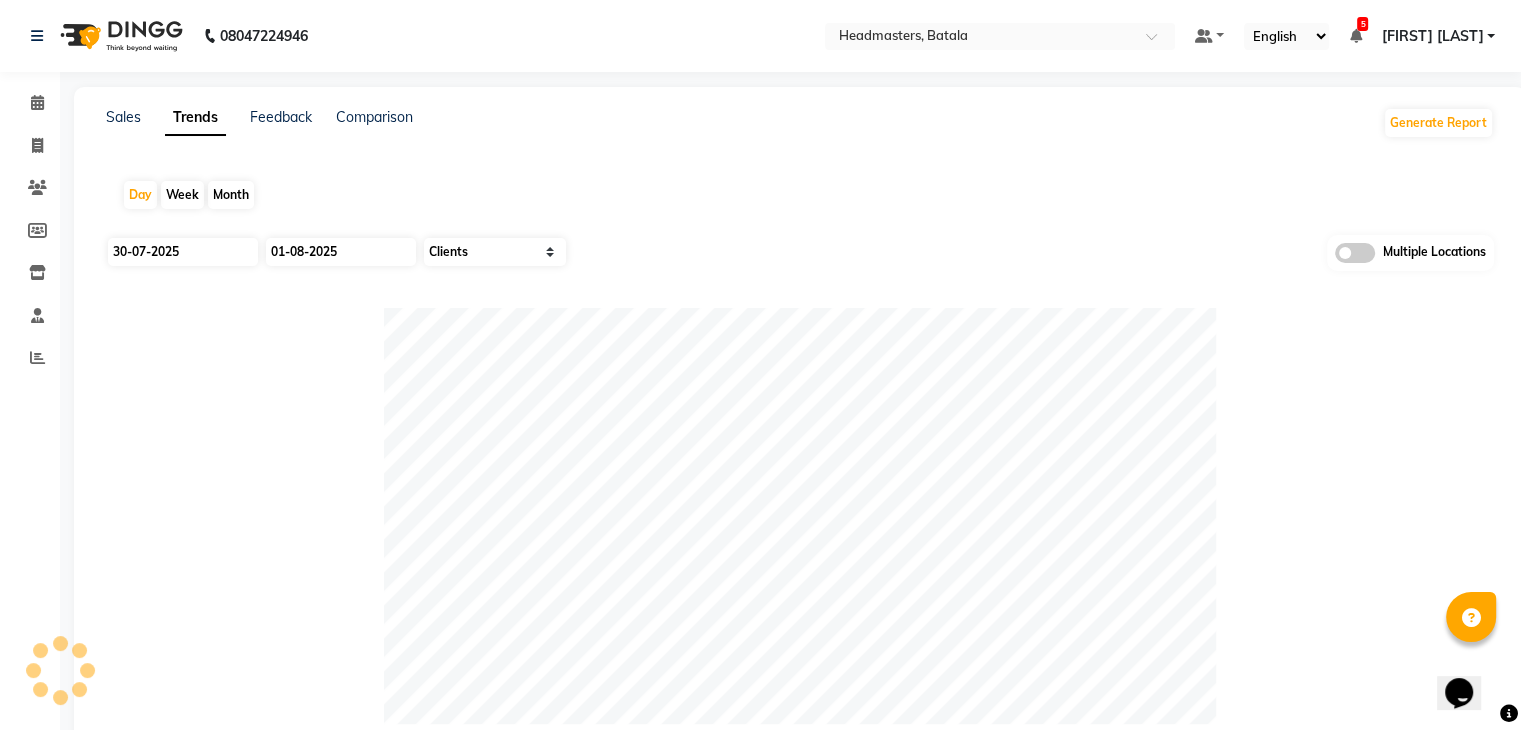 select on "8" 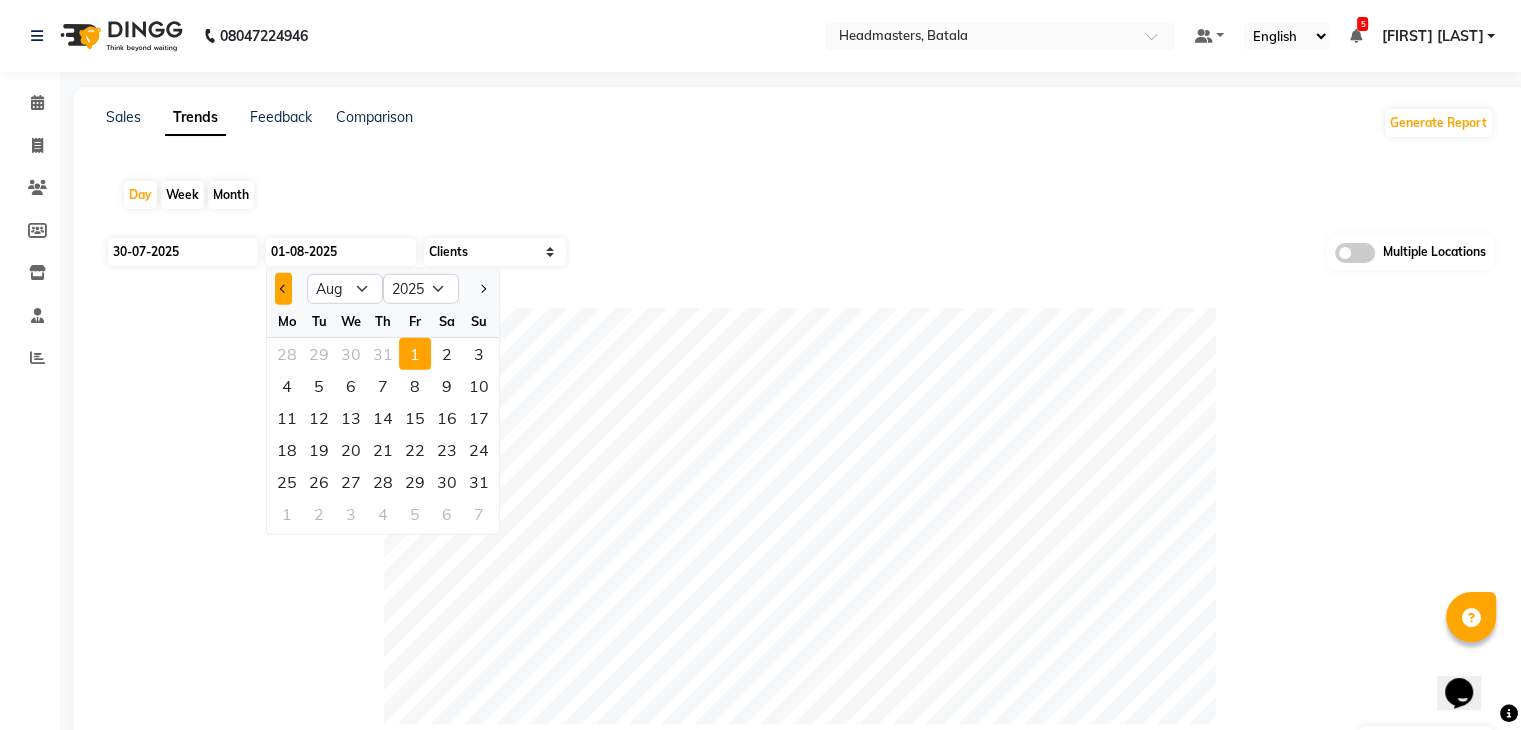 click 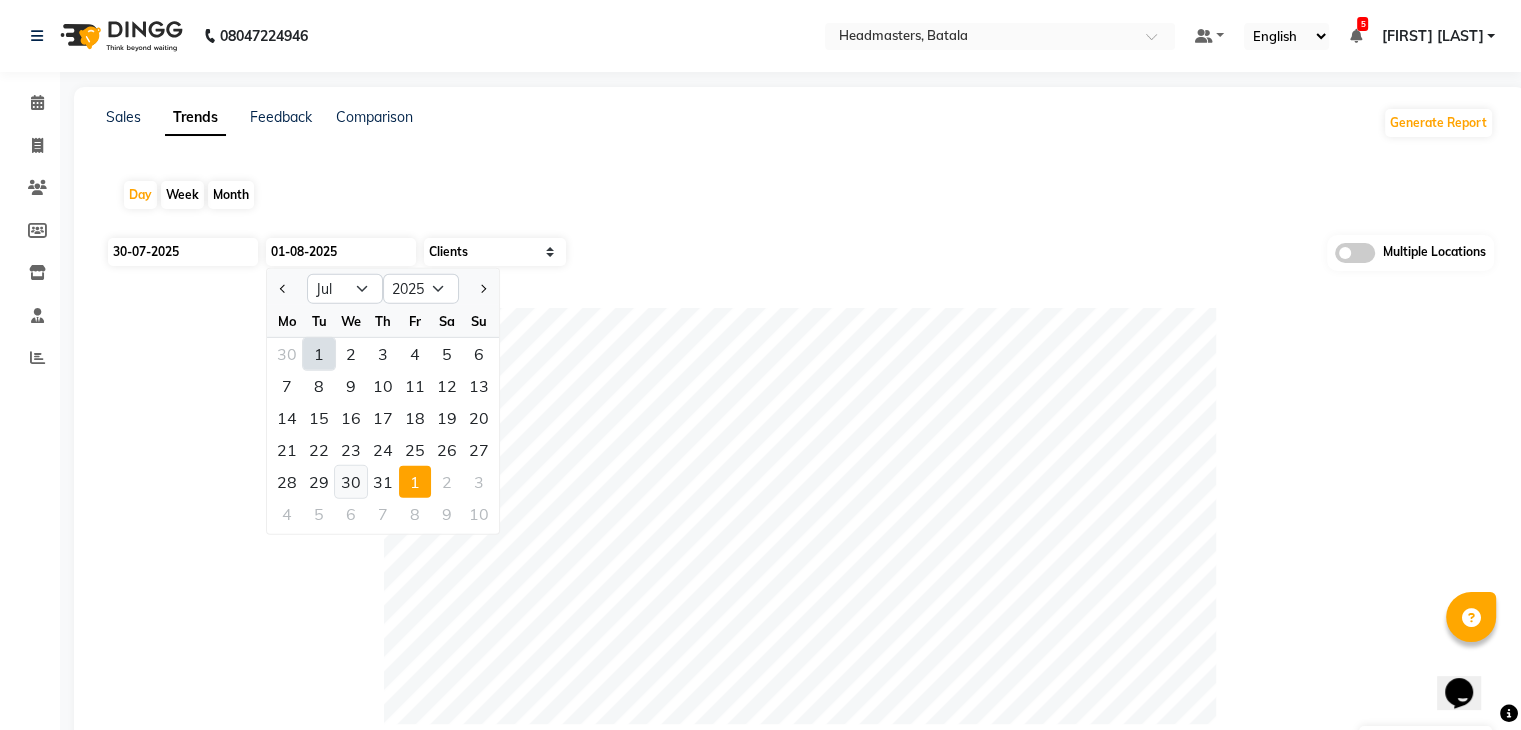 click on "30" 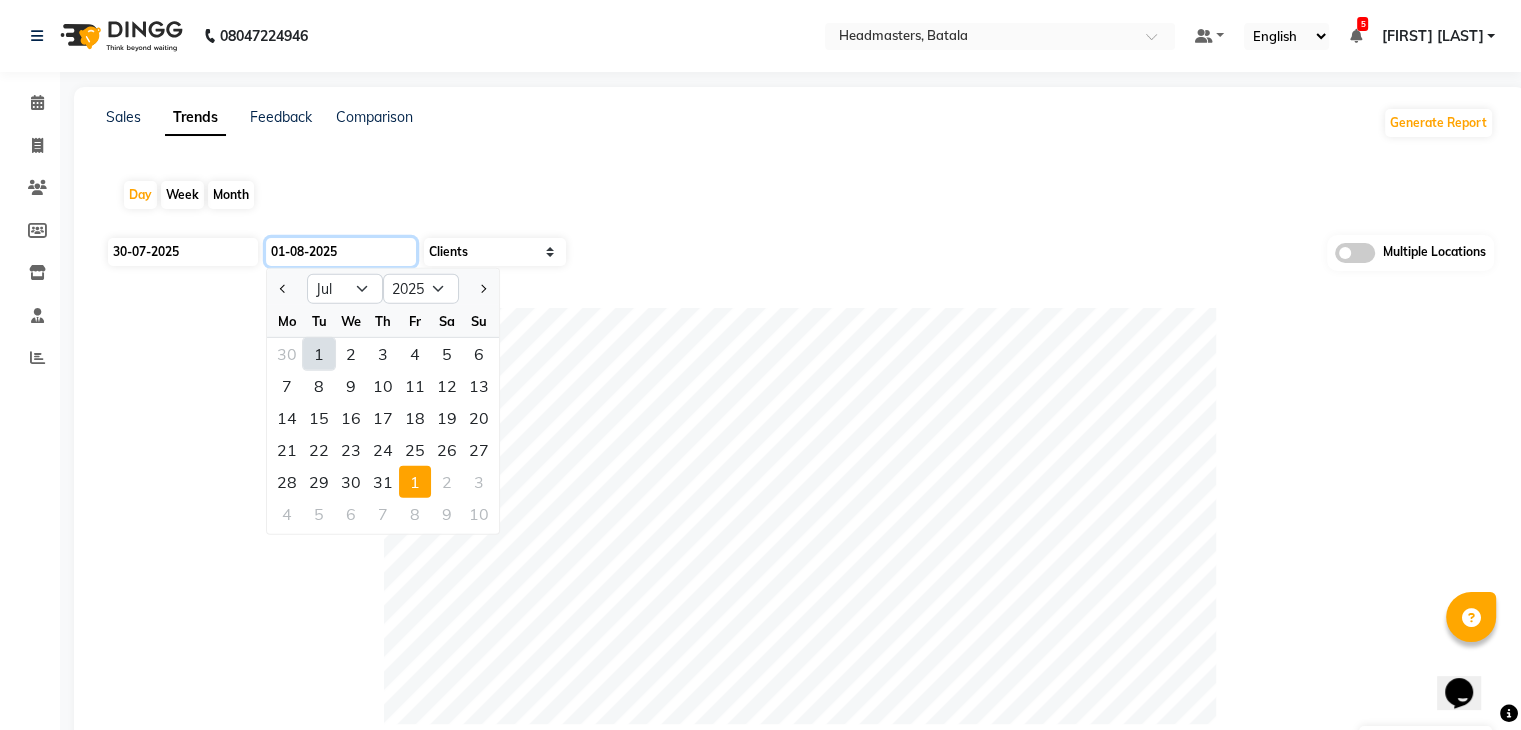 type on "30-07-2025" 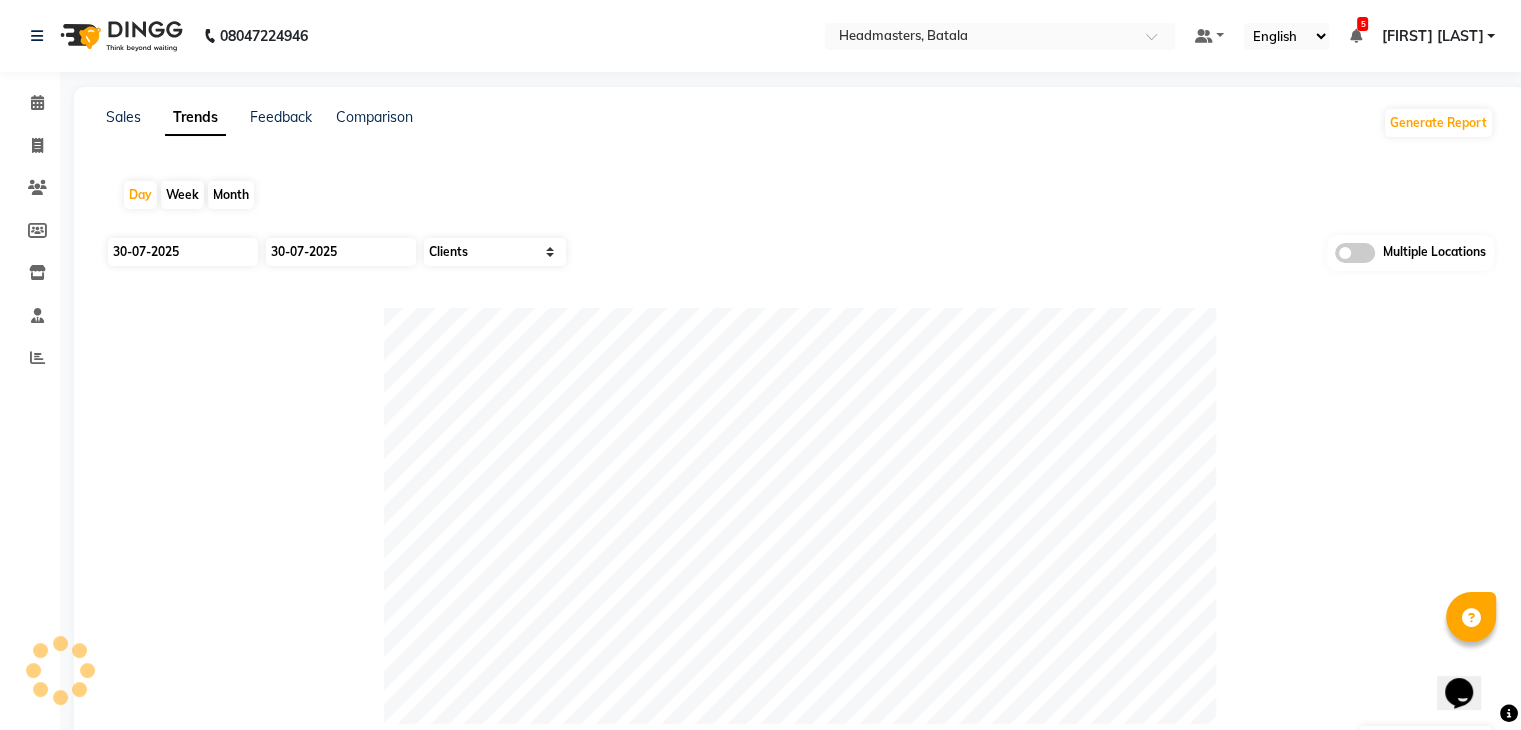 click 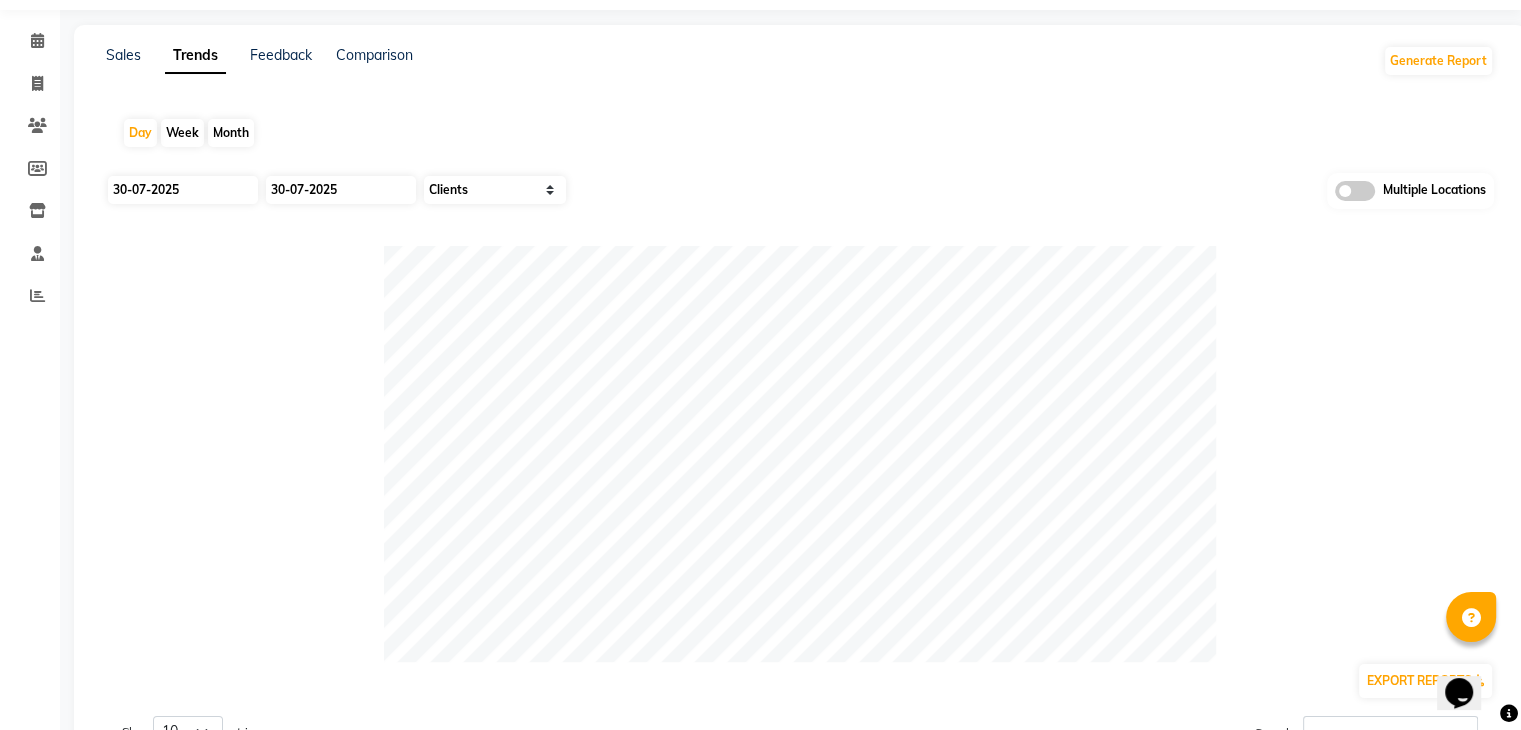 scroll, scrollTop: 0, scrollLeft: 0, axis: both 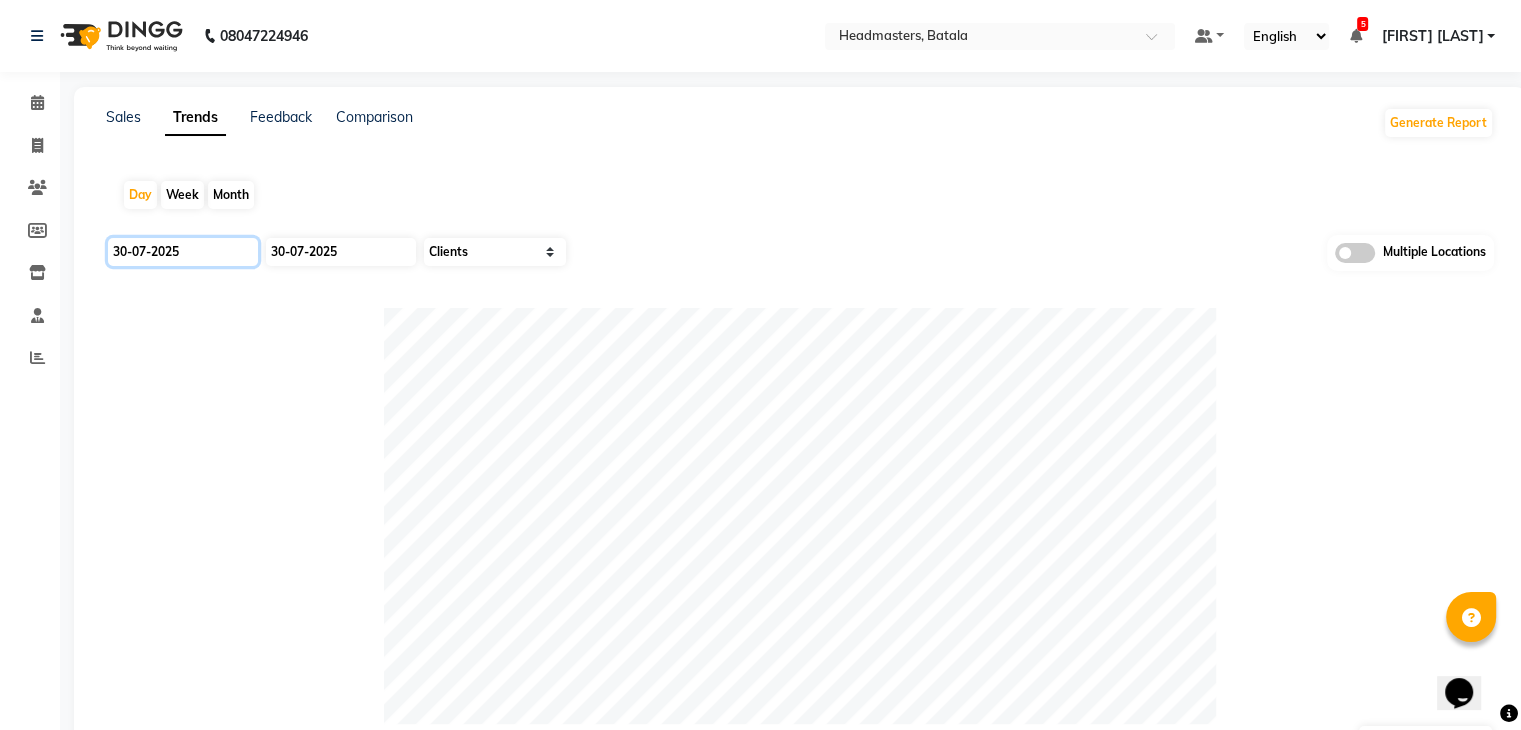 click on "30-07-2025" 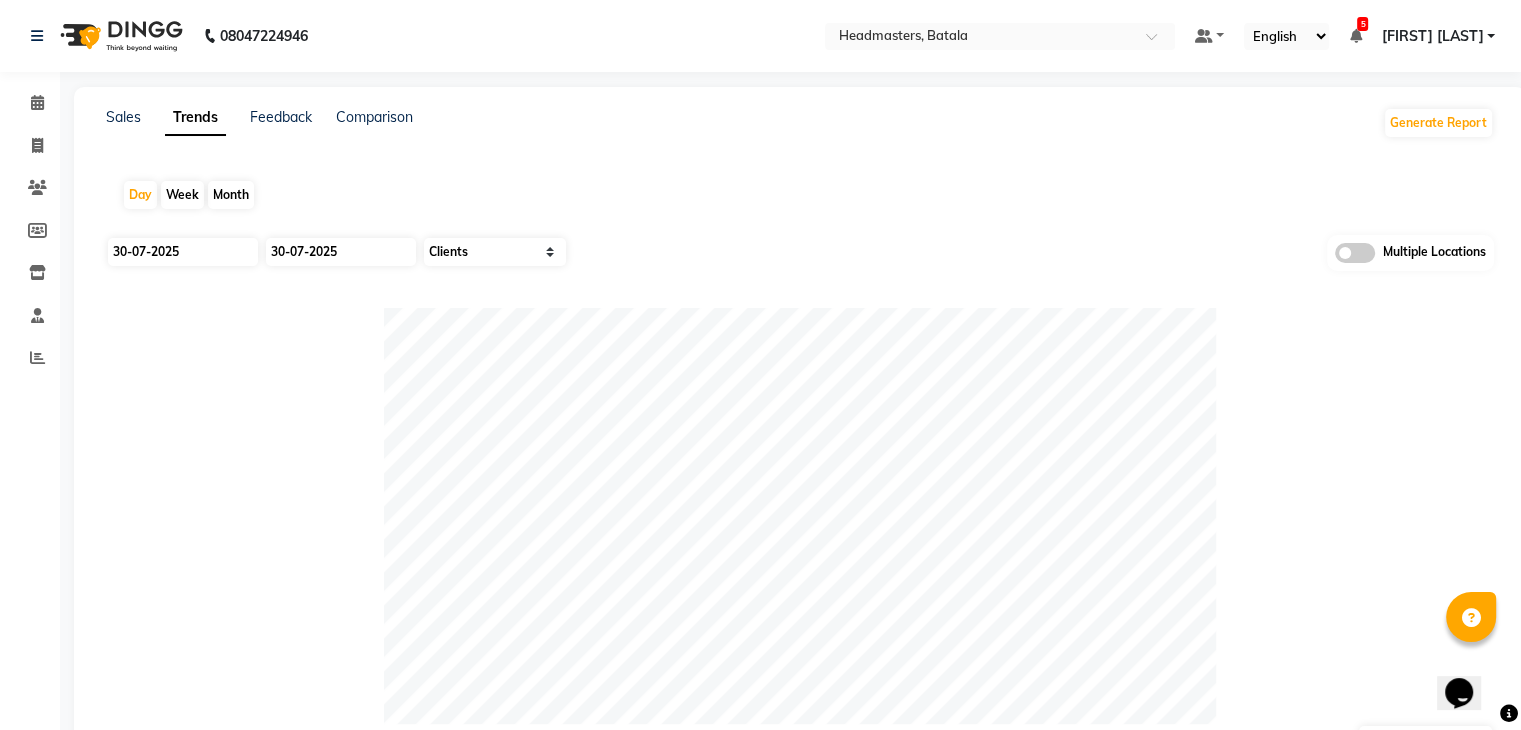 select on "7" 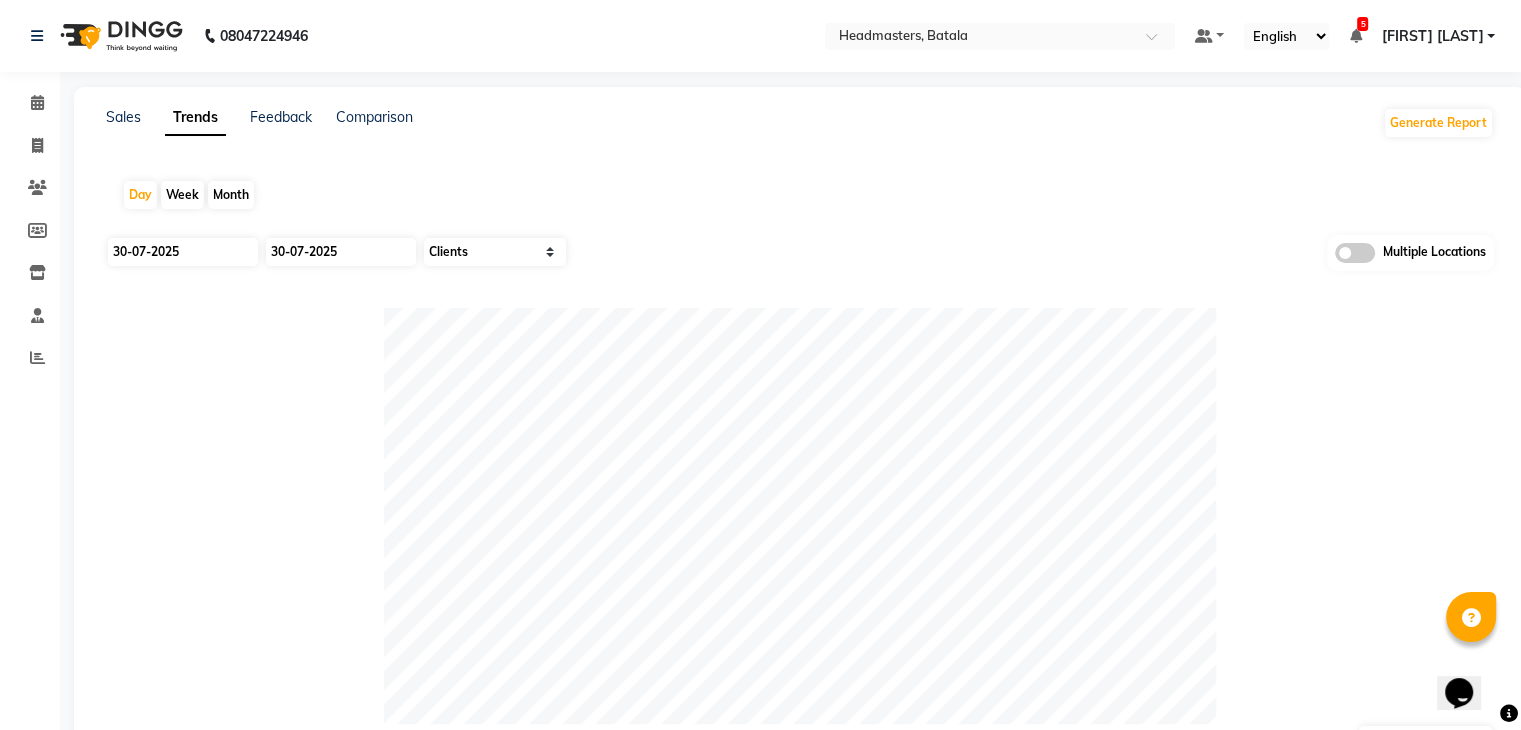 select on "2025" 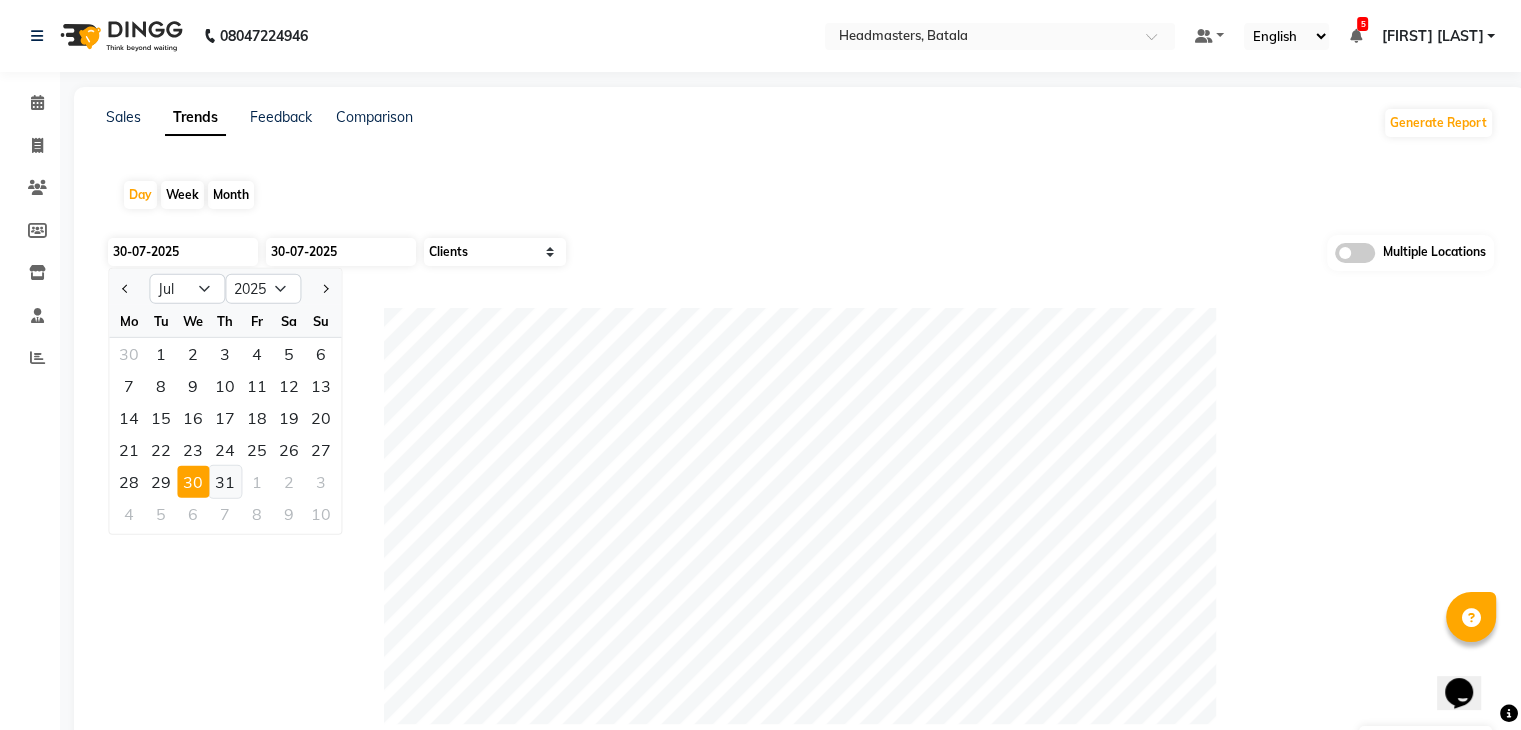 click on "31" 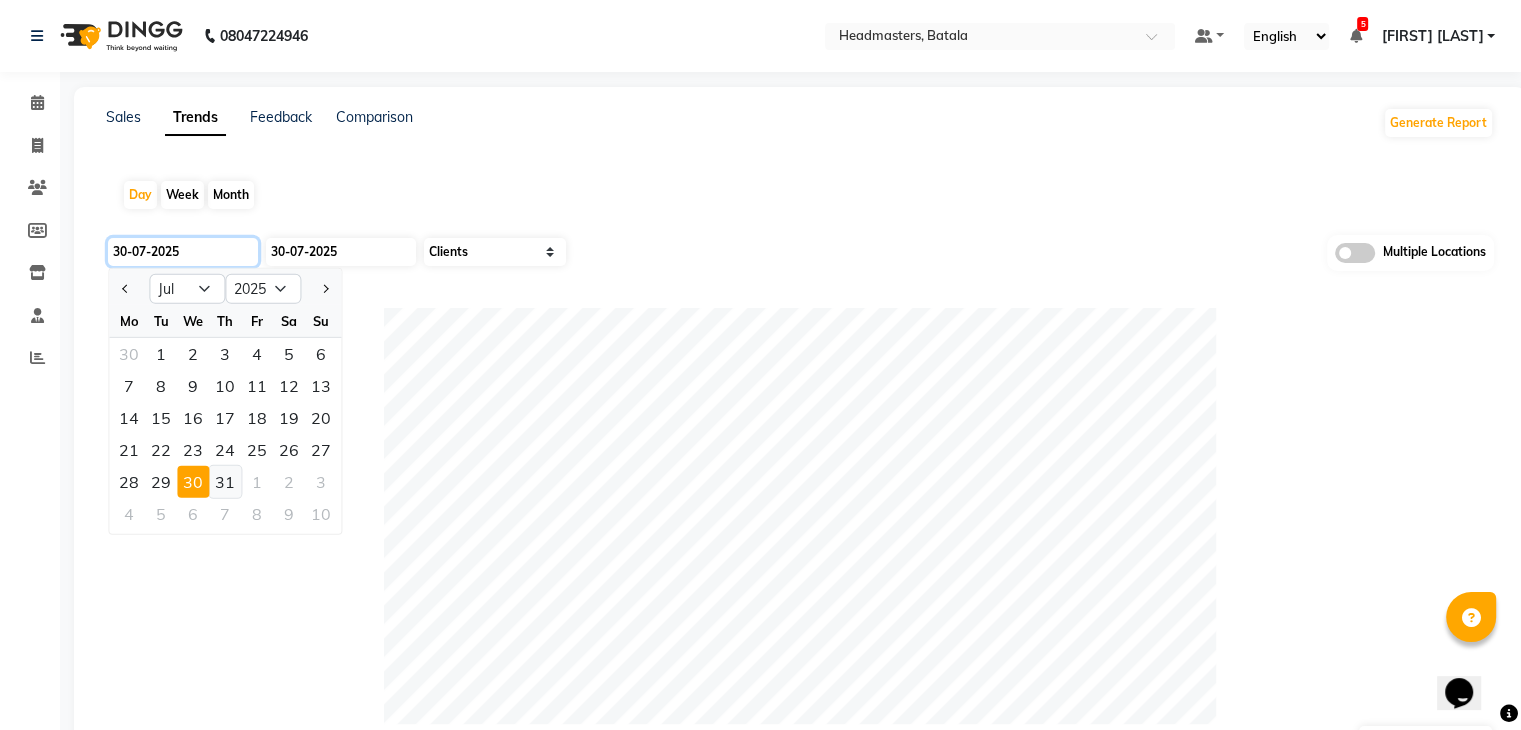 type on "31-07-2025" 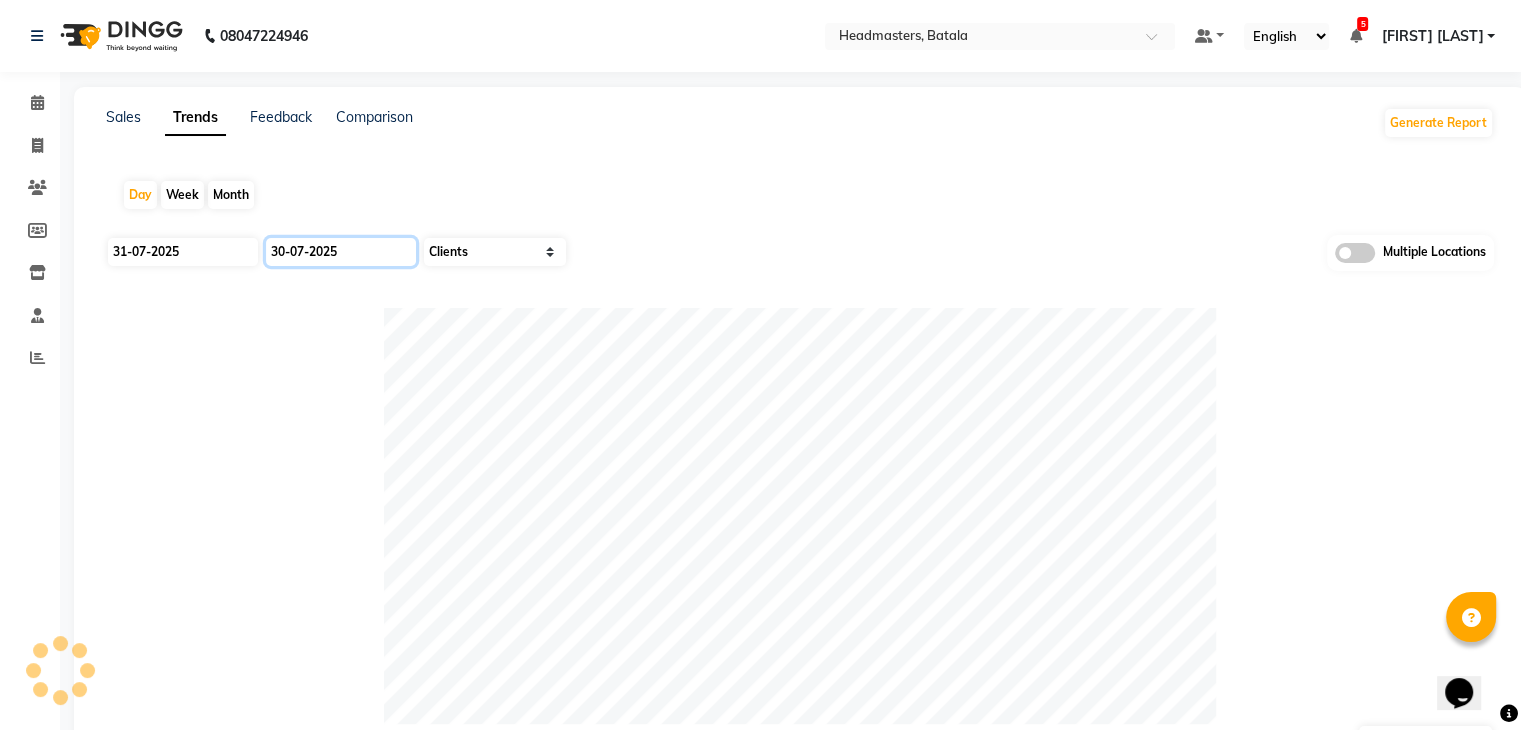 click on "30-07-2025" 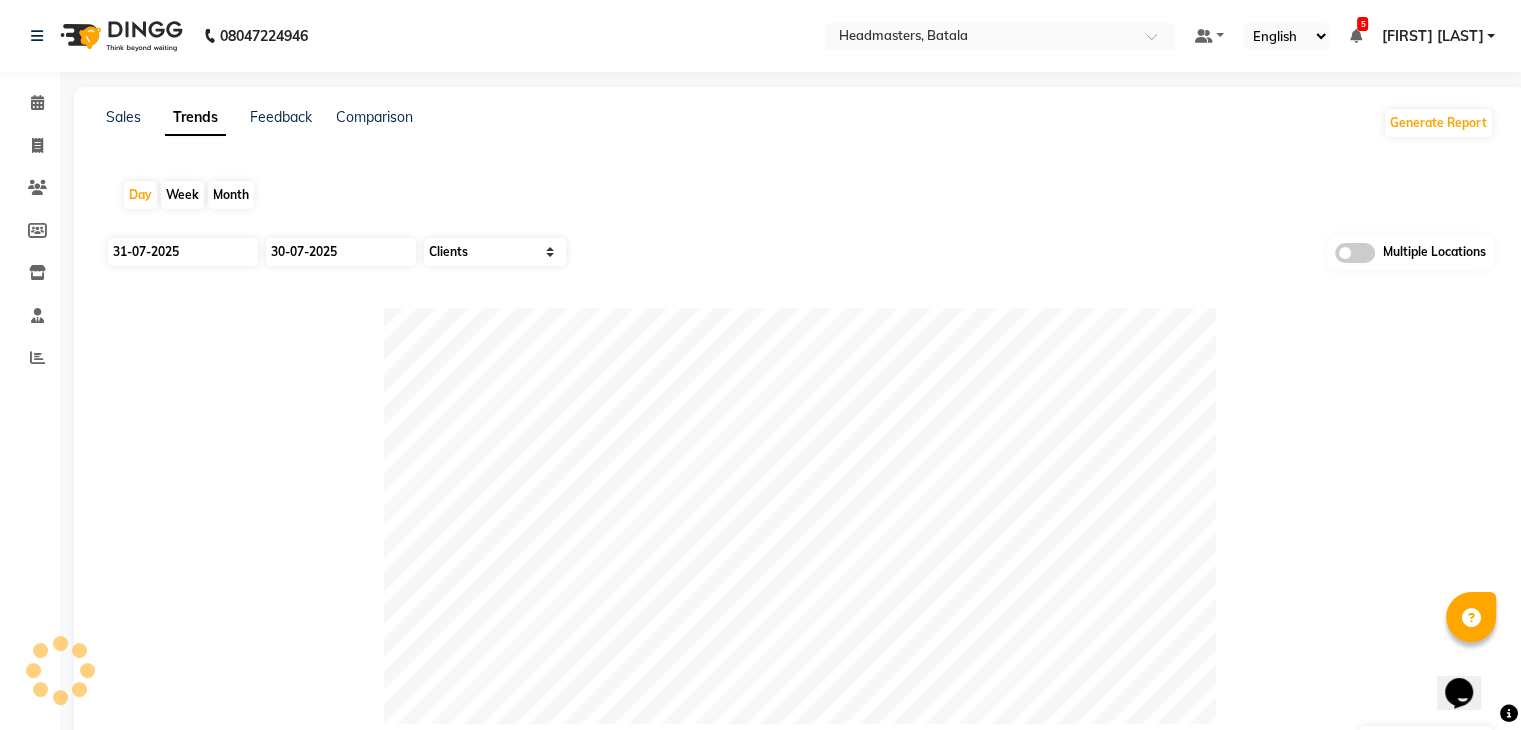select on "7" 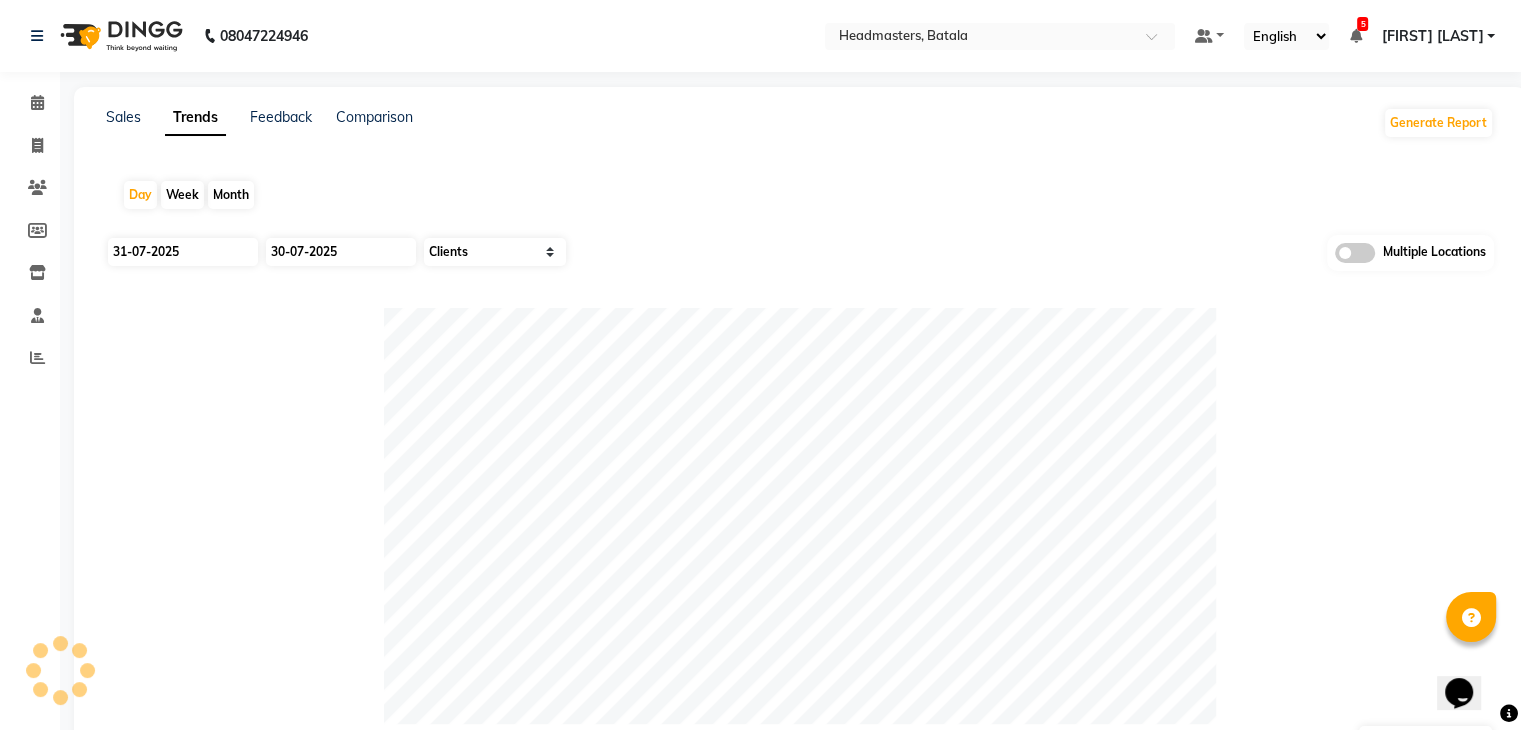 select on "2025" 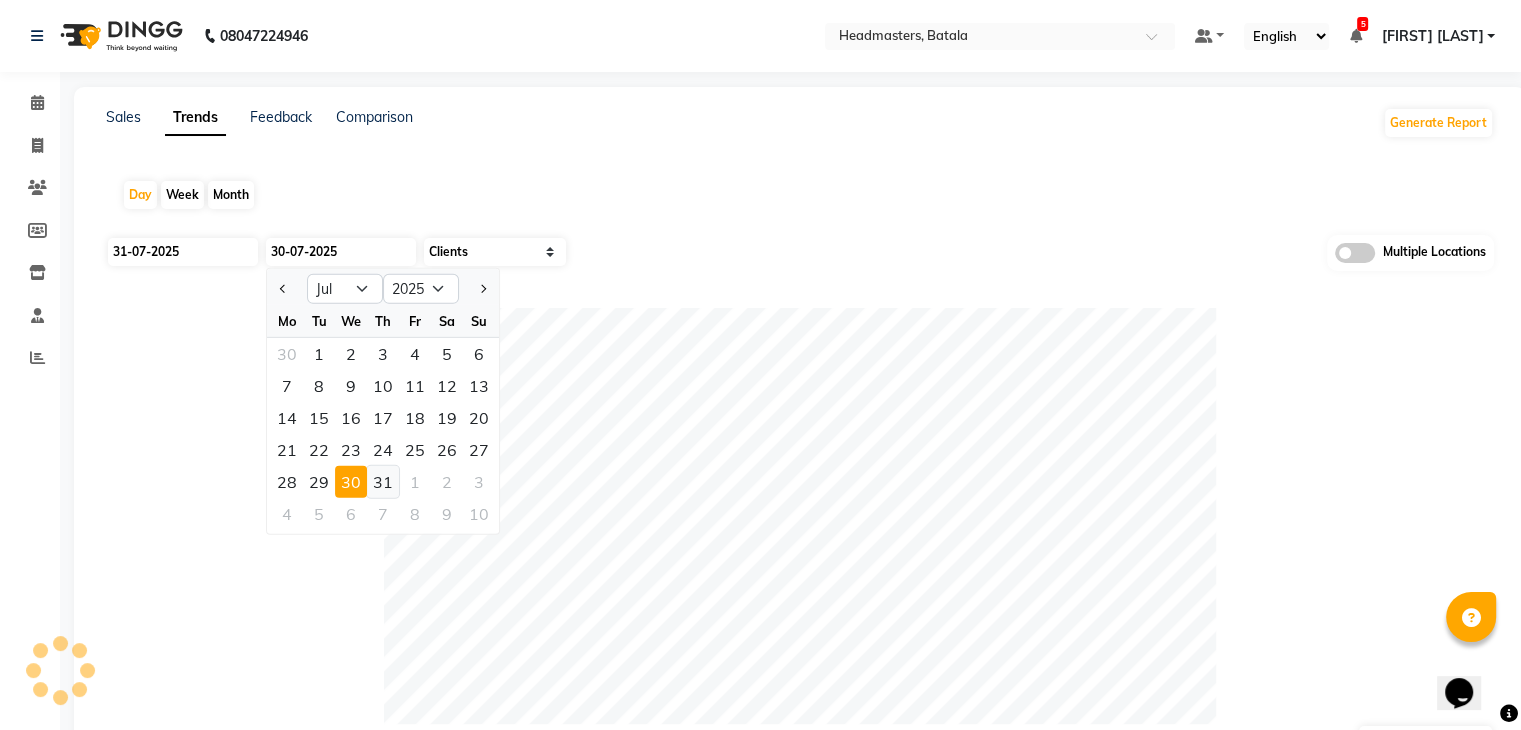 click on "31" 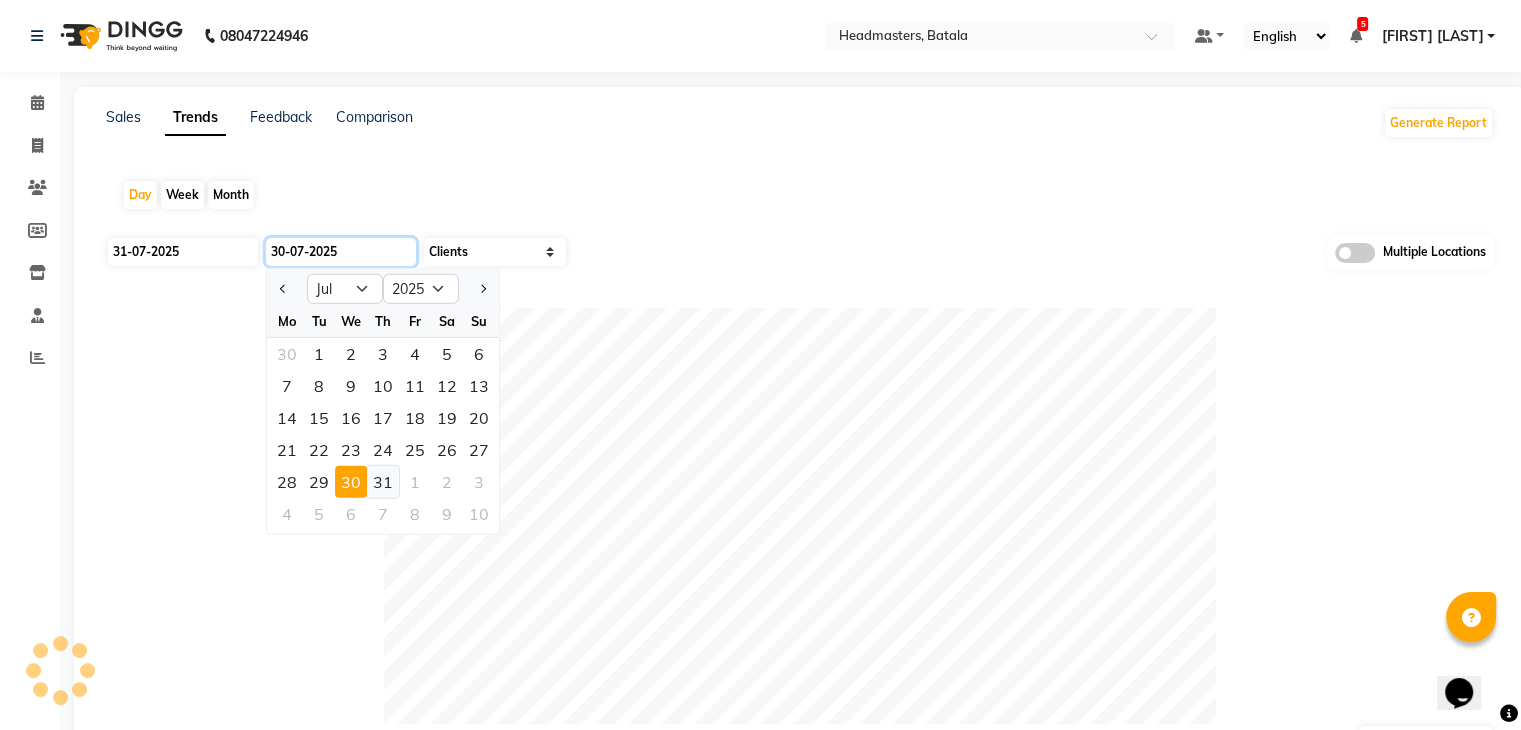type on "31-07-2025" 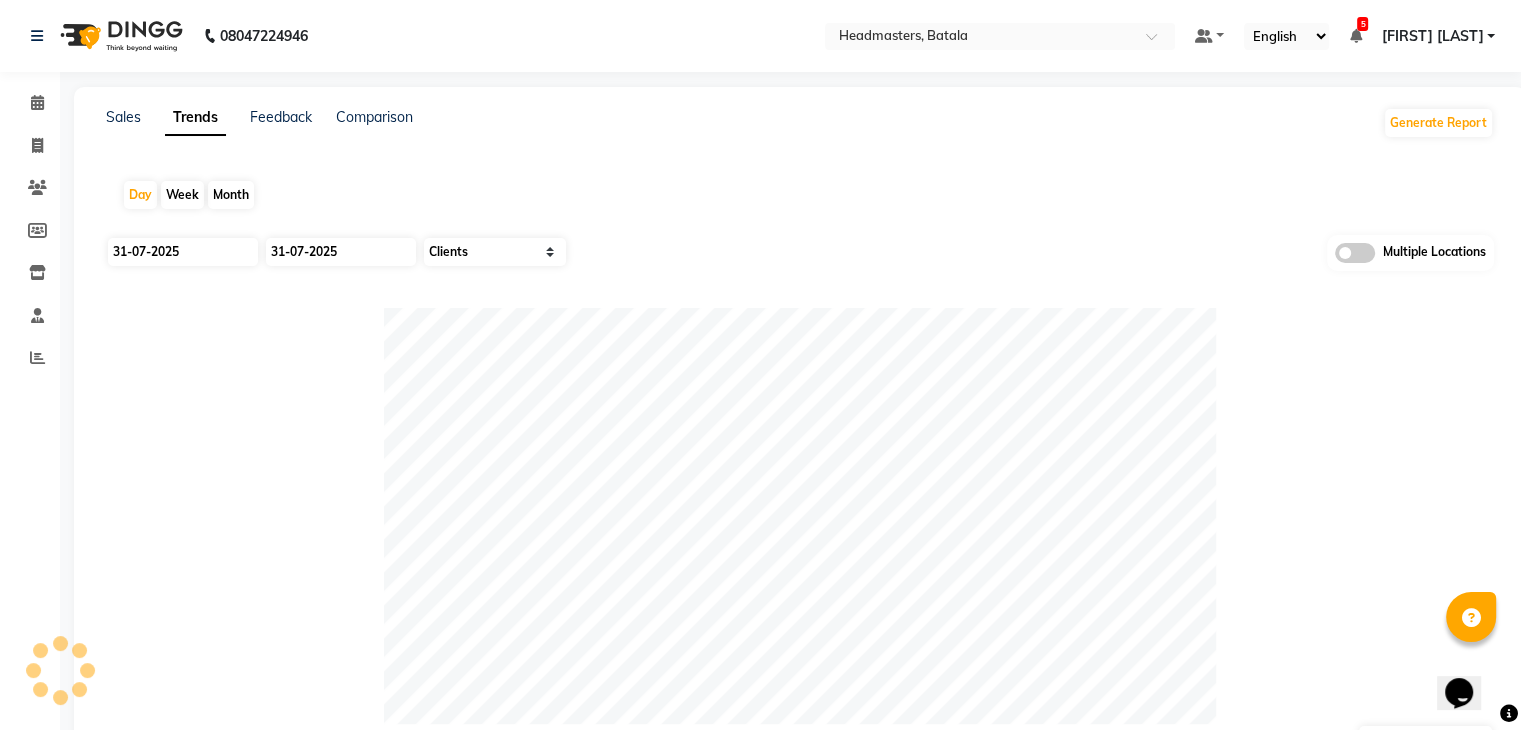 click 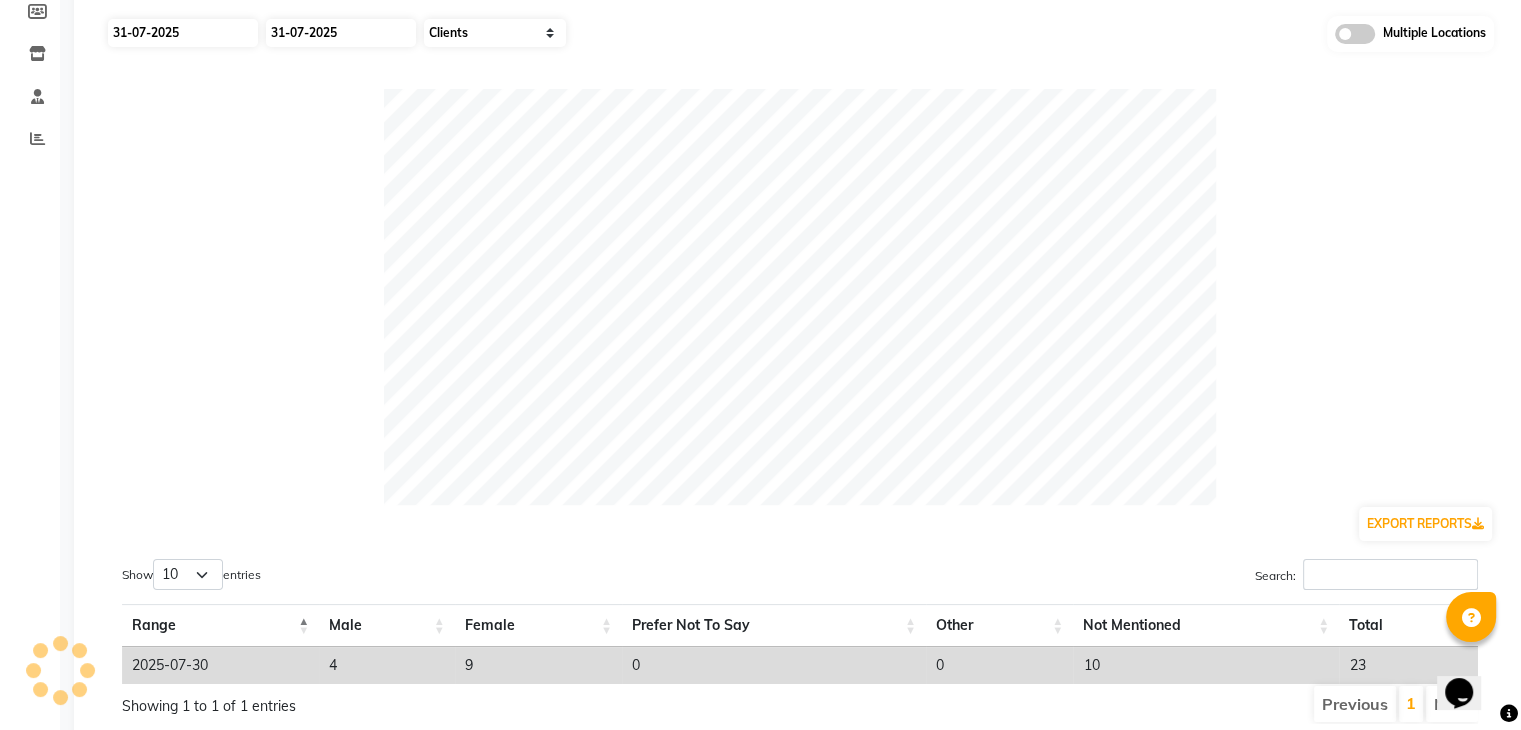 scroll, scrollTop: 293, scrollLeft: 0, axis: vertical 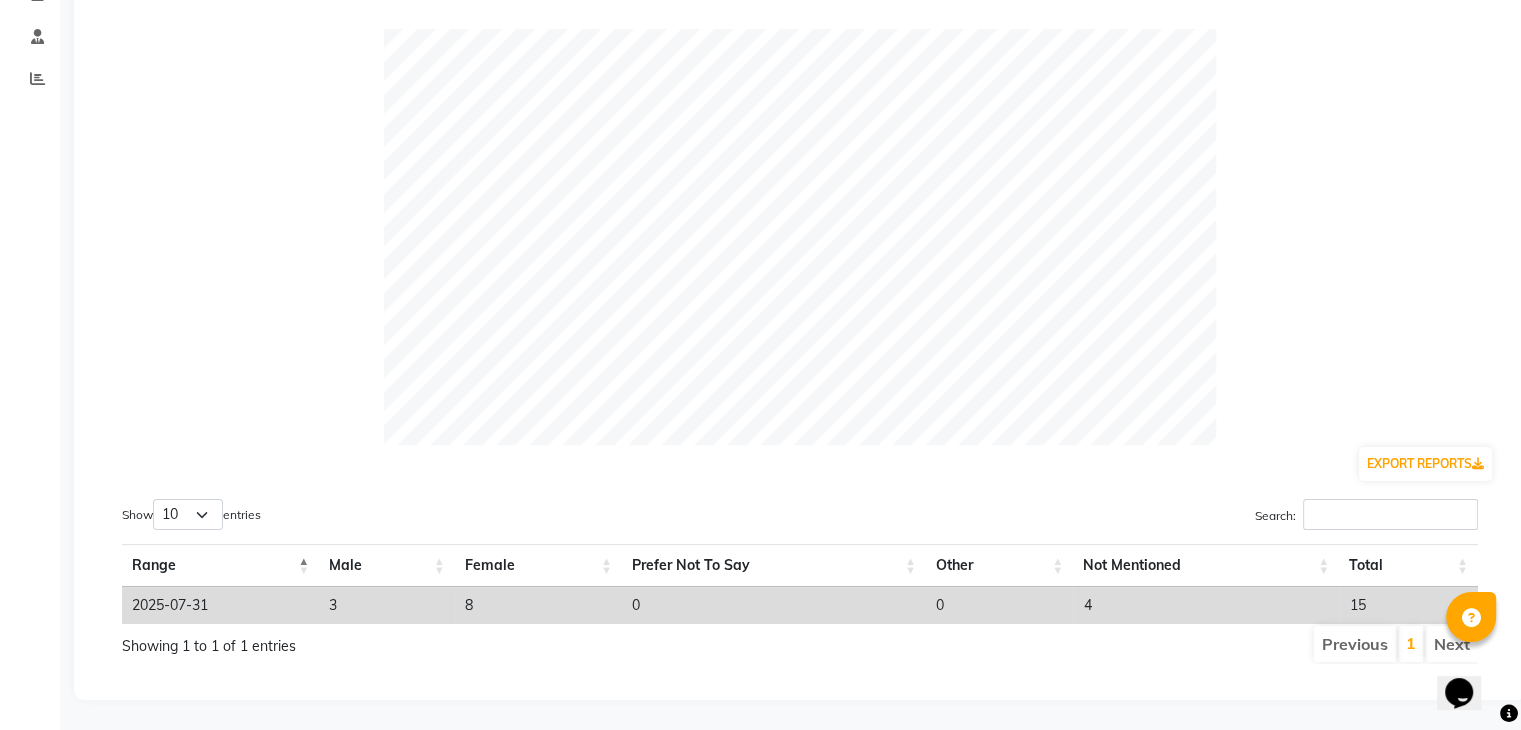 click 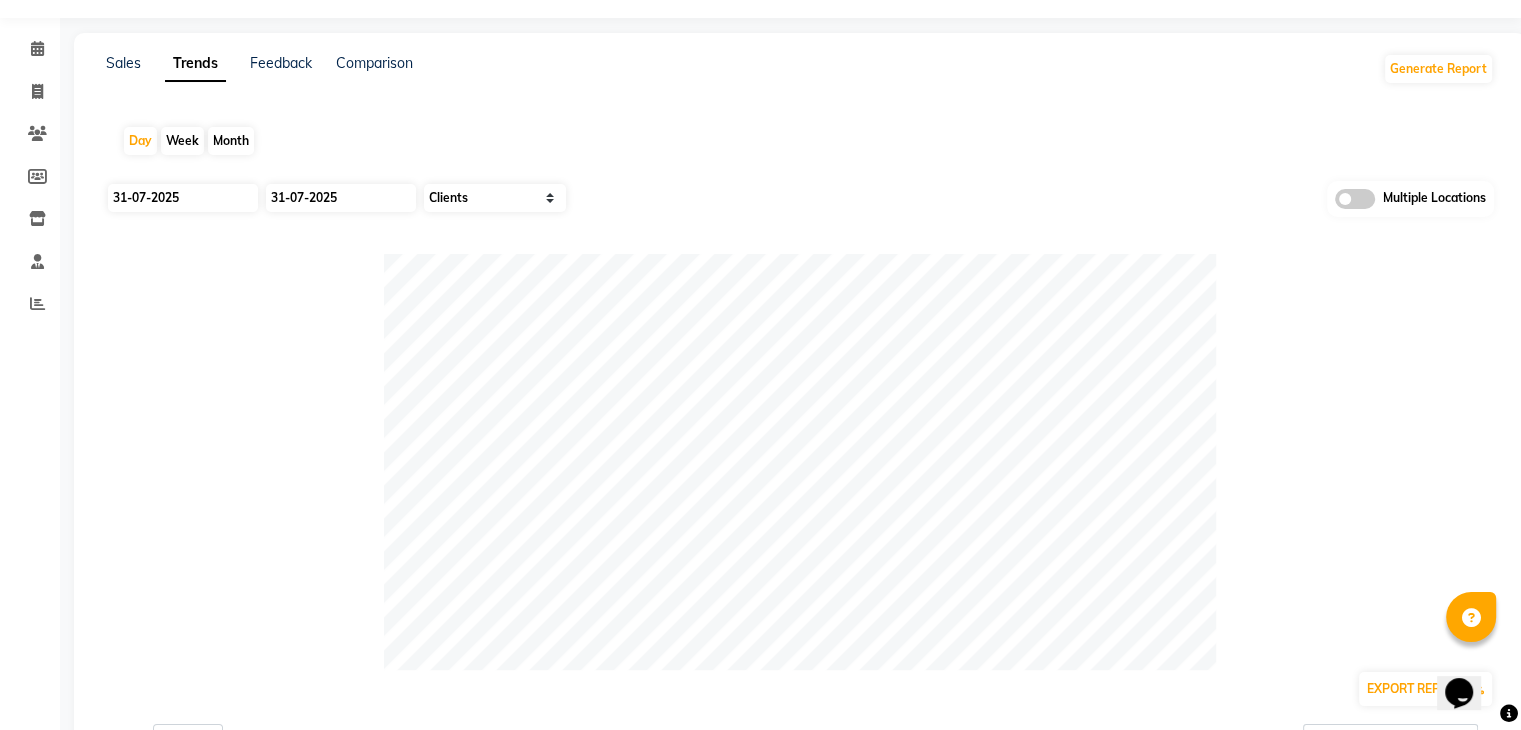 scroll, scrollTop: 0, scrollLeft: 0, axis: both 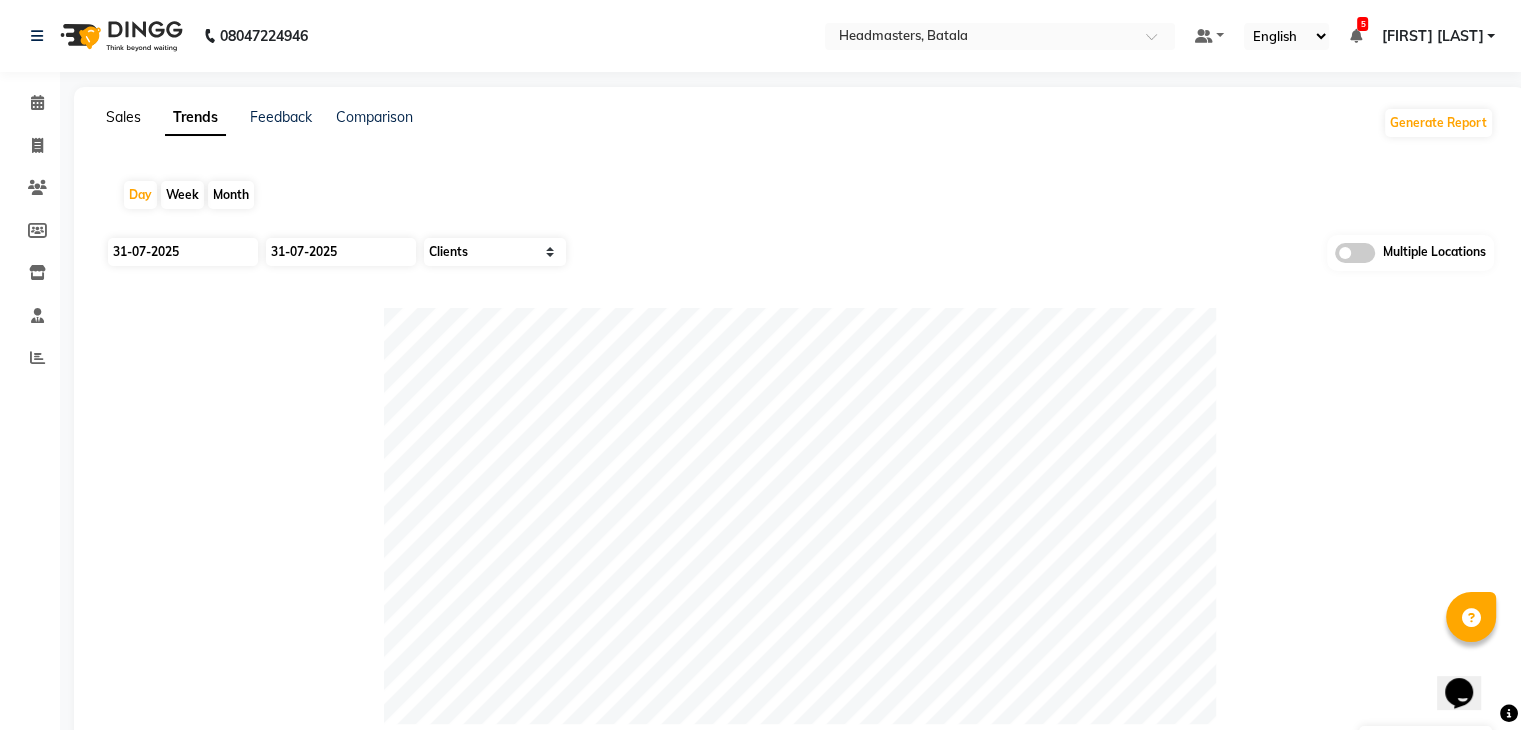 click on "Sales" 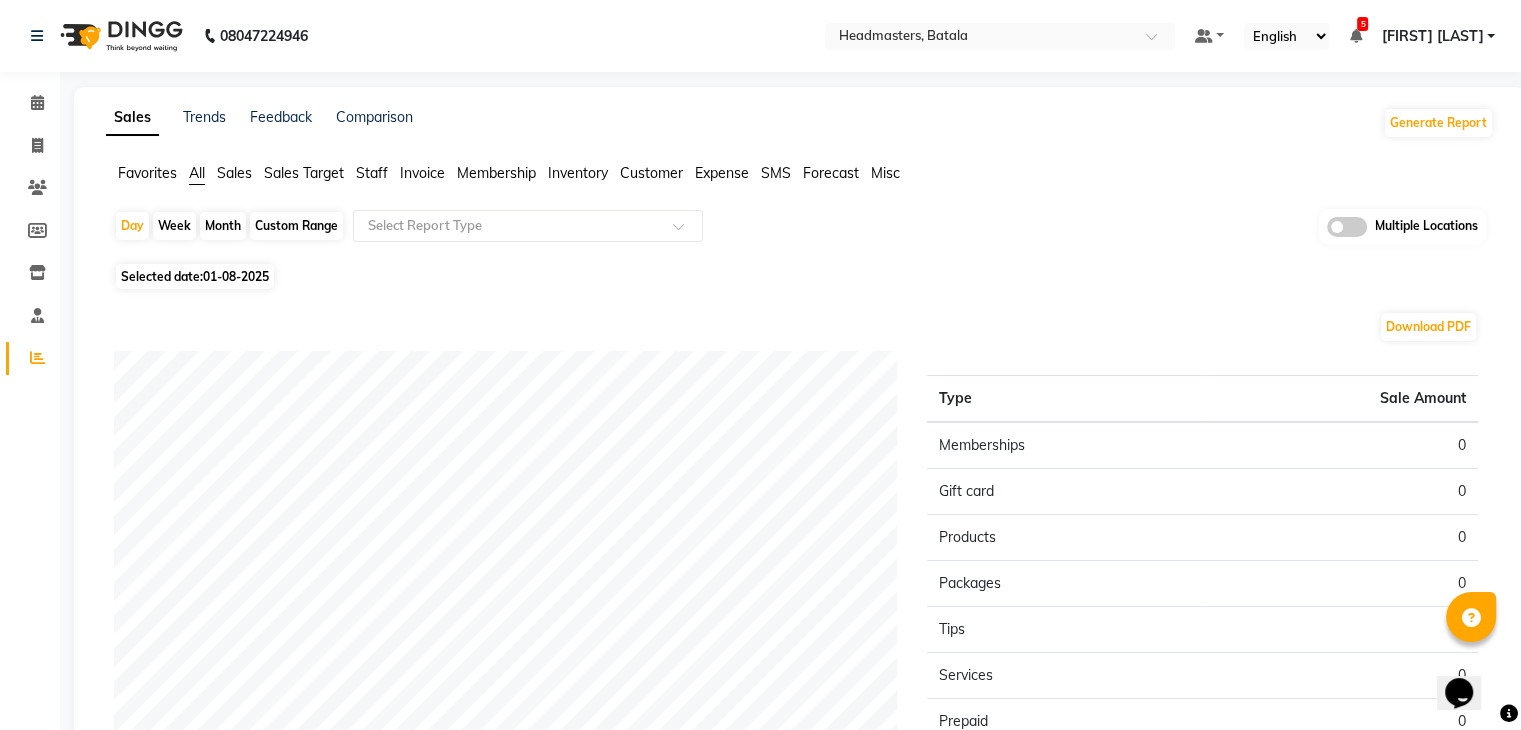 click on "Favorites" 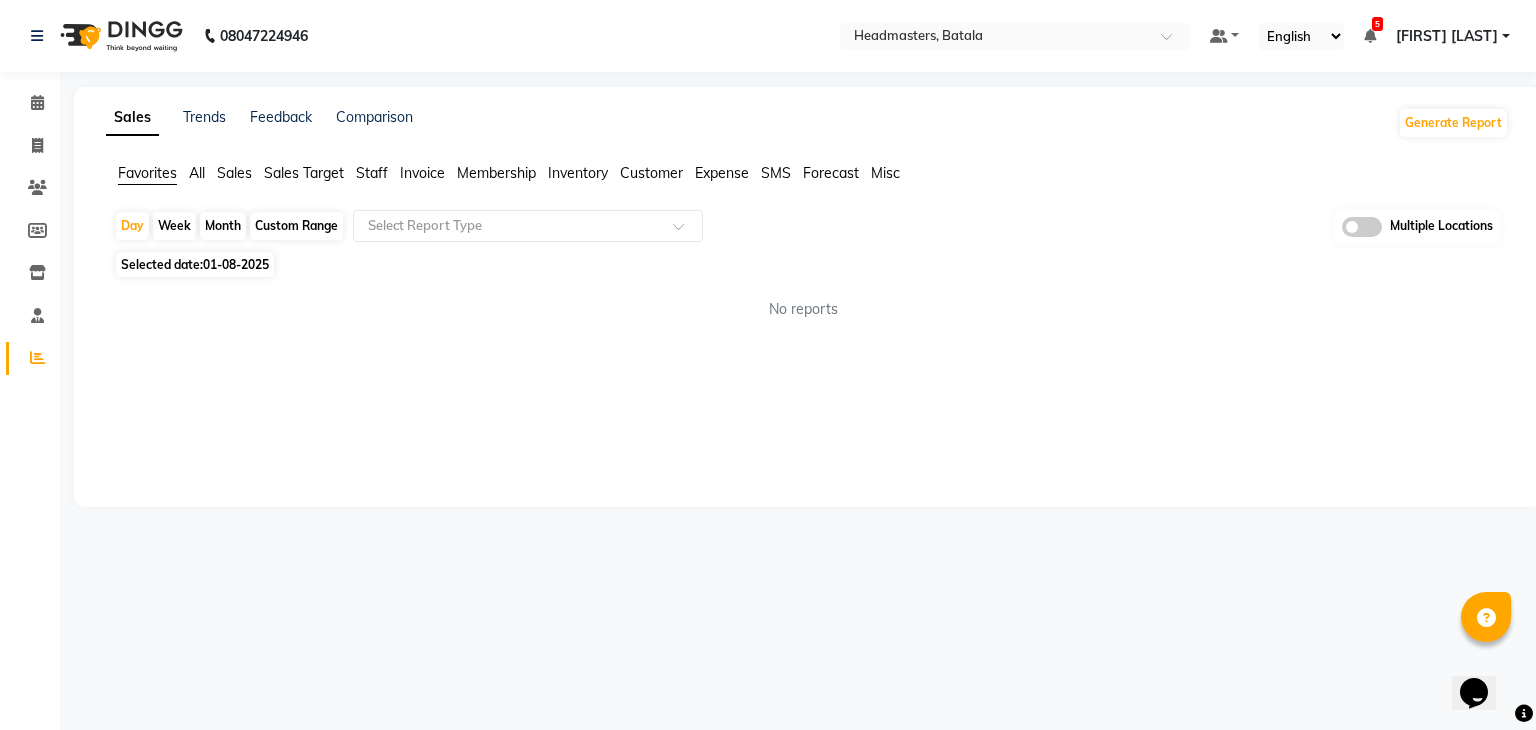 click on "Selected date:  01-08-2025" 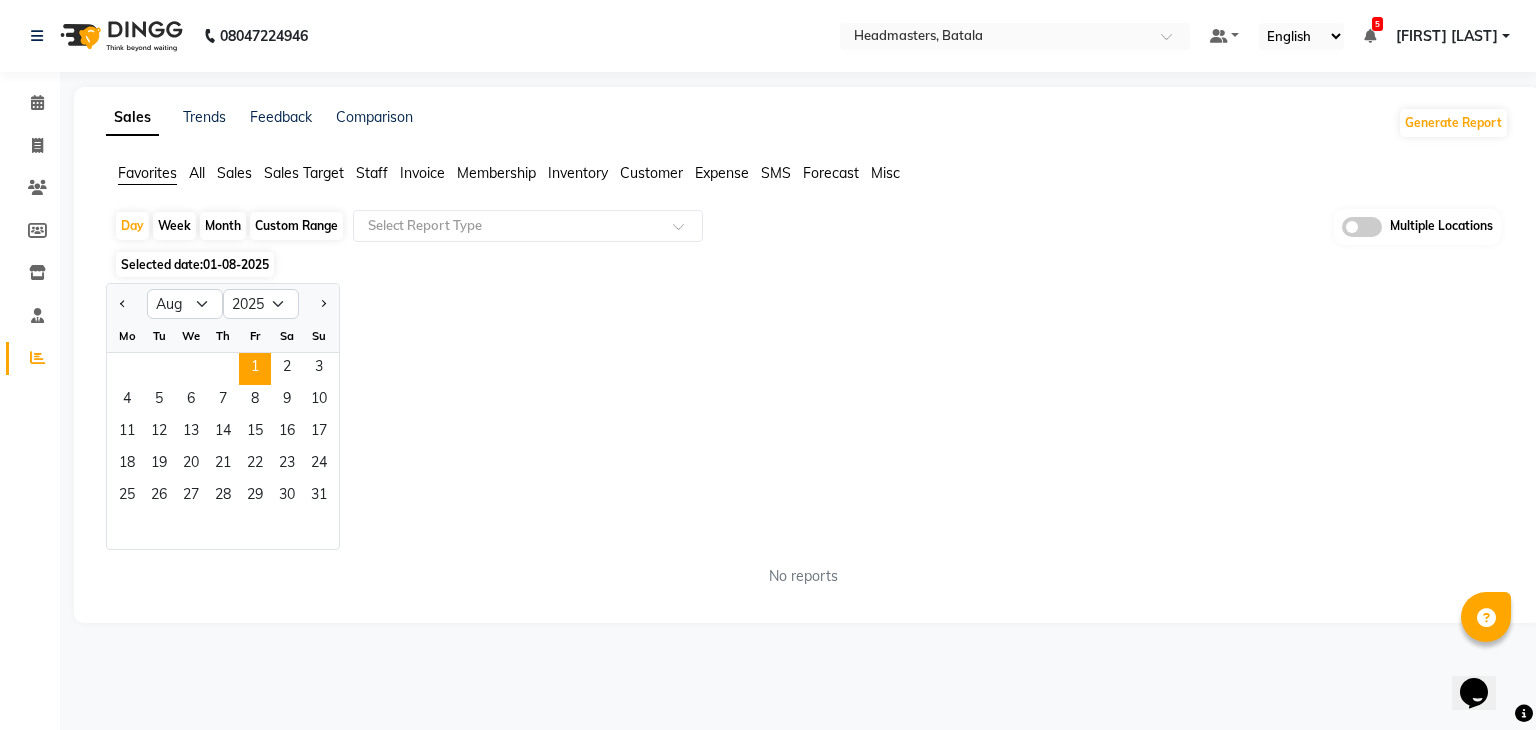 click 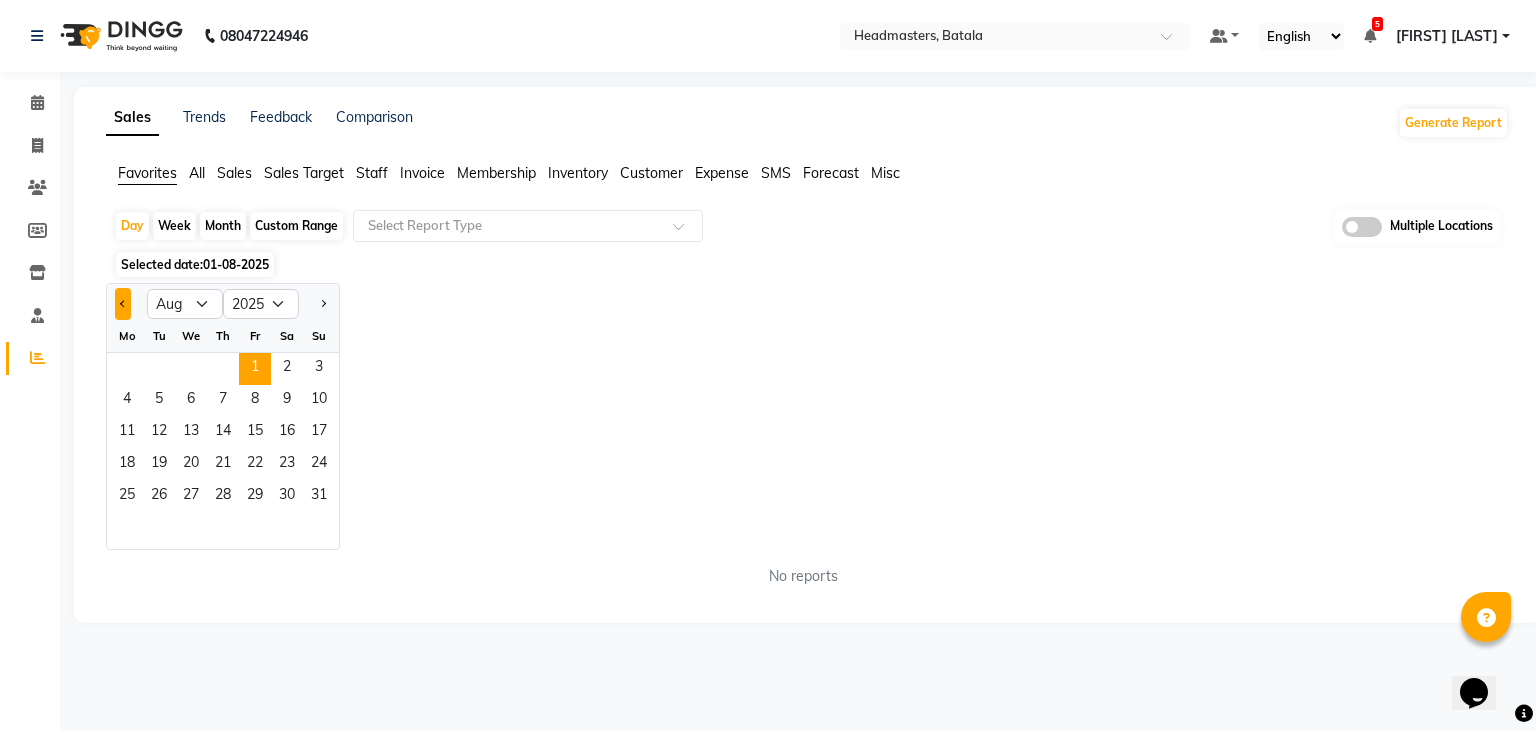 click 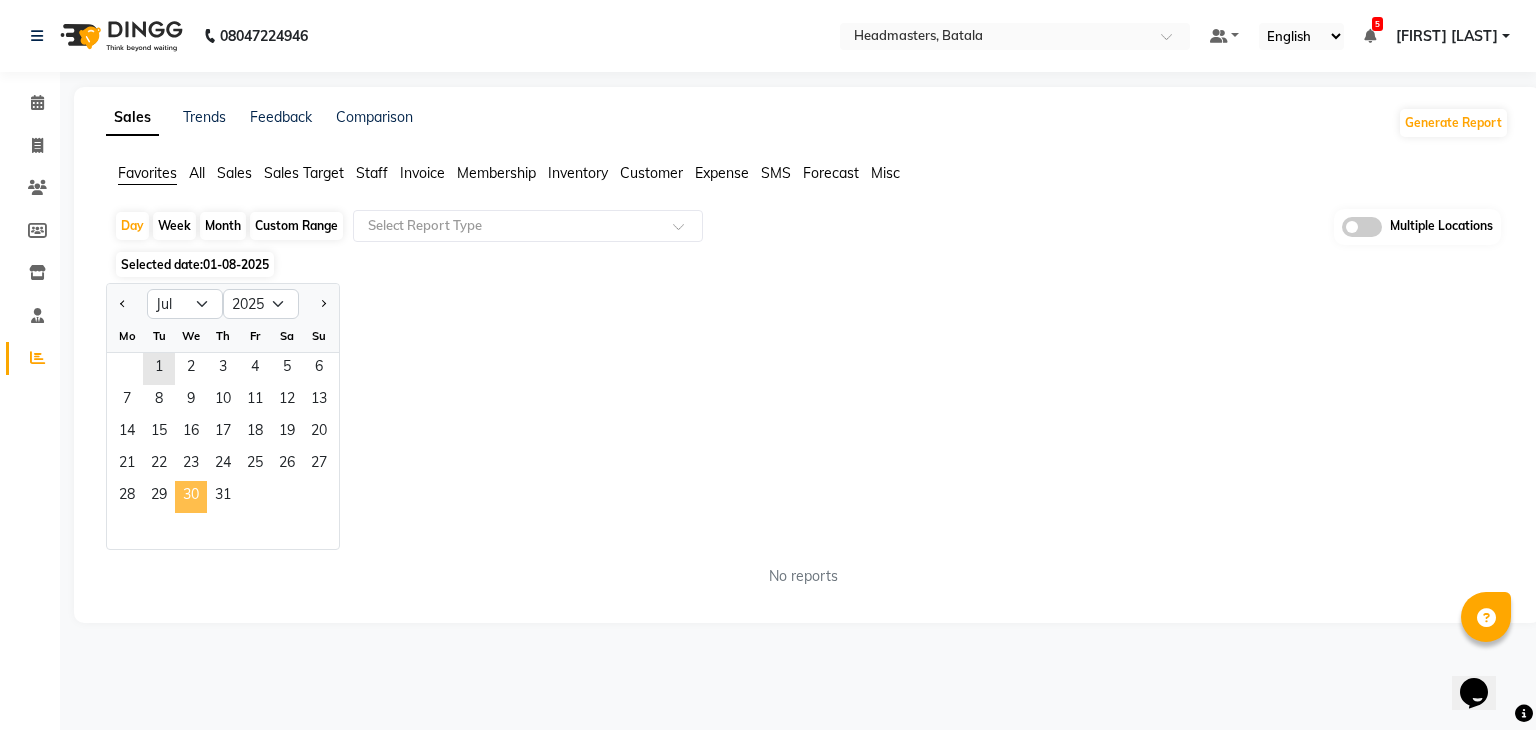 click on "30" 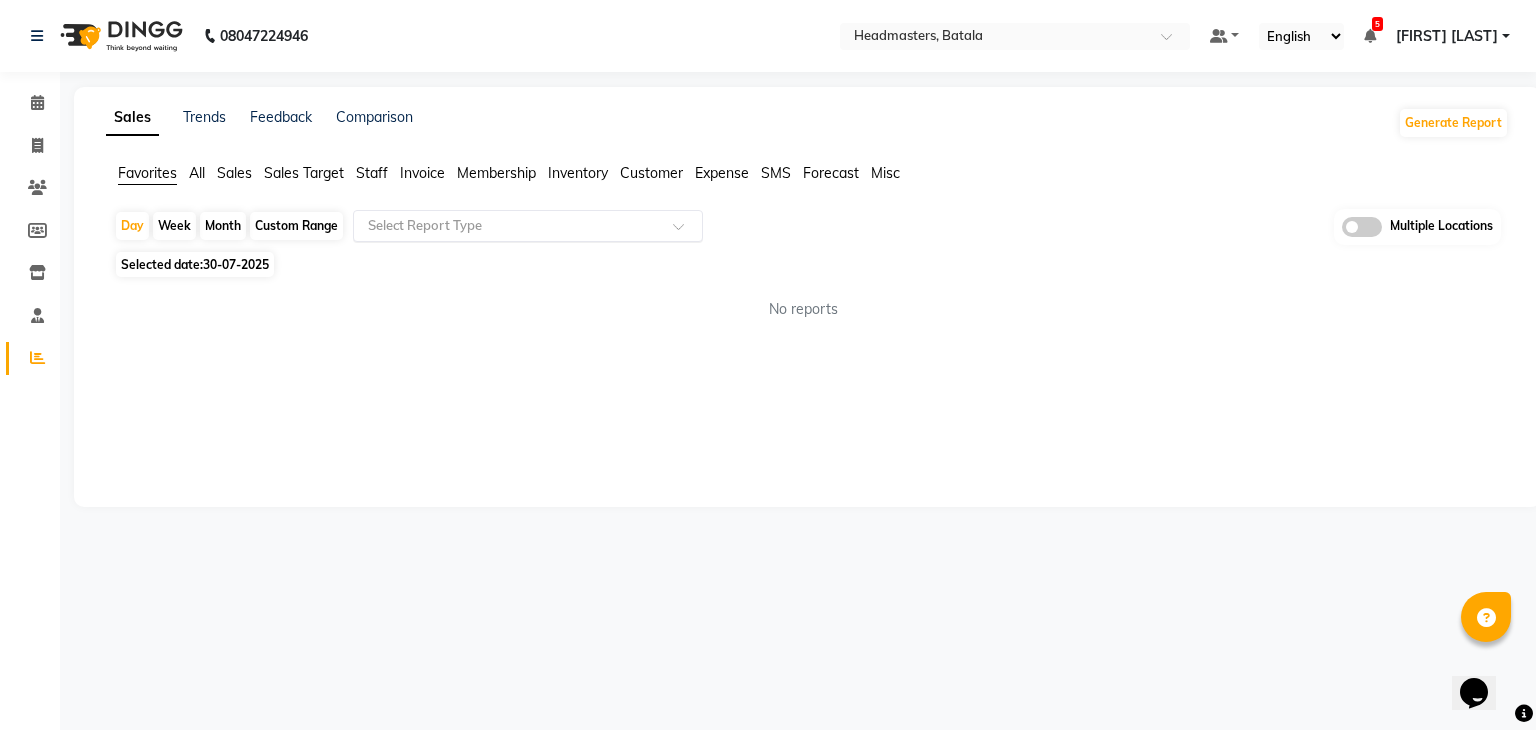 click 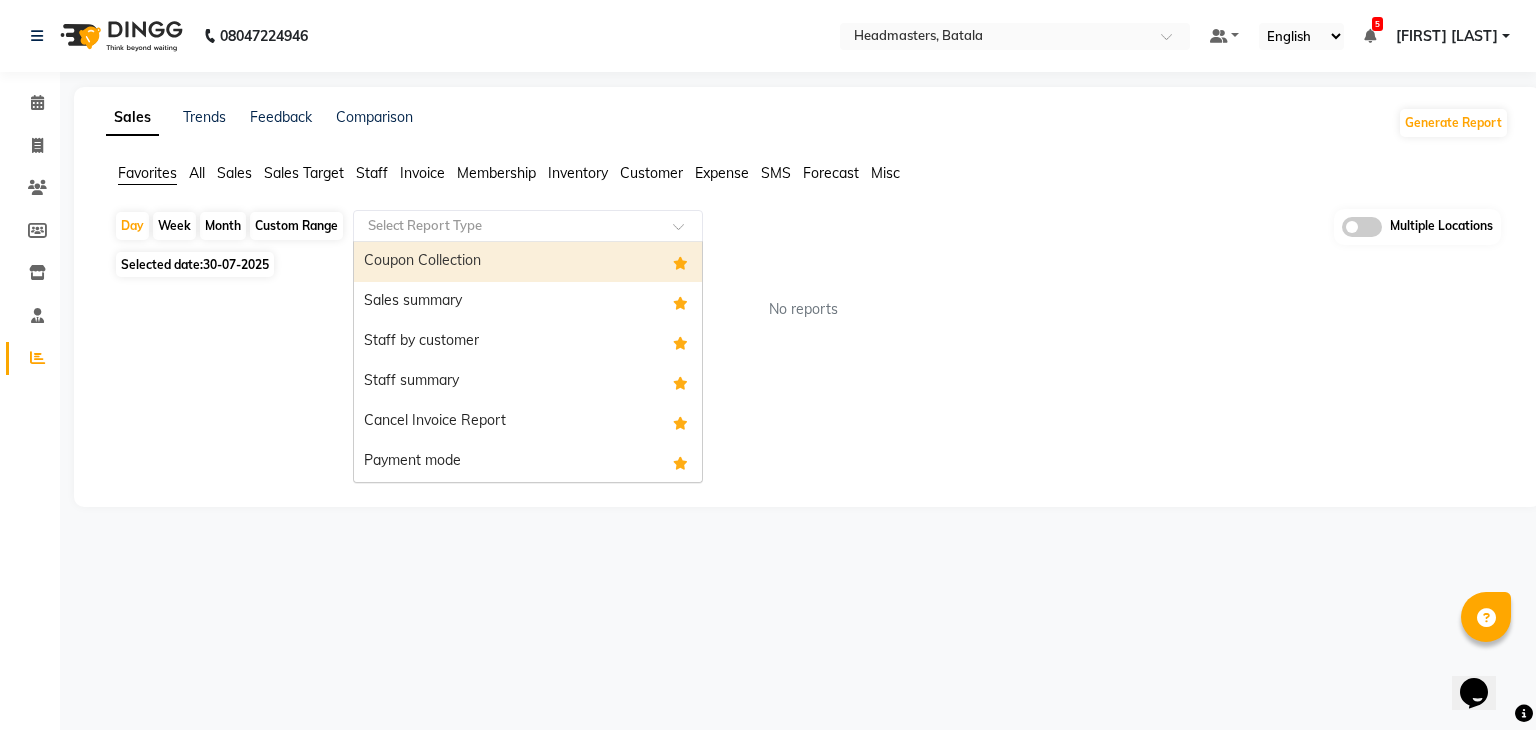 click on "Coupon Collection" at bounding box center (528, 262) 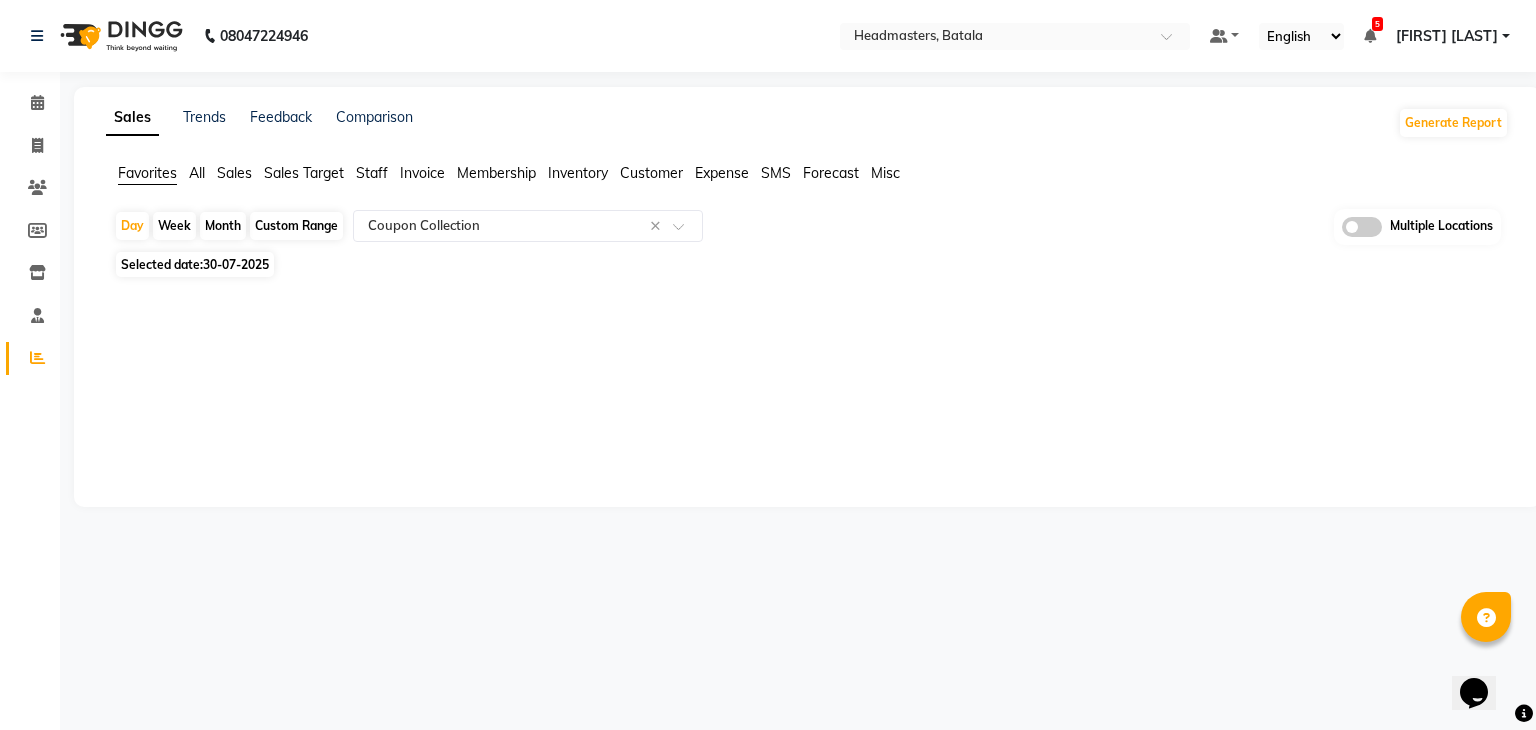 click on "Sales Trends Feedback Comparison Generate Report Favorites All Sales Sales Target Staff Invoice Membership Inventory Customer Expense SMS Forecast Misc  Day   Week   Month   Custom Range  Select Report Type × Coupon Collection × Multiple Locations Selected date:  30-07-2025  ★ Mark as Favorite  Choose how you'd like to save "" report to favorites  Save to Personal Favorites:   Only you can see this report in your favorites tab. Share with Organization:   Everyone in your organization can see this report in their favorites tab.  Save to Favorites" 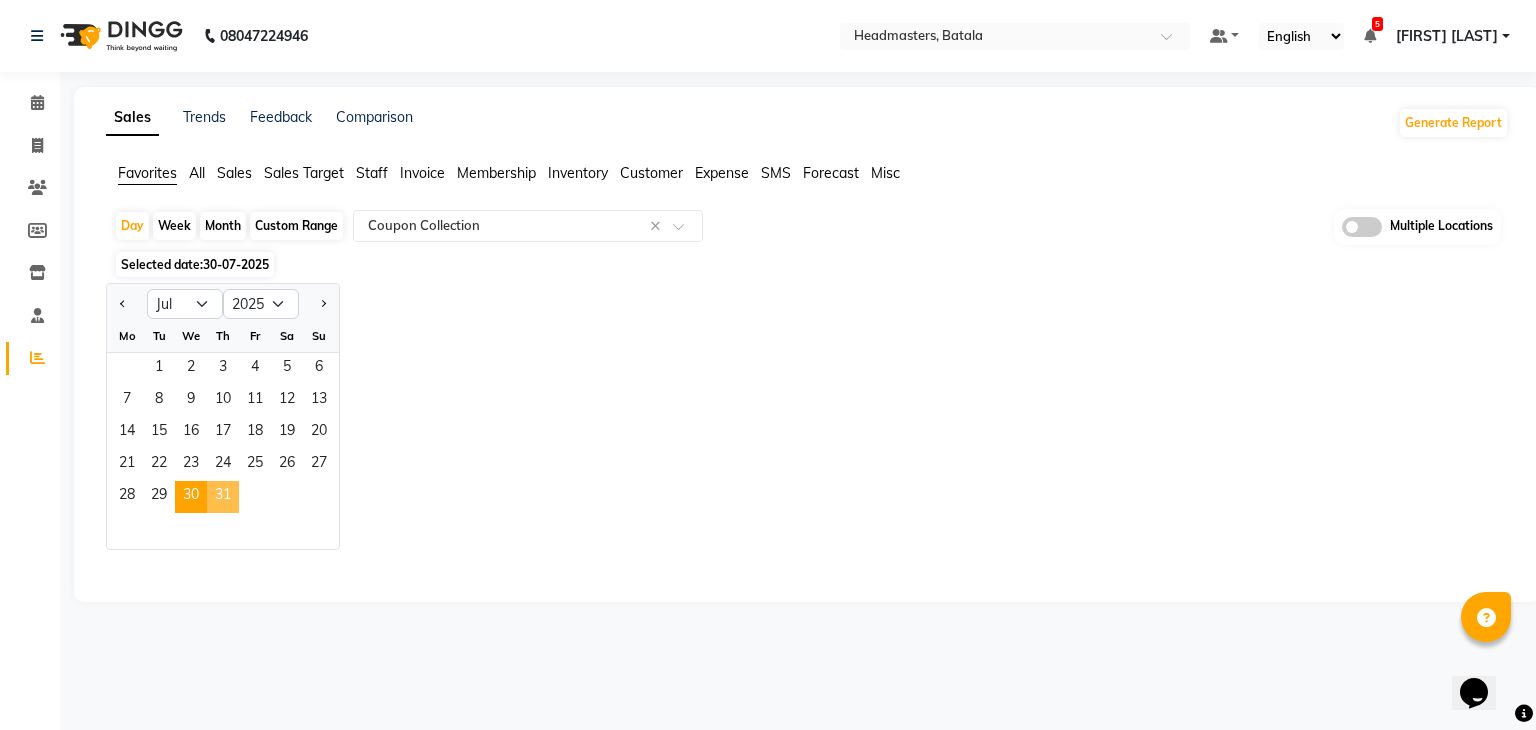 click on "31" 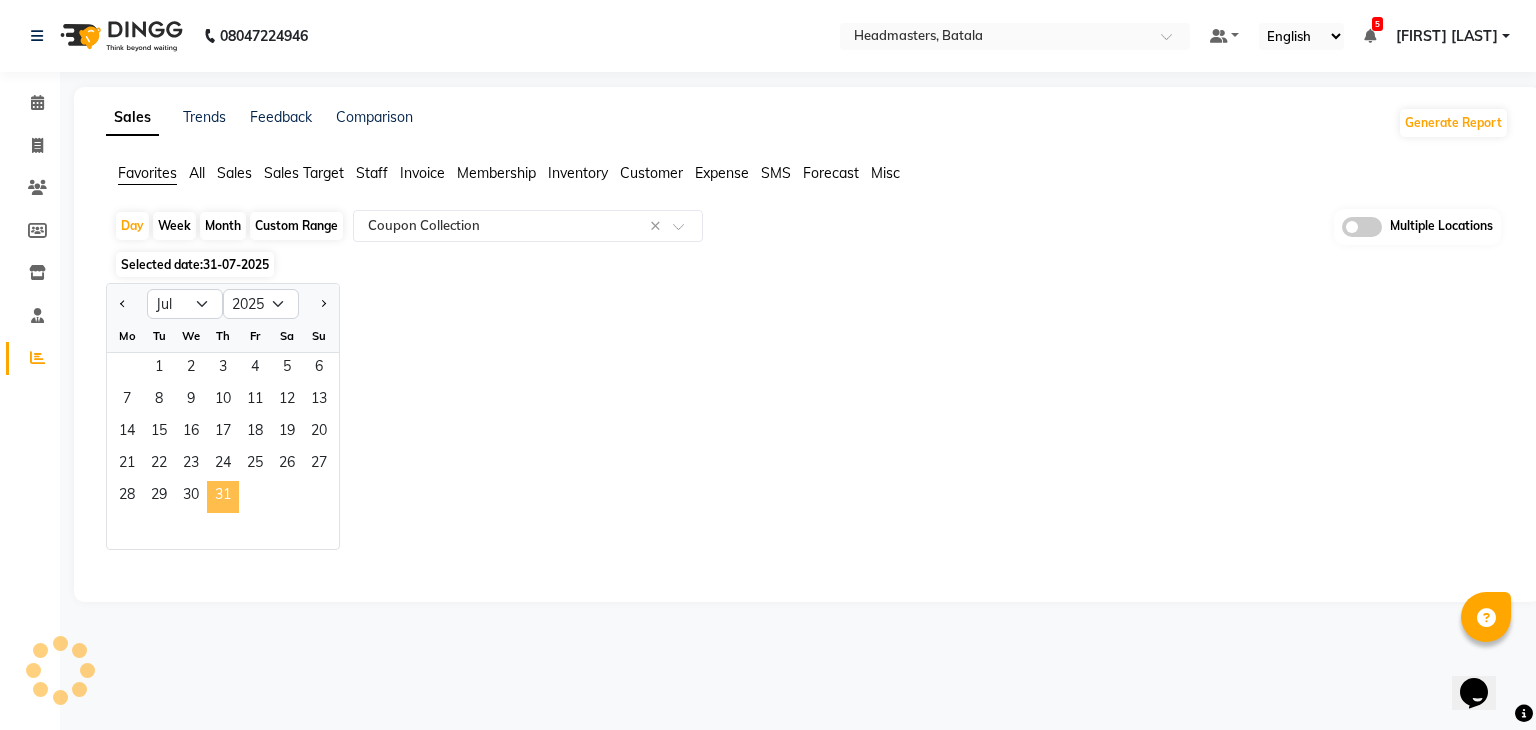 select on "full_report" 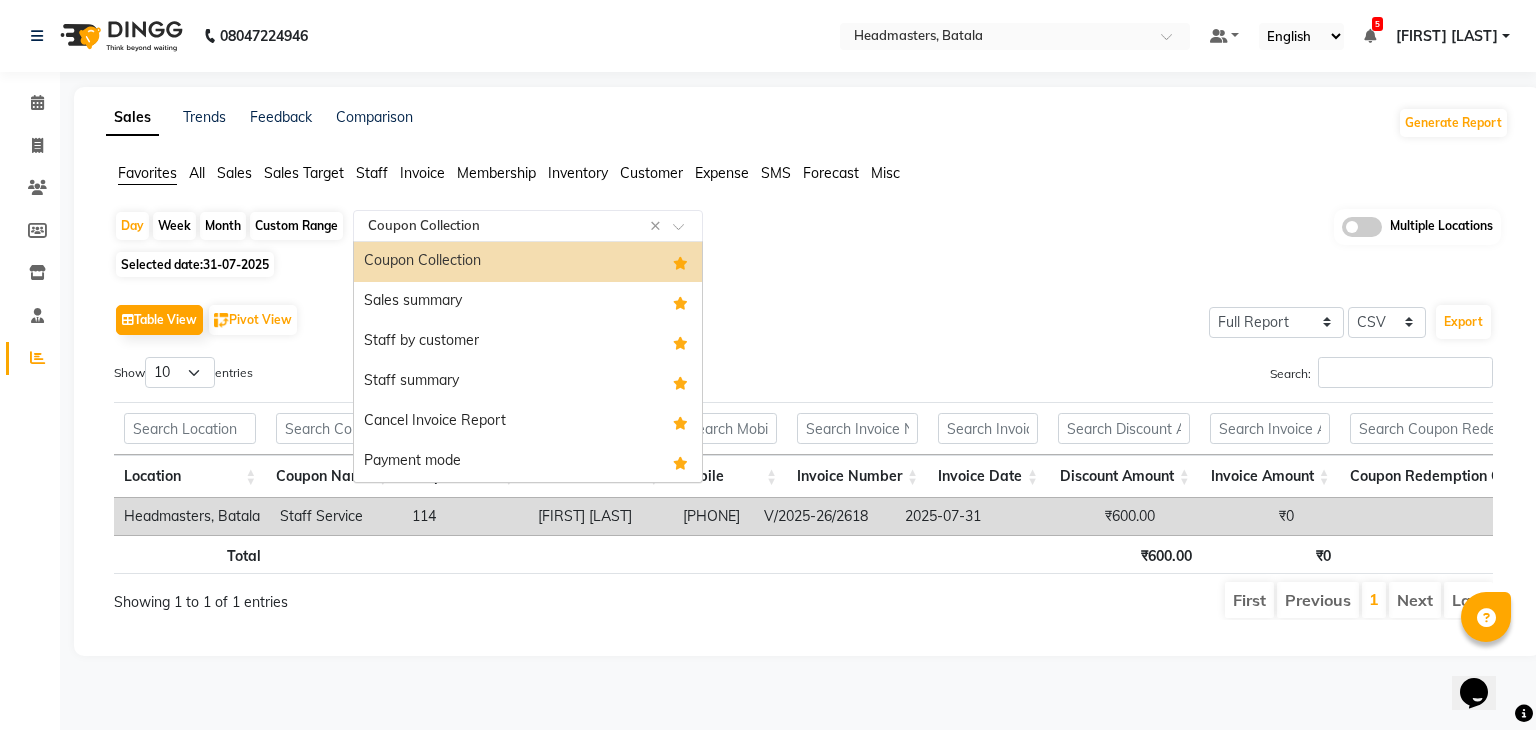 click 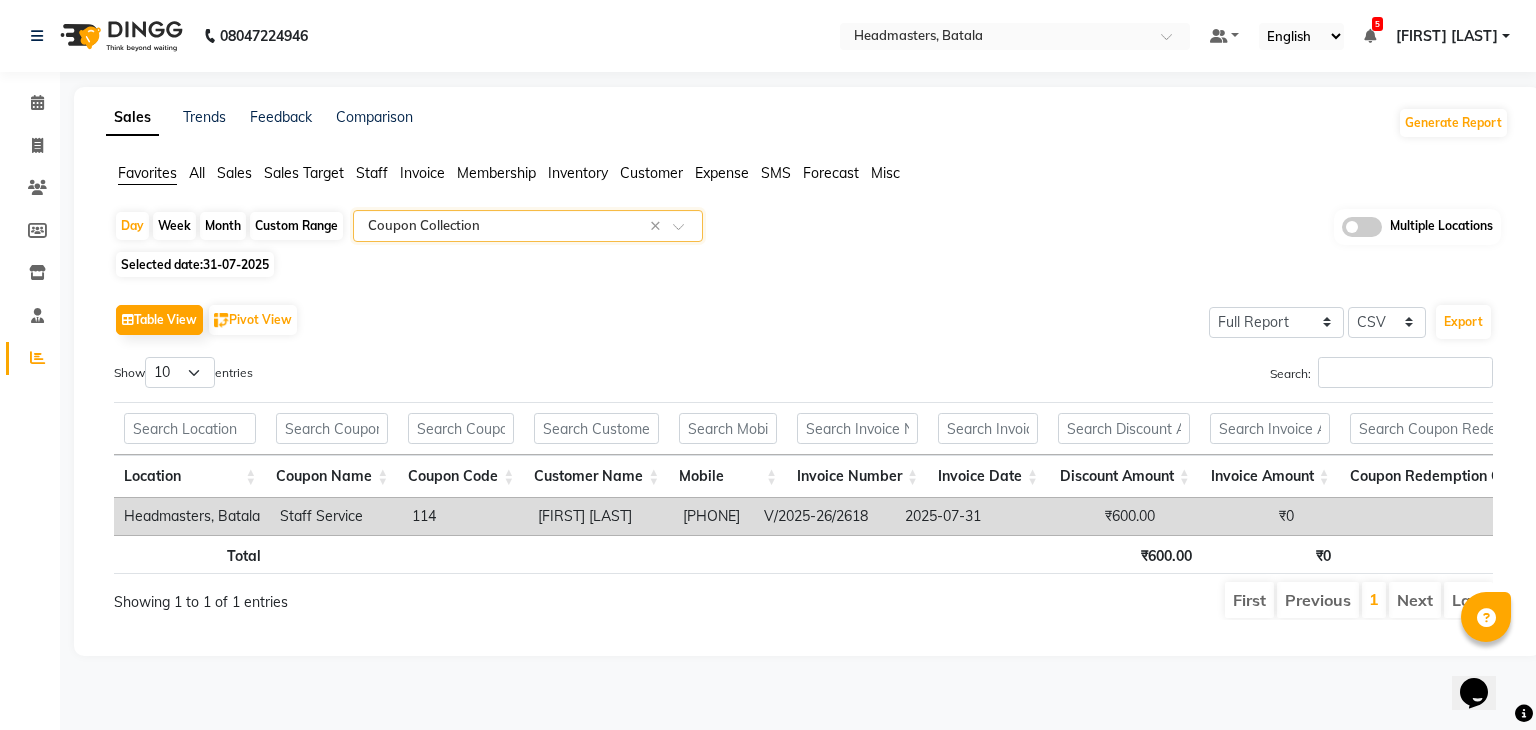 click on "Table View   Pivot View  Select Full Report Filtered Report Select CSV PDF  Export" 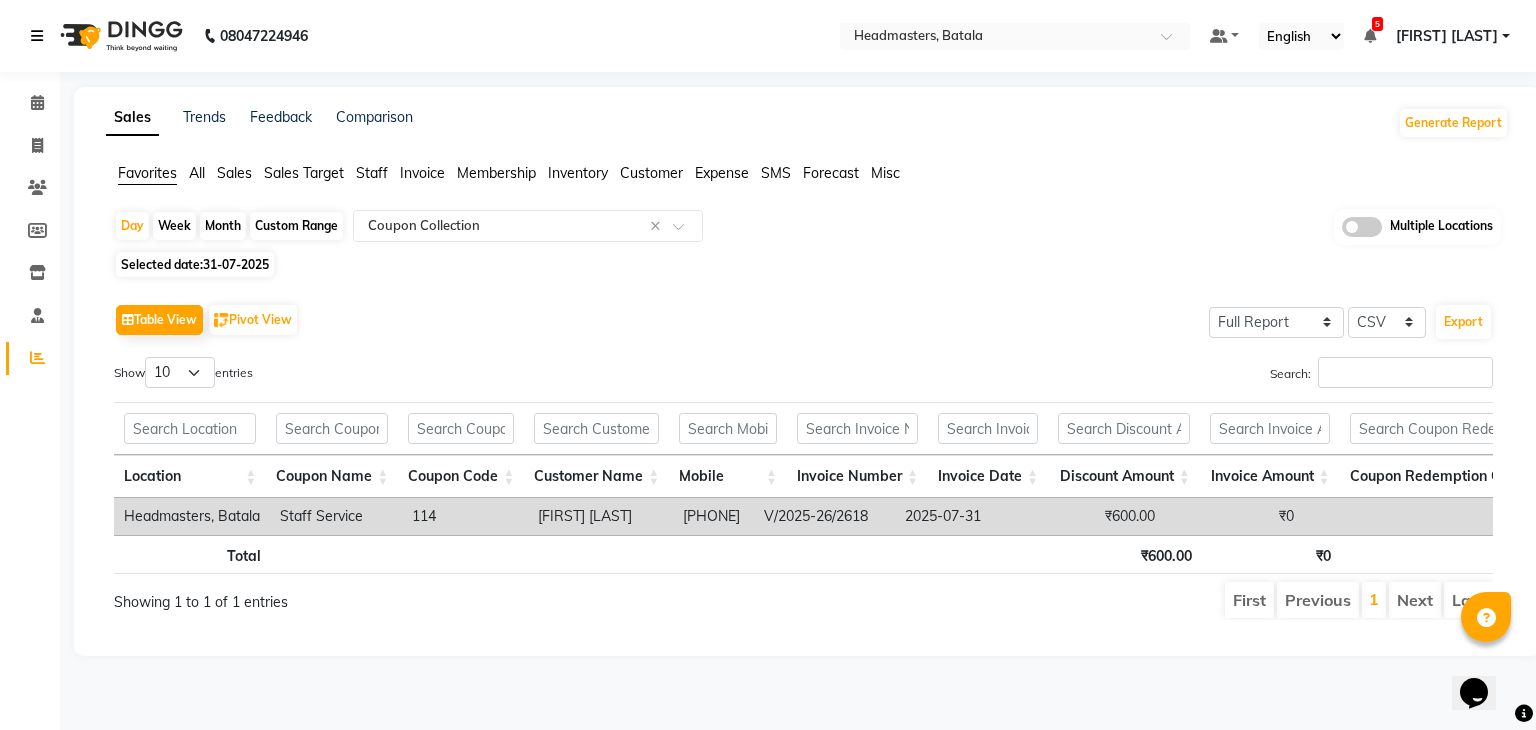 click at bounding box center (37, 36) 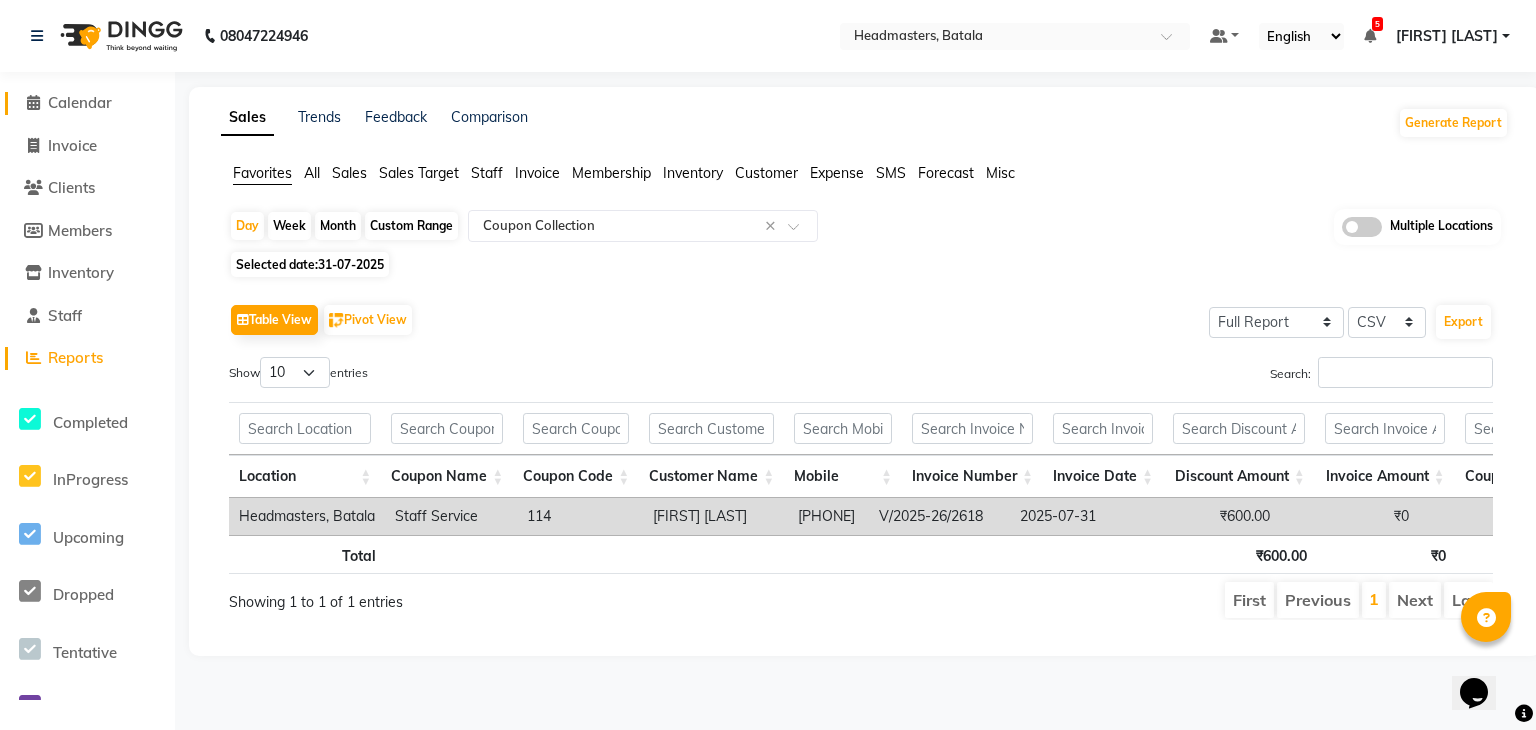 click on "Calendar" 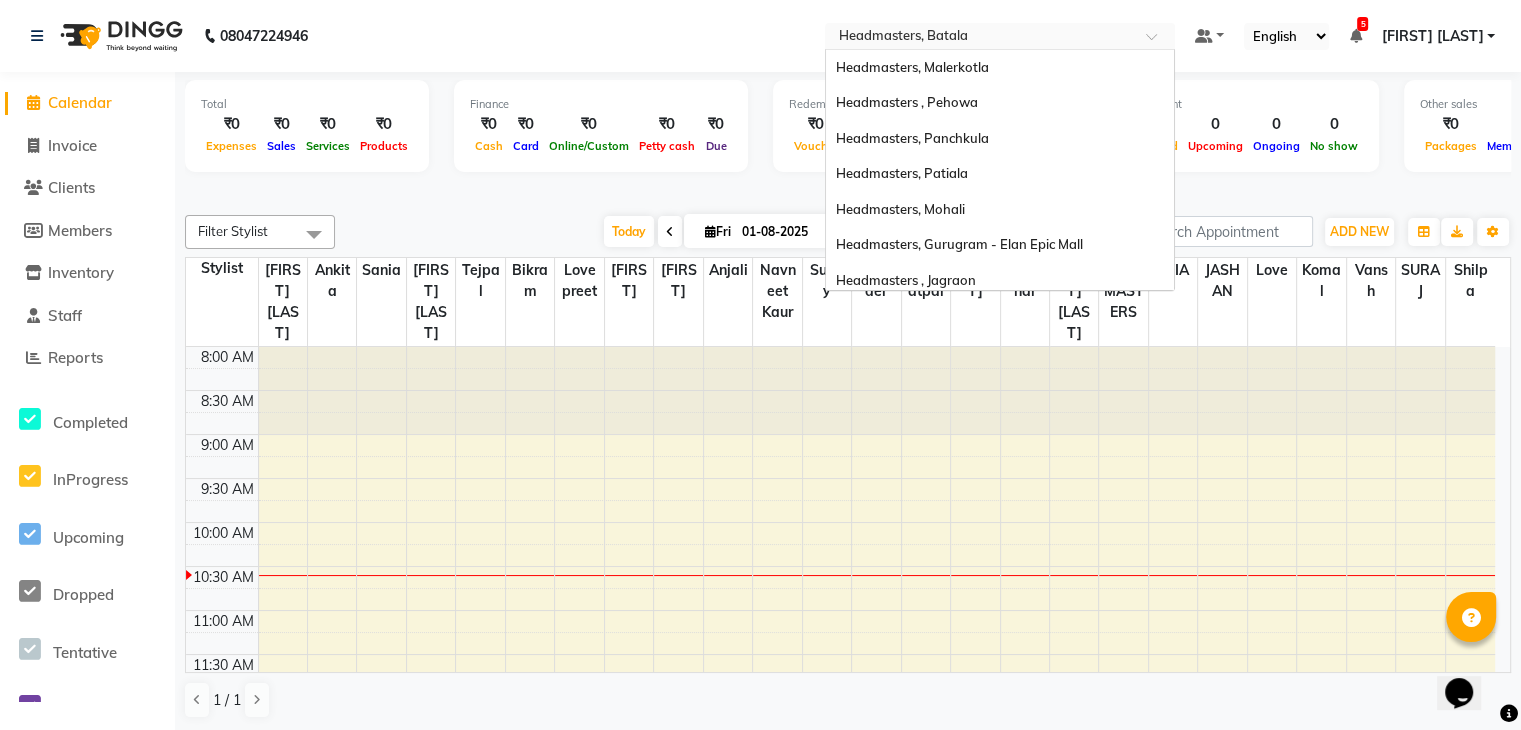 click at bounding box center (980, 38) 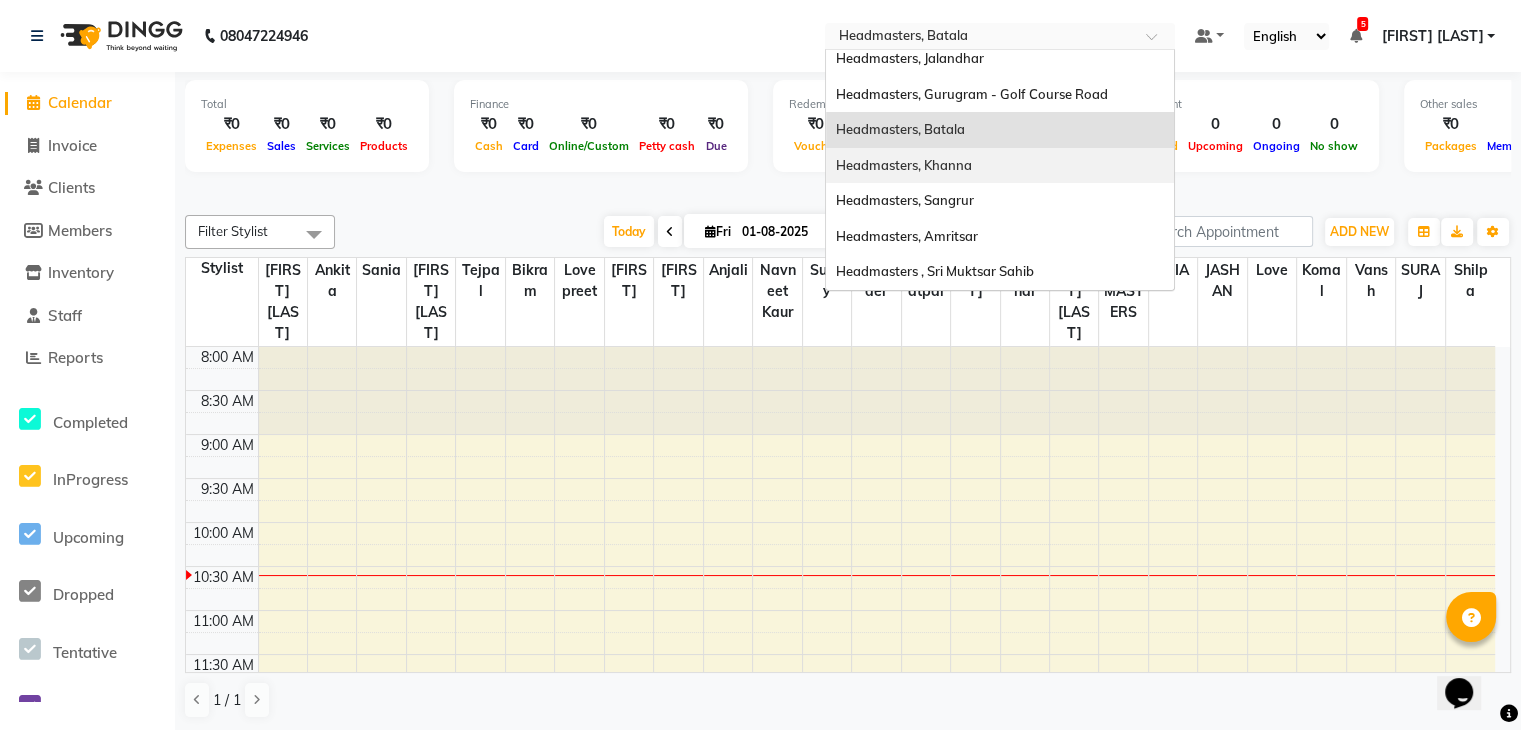 scroll, scrollTop: 1, scrollLeft: 0, axis: vertical 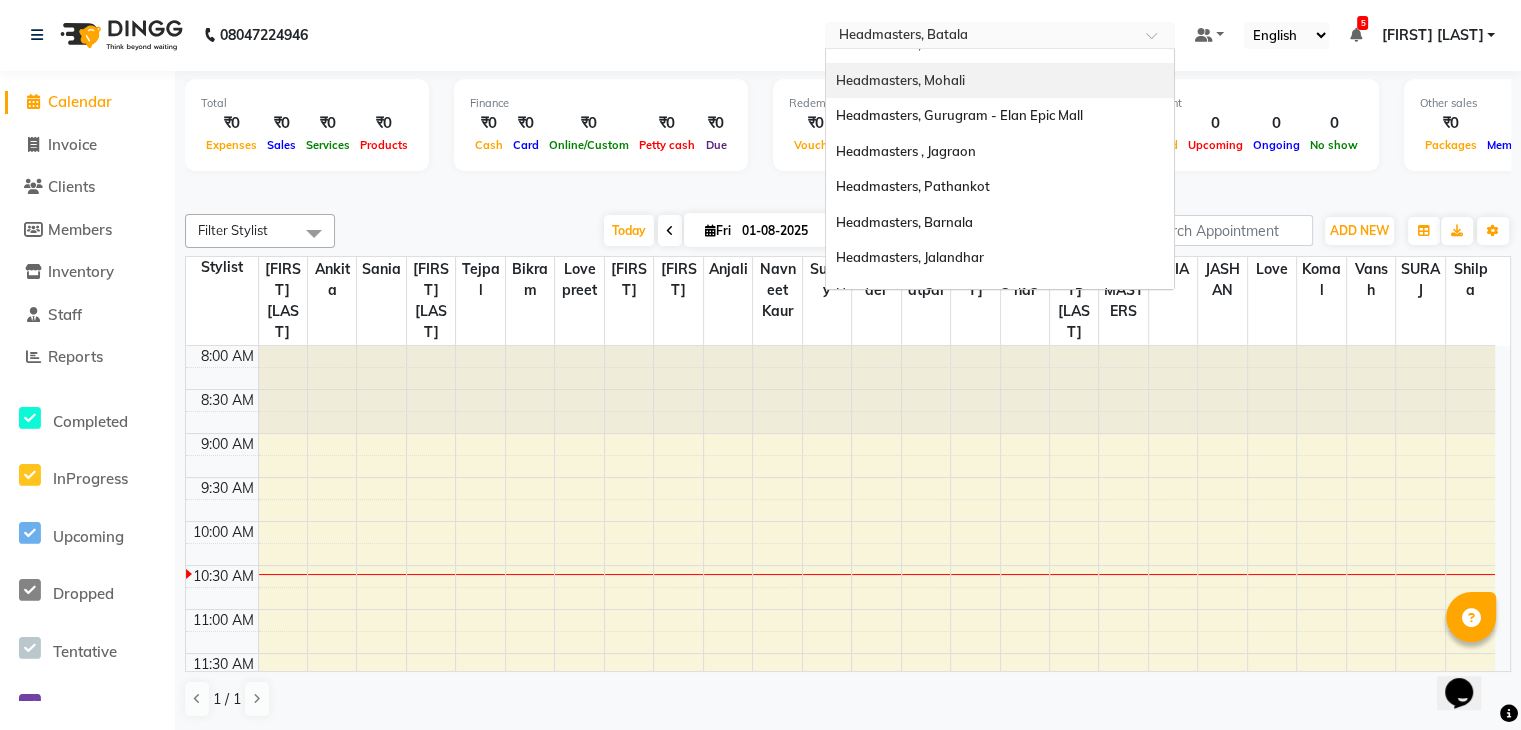 click on "Headmasters, Mohali" at bounding box center (1000, 81) 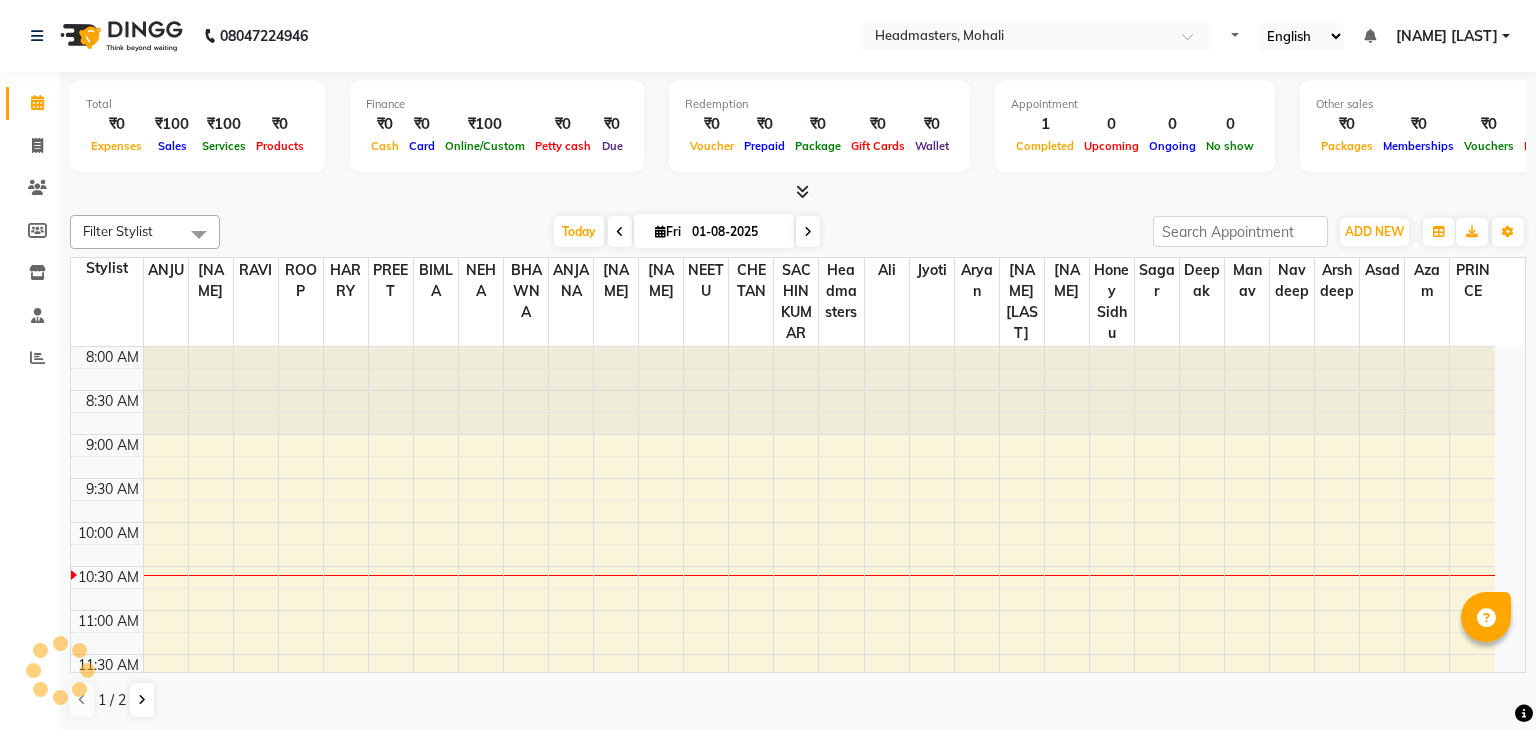 scroll, scrollTop: 0, scrollLeft: 0, axis: both 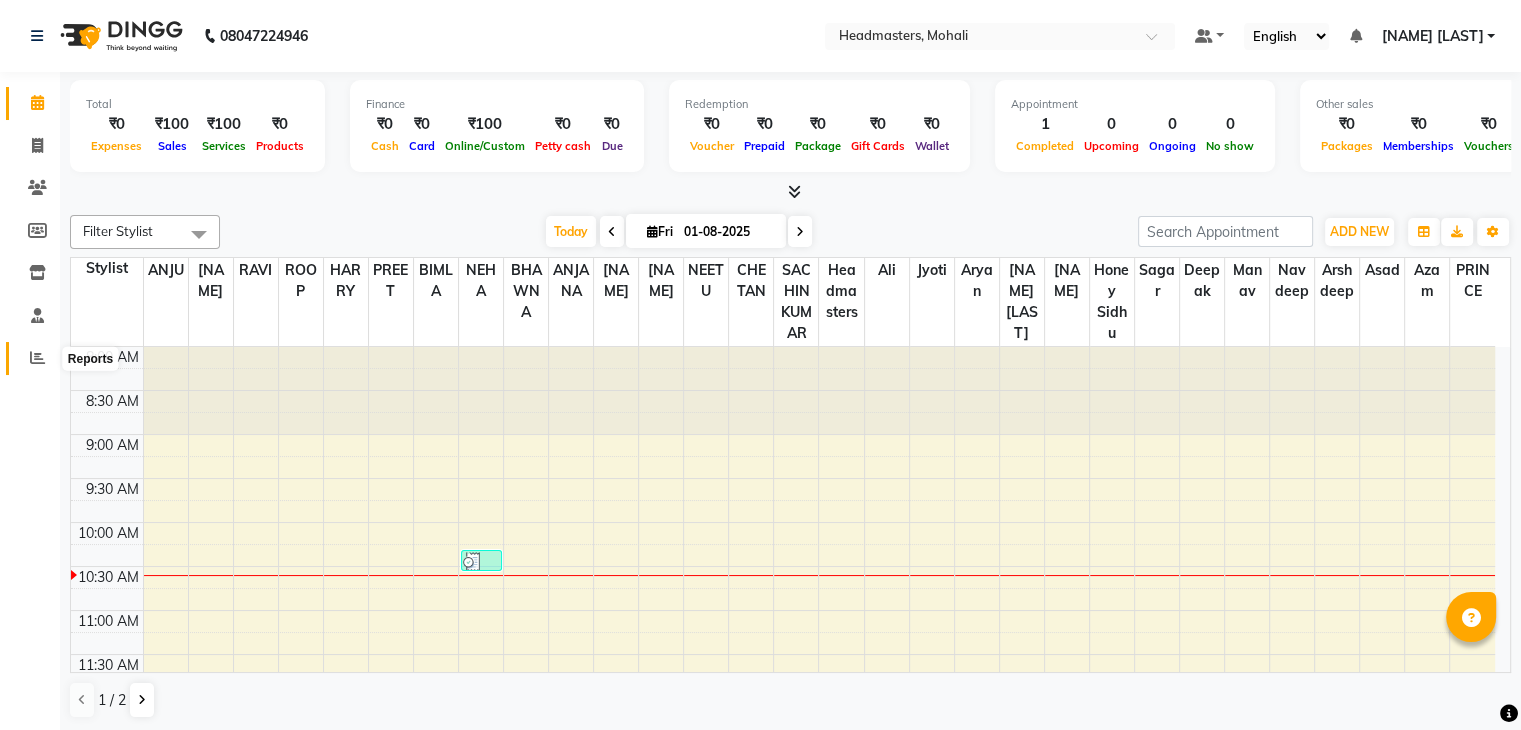 click 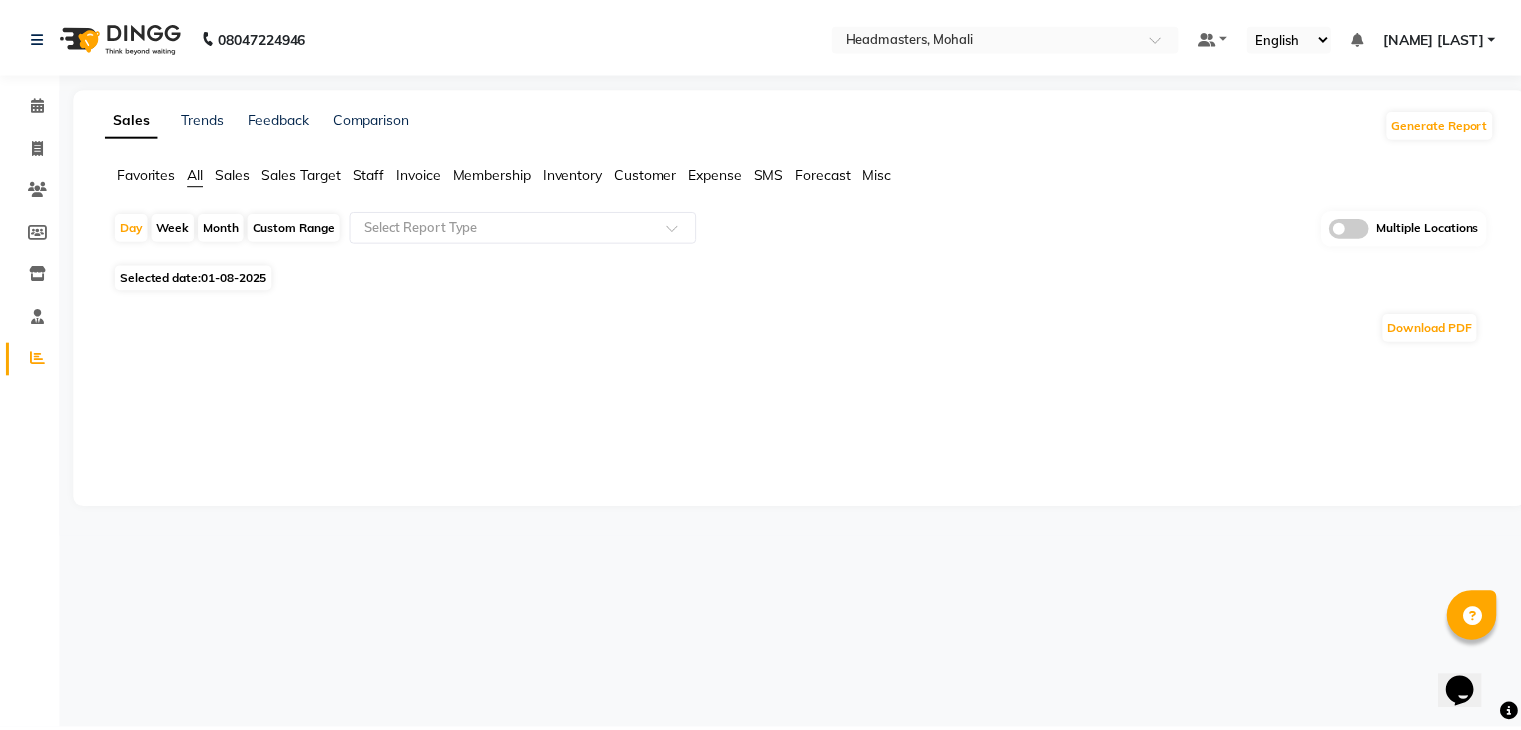 scroll, scrollTop: 0, scrollLeft: 0, axis: both 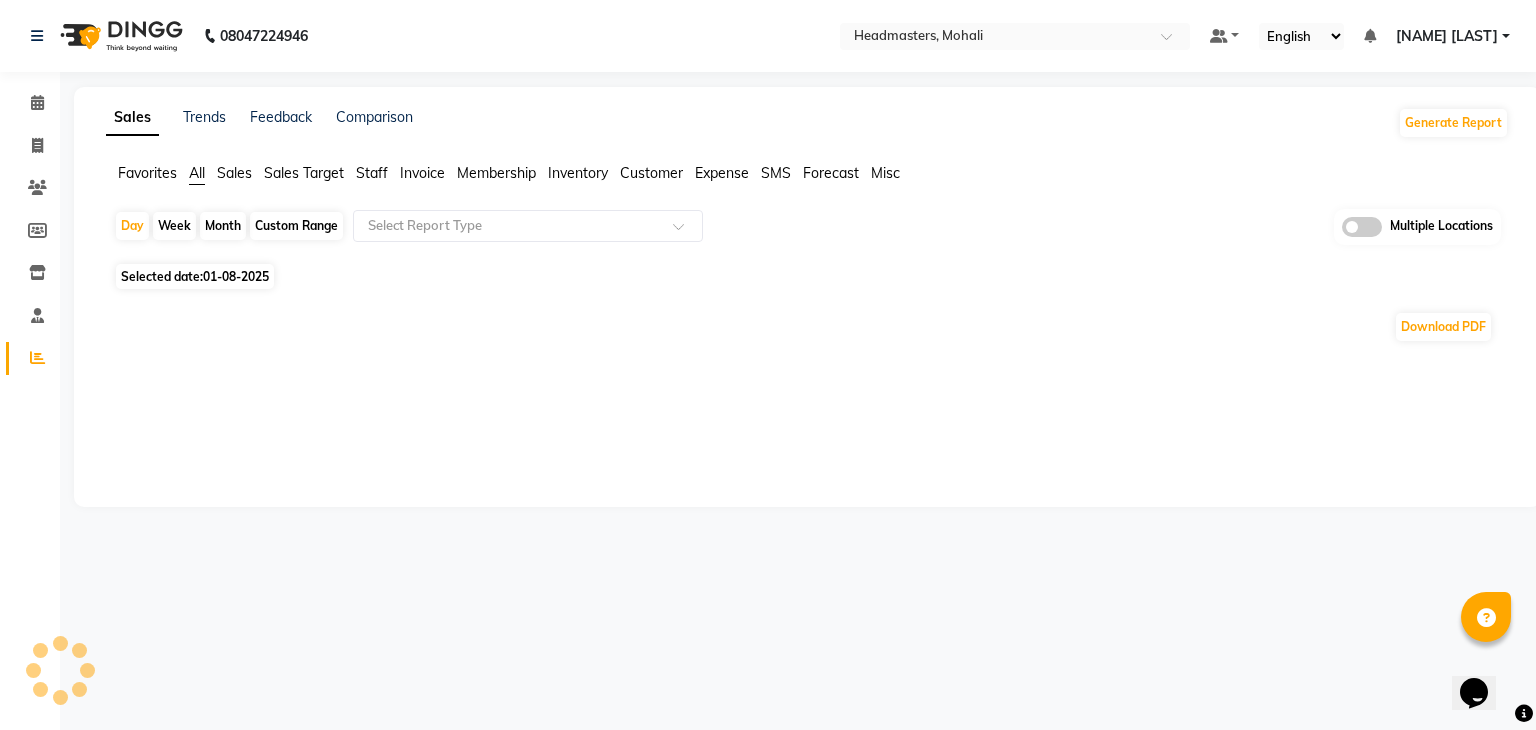 click on "Sales" 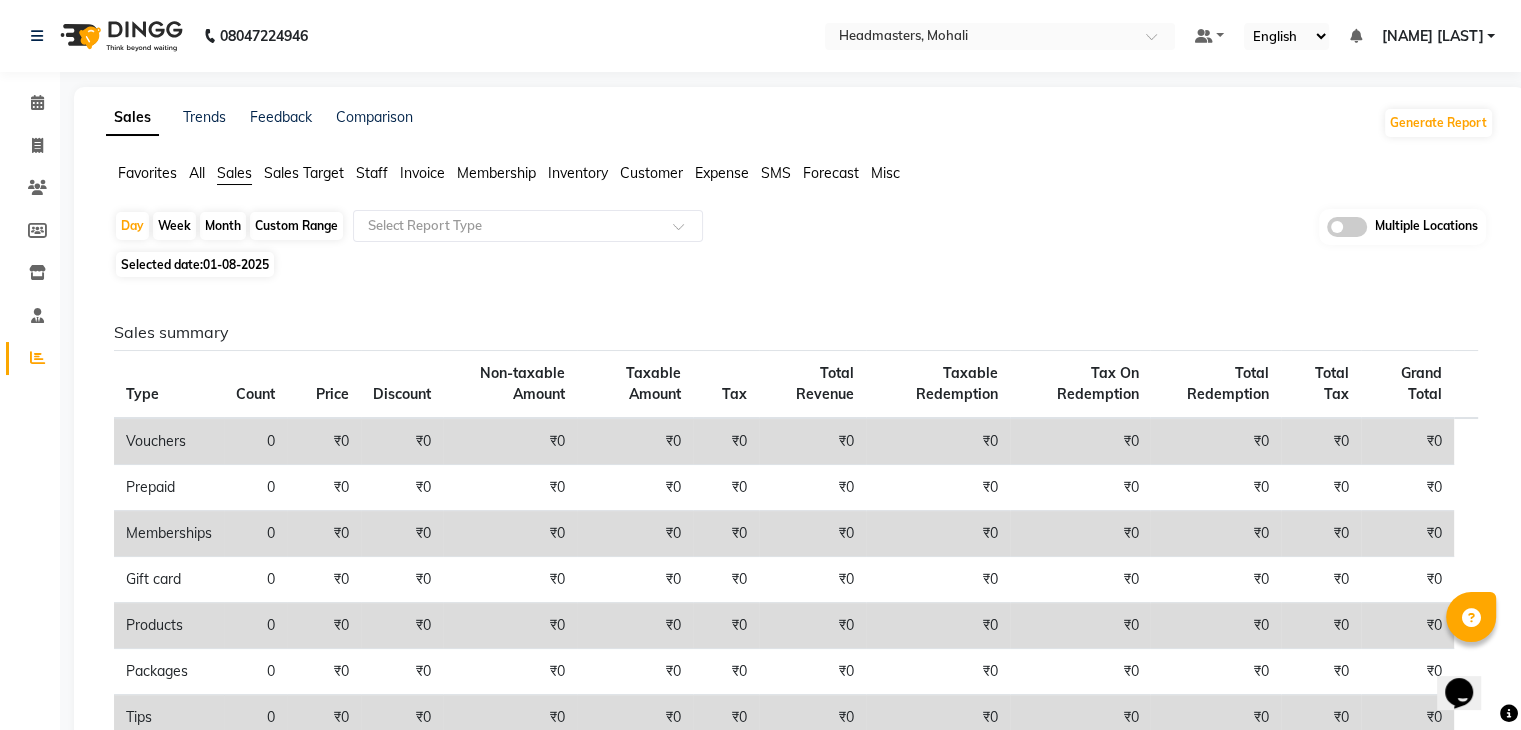 click on "01-08-2025" 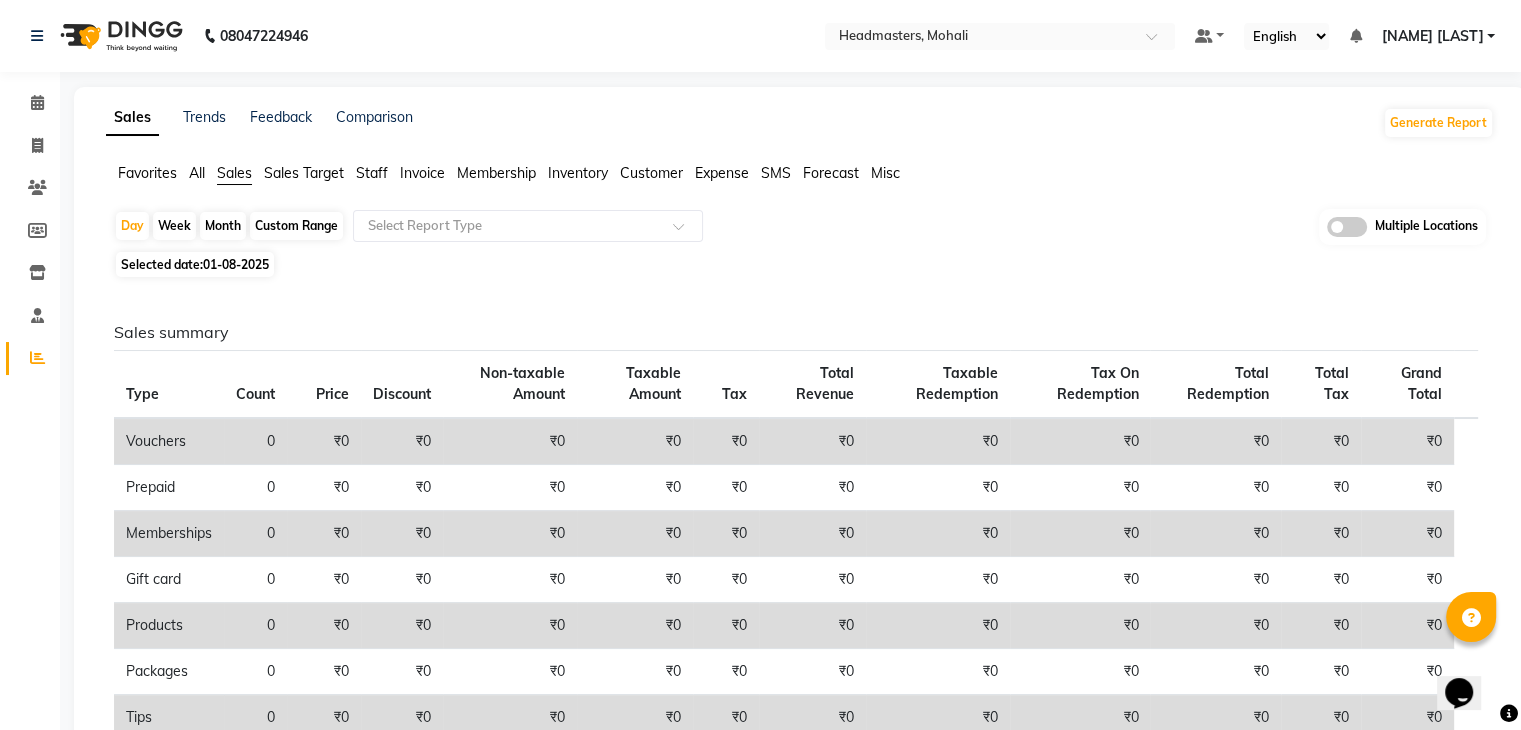 click on "01-08-2025" 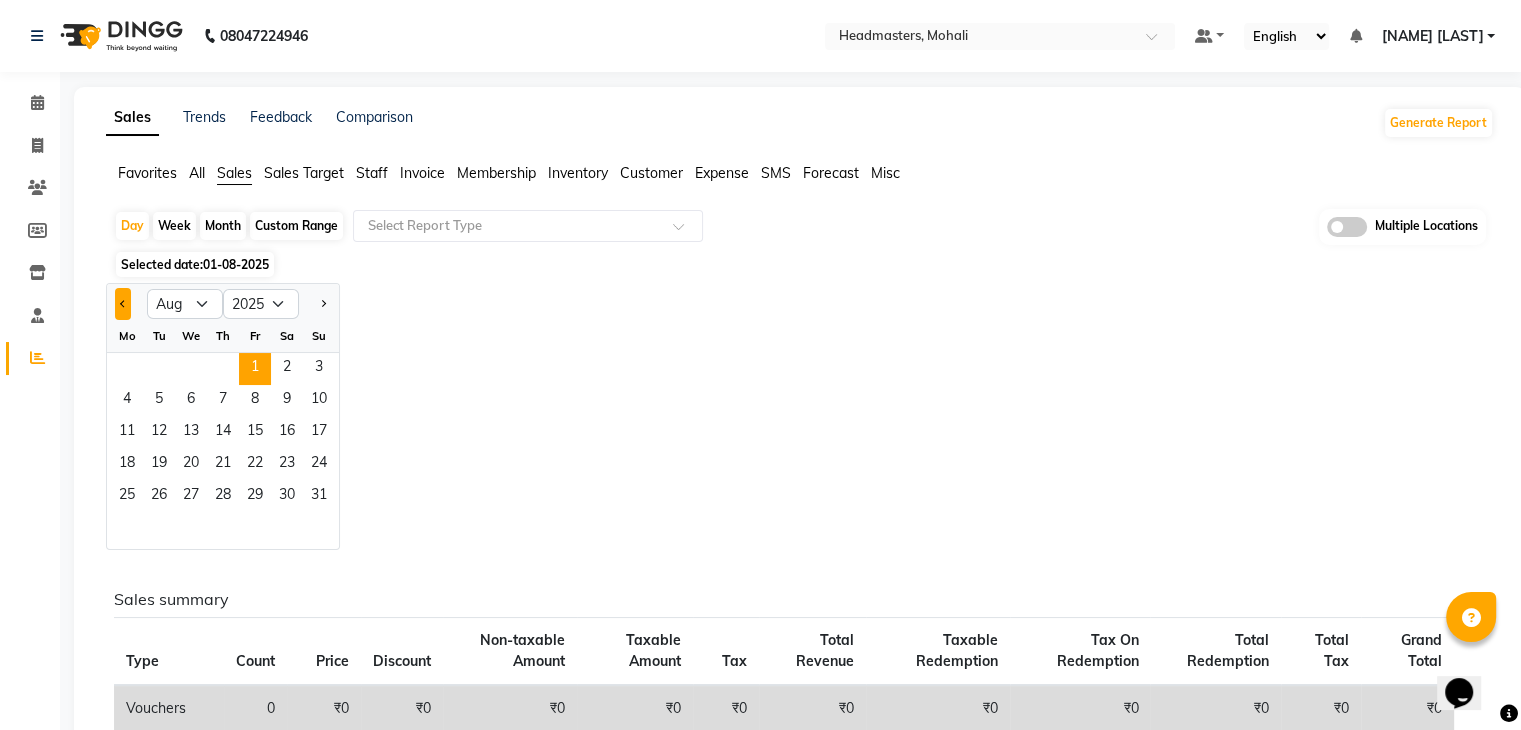 click 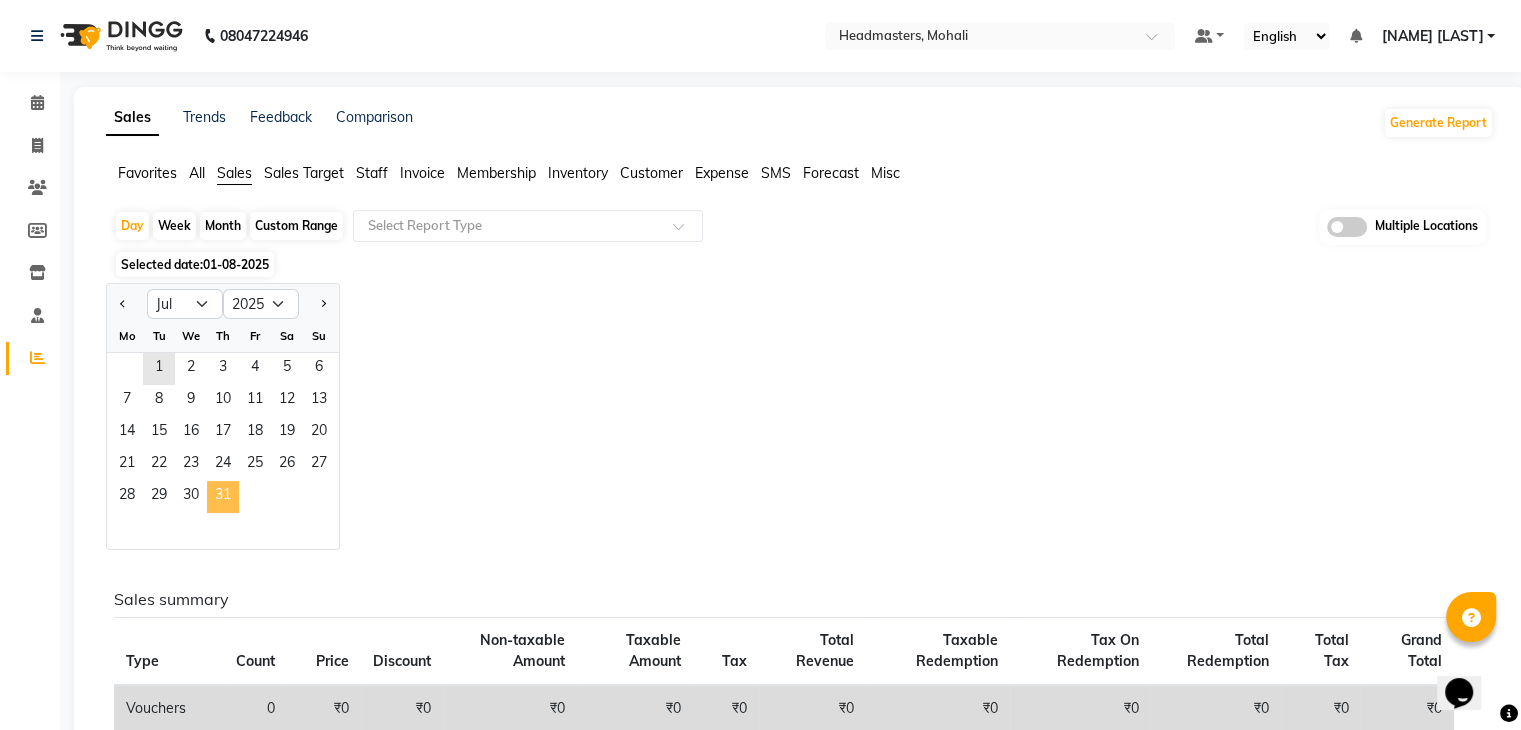 click on "31" 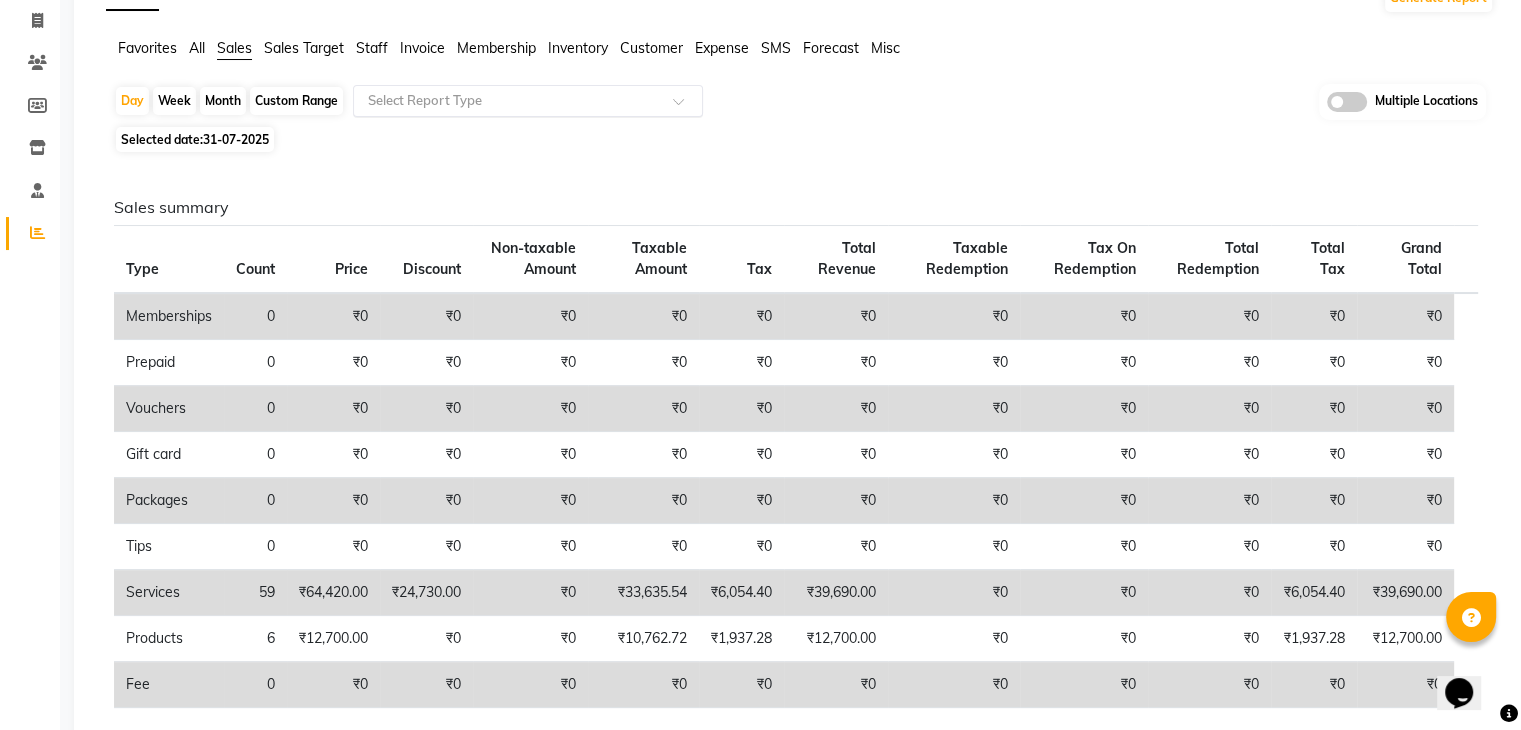 scroll, scrollTop: 0, scrollLeft: 0, axis: both 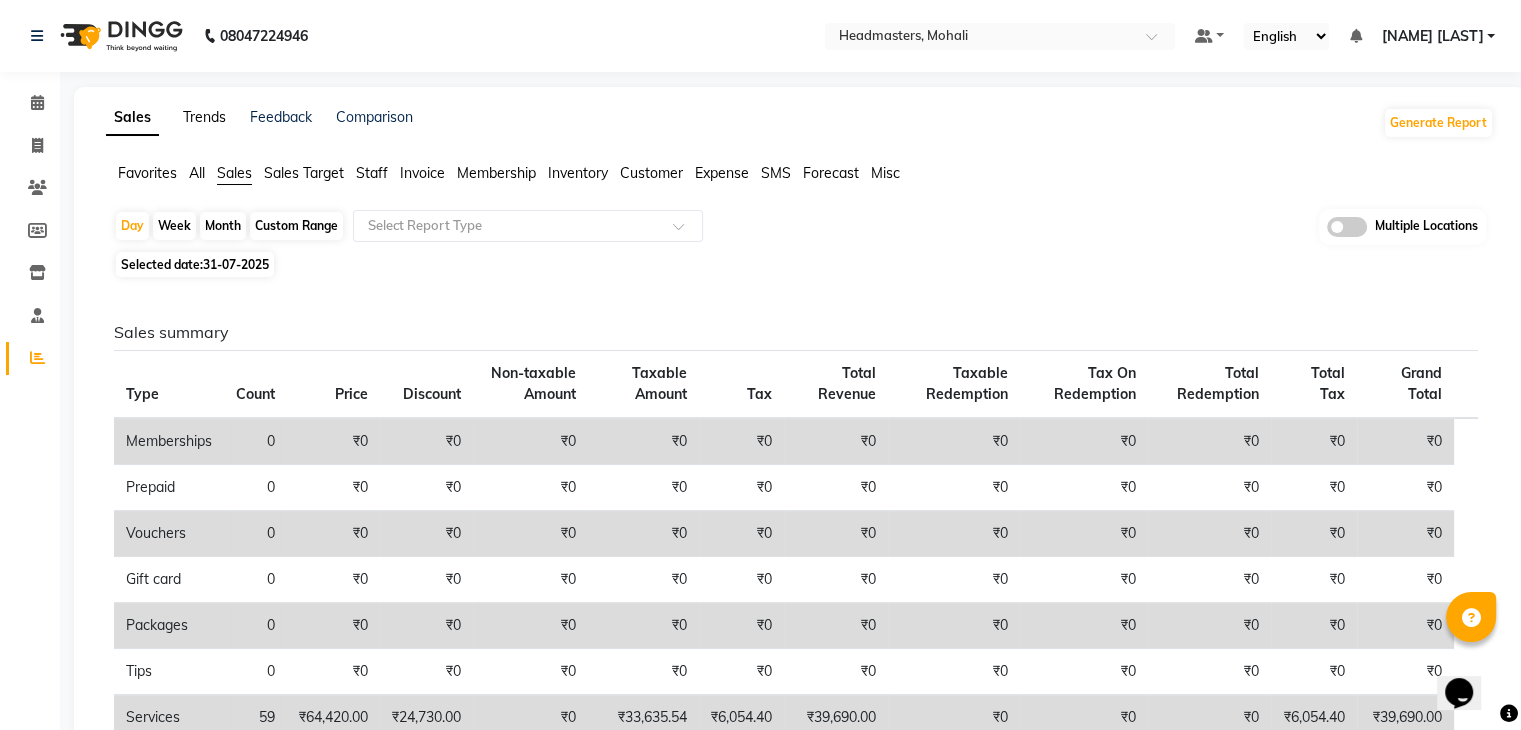 click on "Trends" 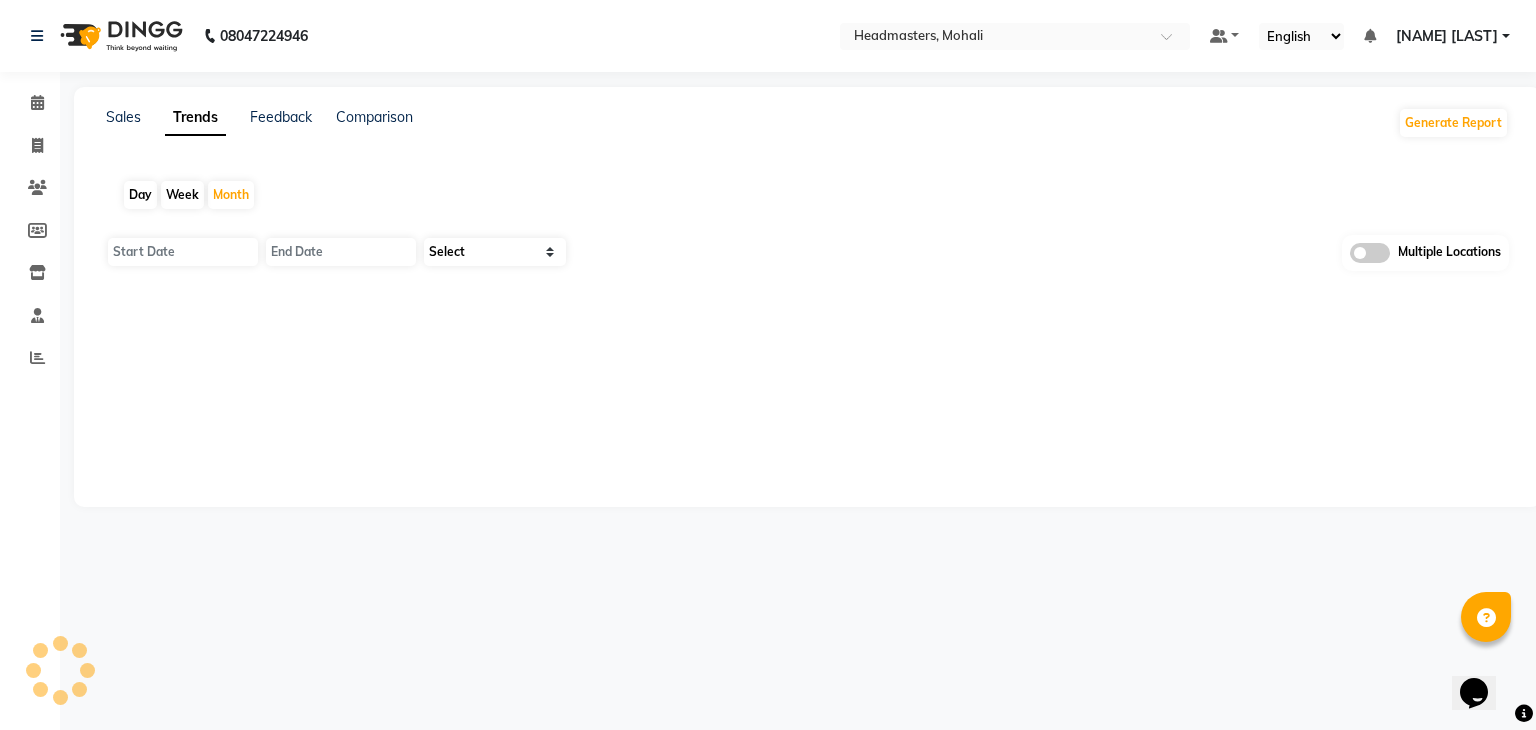 type on "01-08-2025" 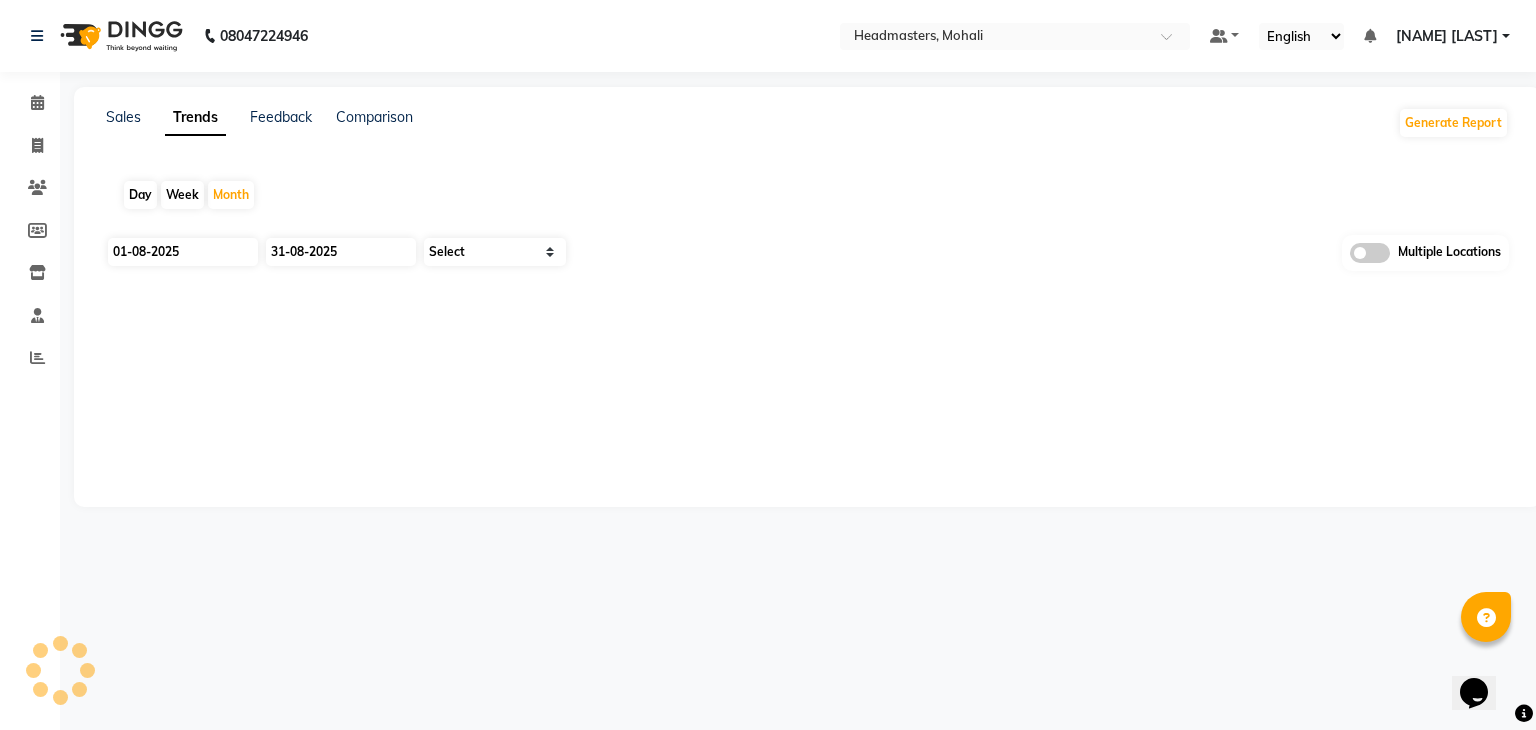 select on "by_client" 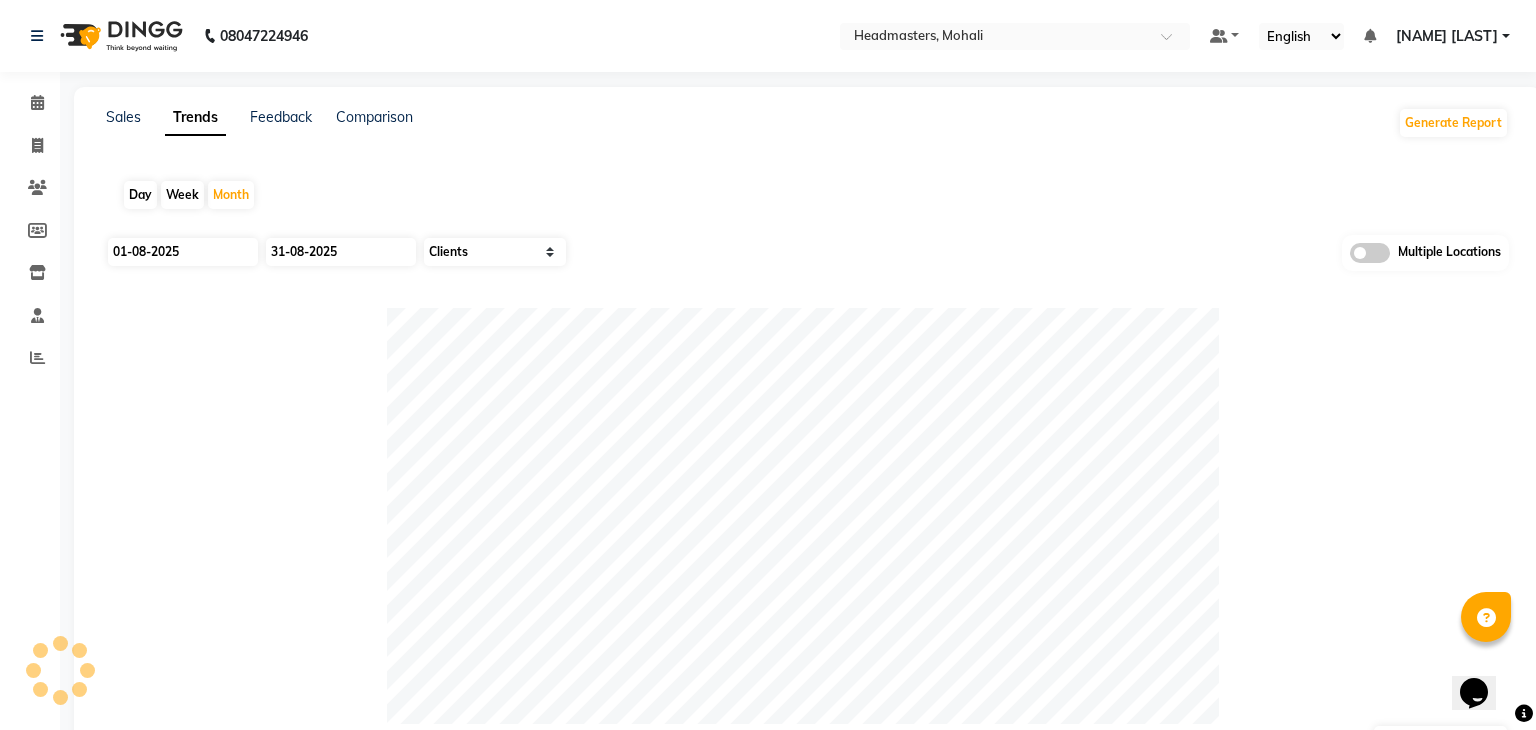 click on "Day" 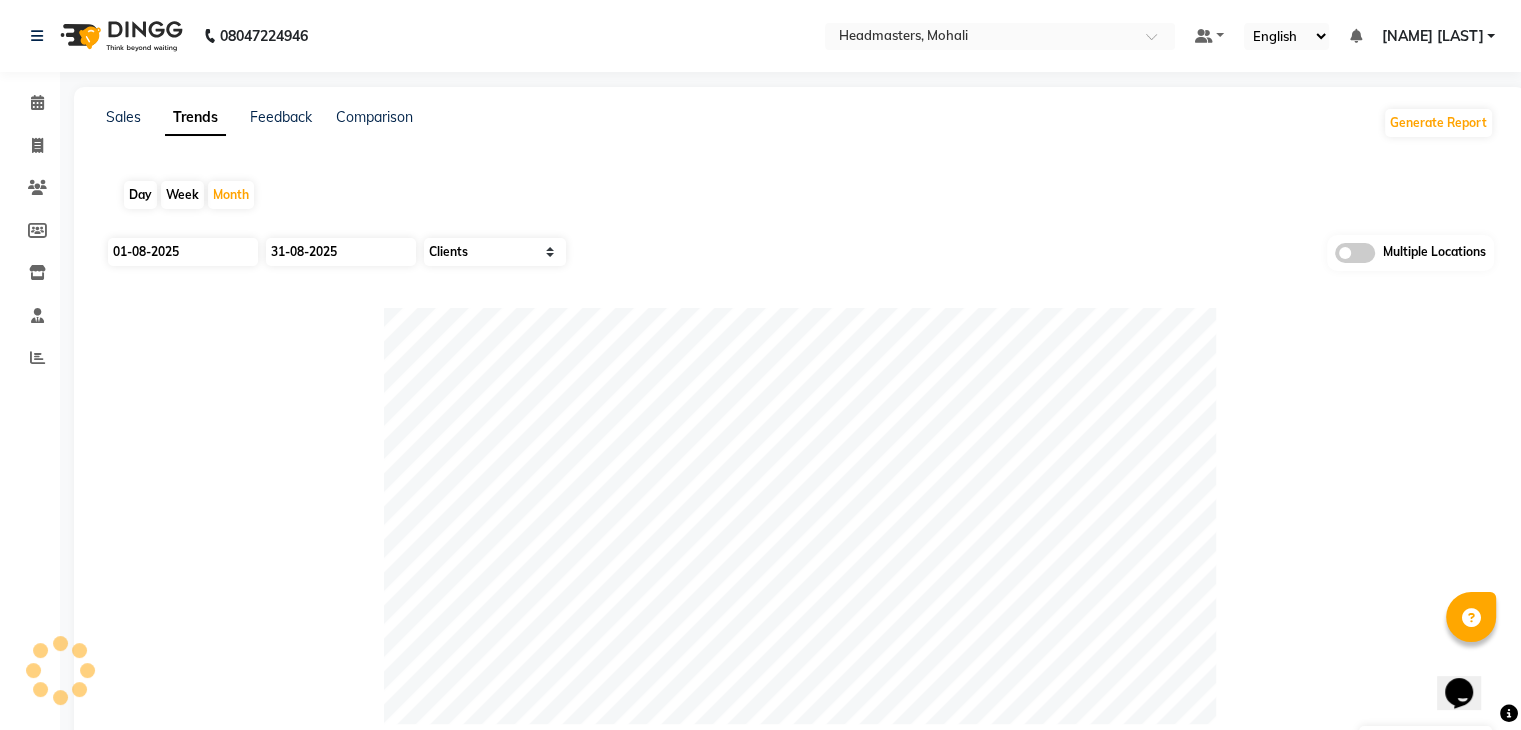 type on "01-08-2025" 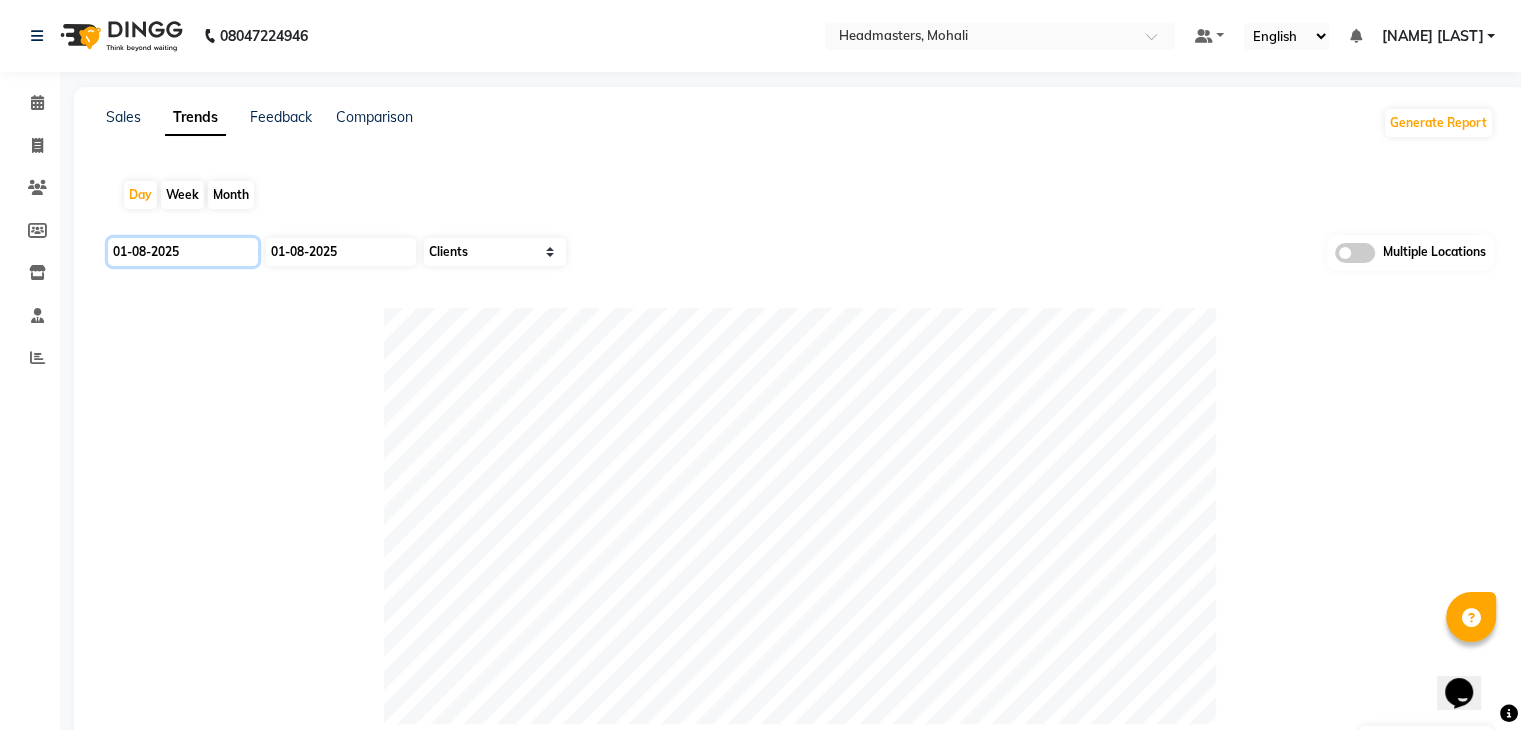 click on "01-08-2025" 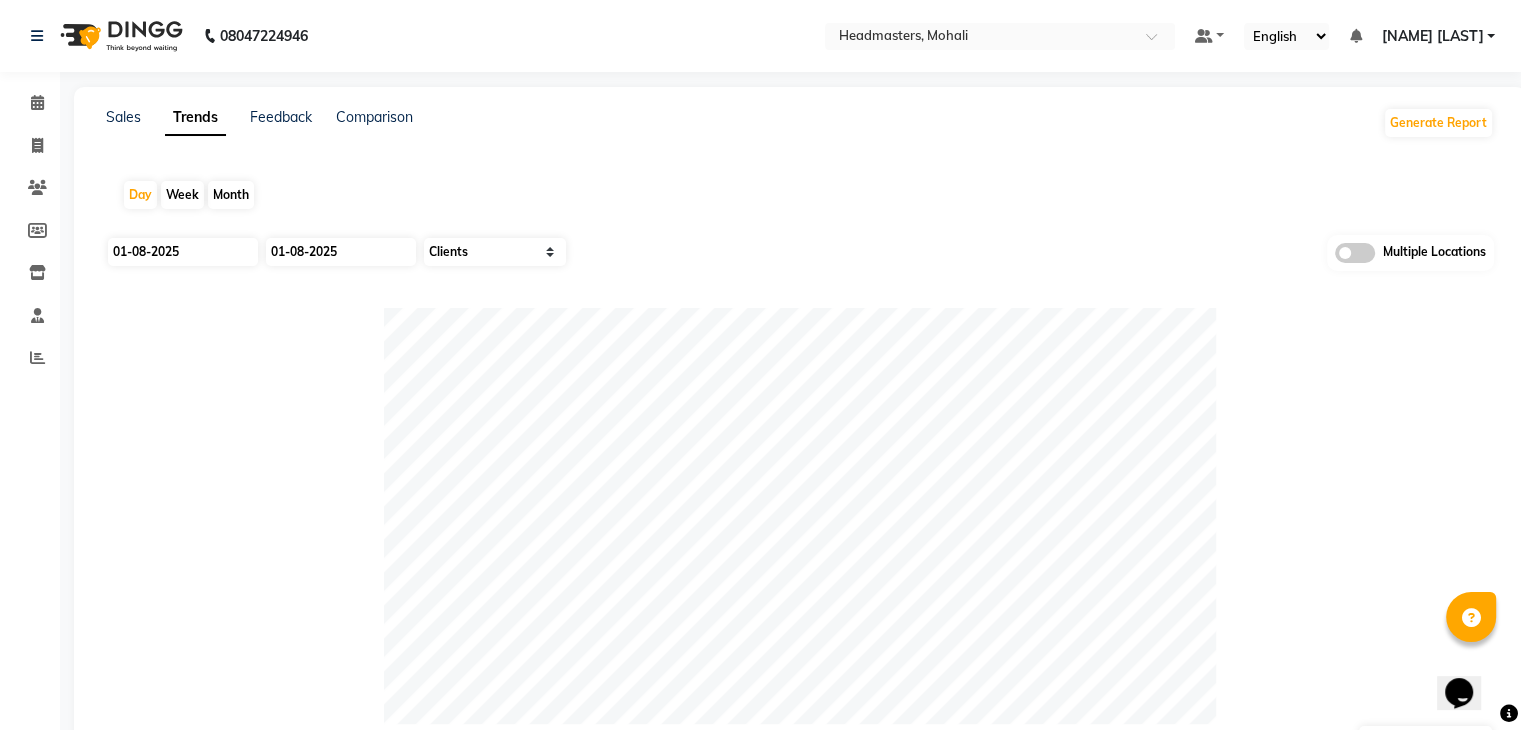 select on "8" 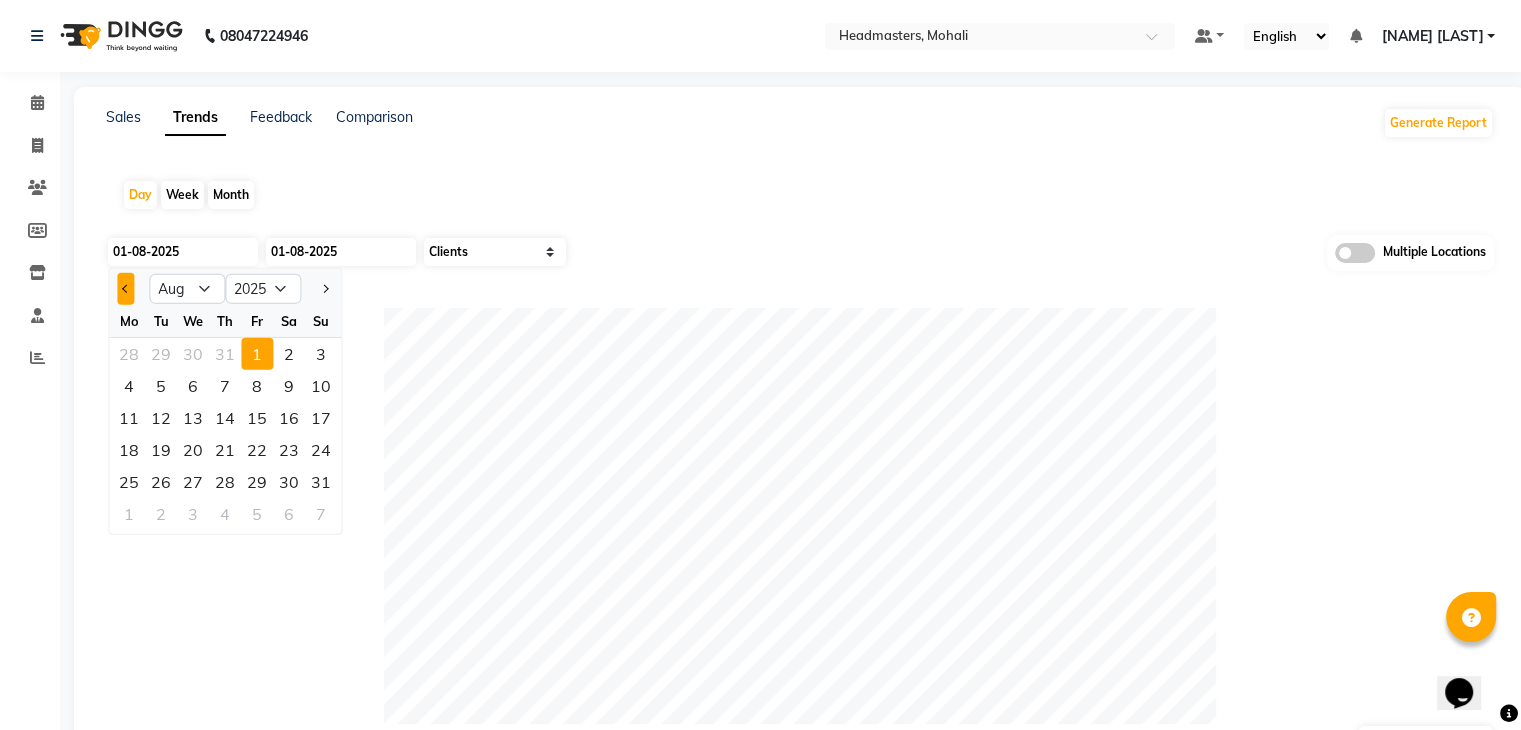 click 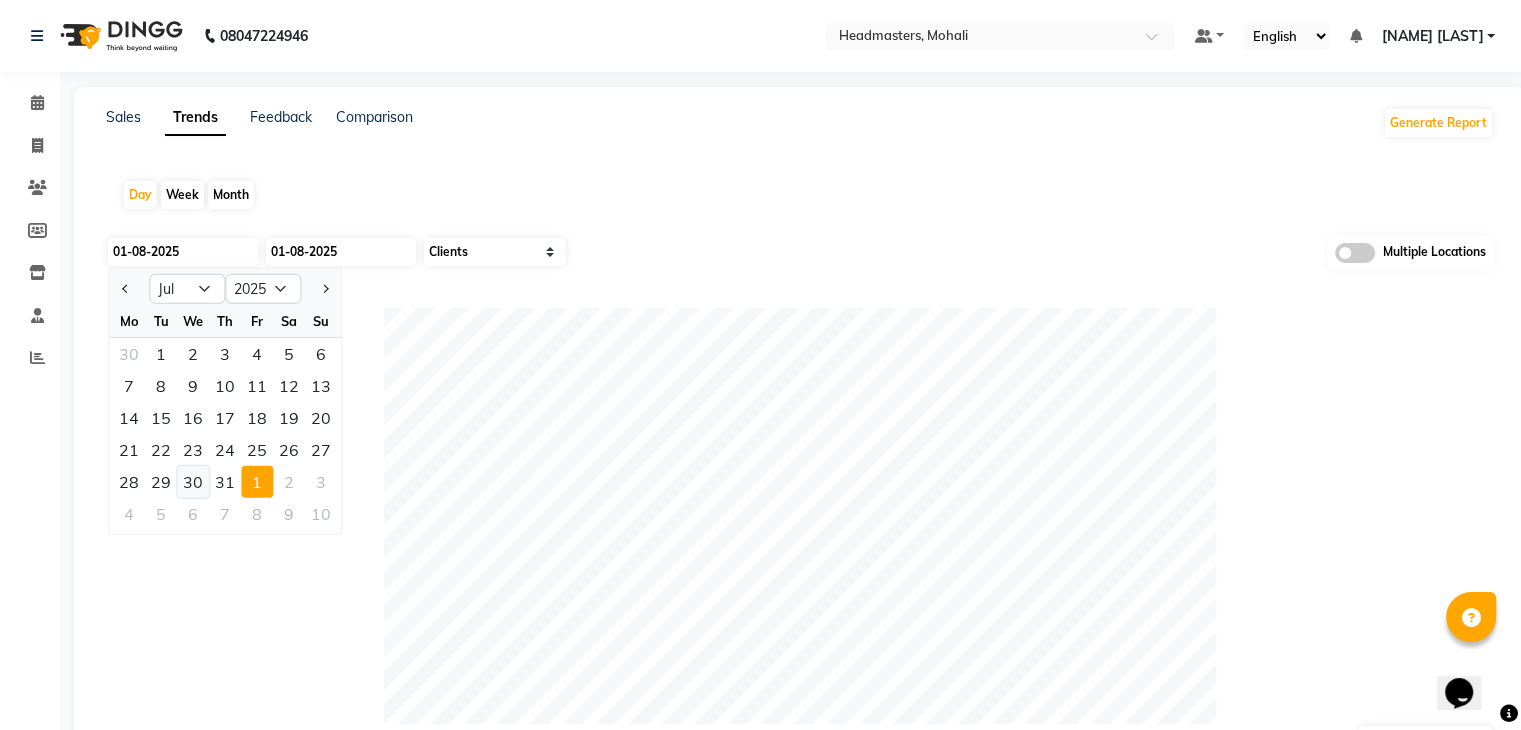 click on "30" 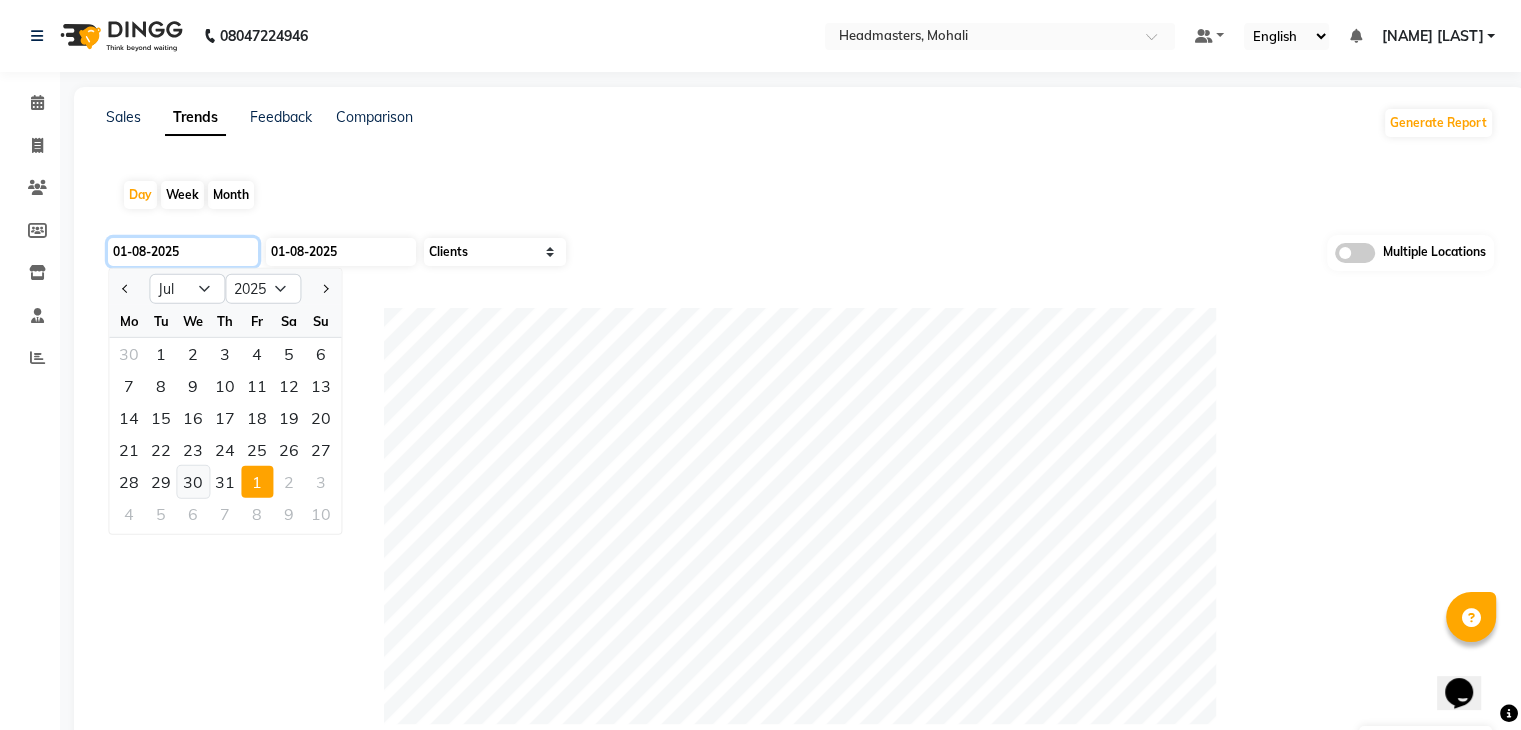 type on "30-07-2025" 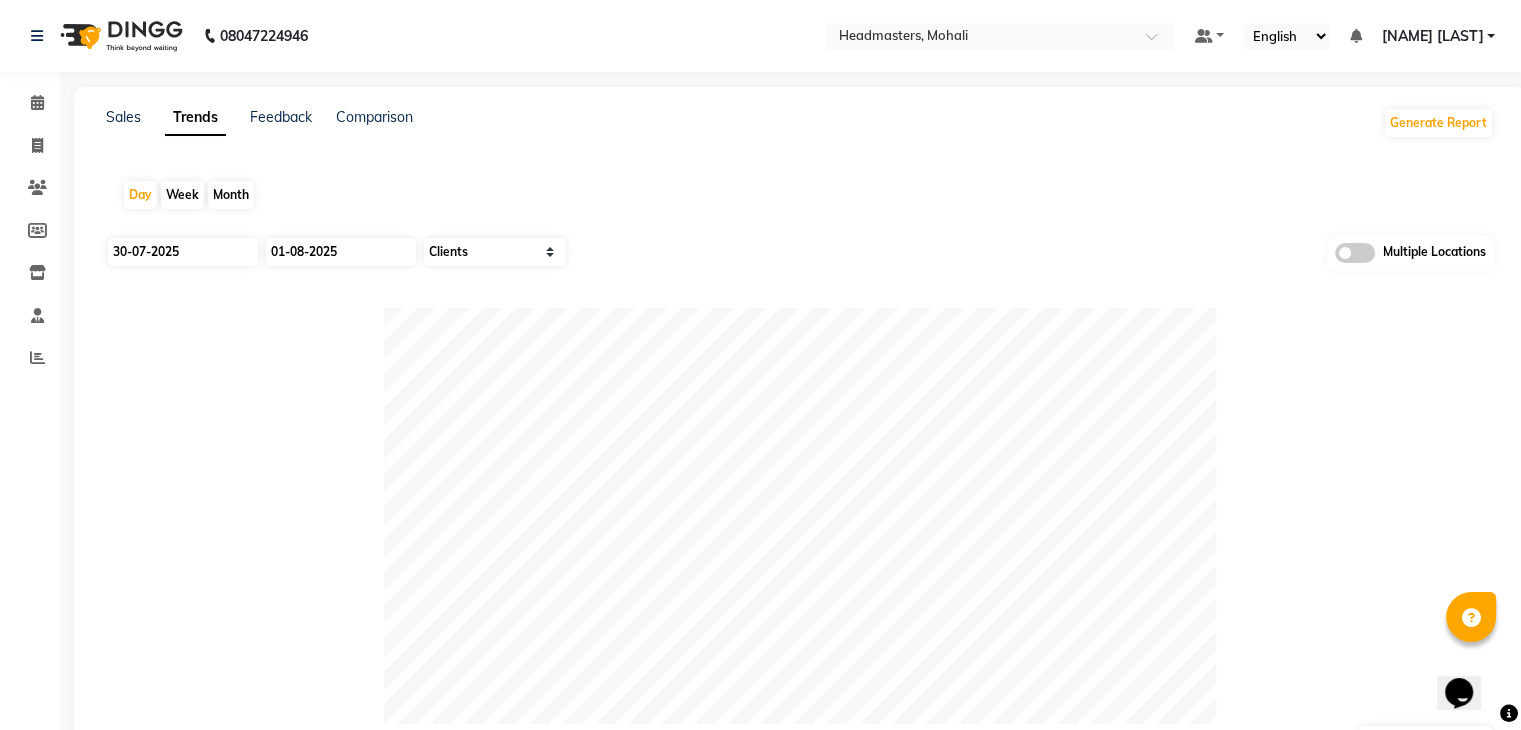 click on "30-07-2025 01-08-2025 Select Sales Clients Multiple Locations" 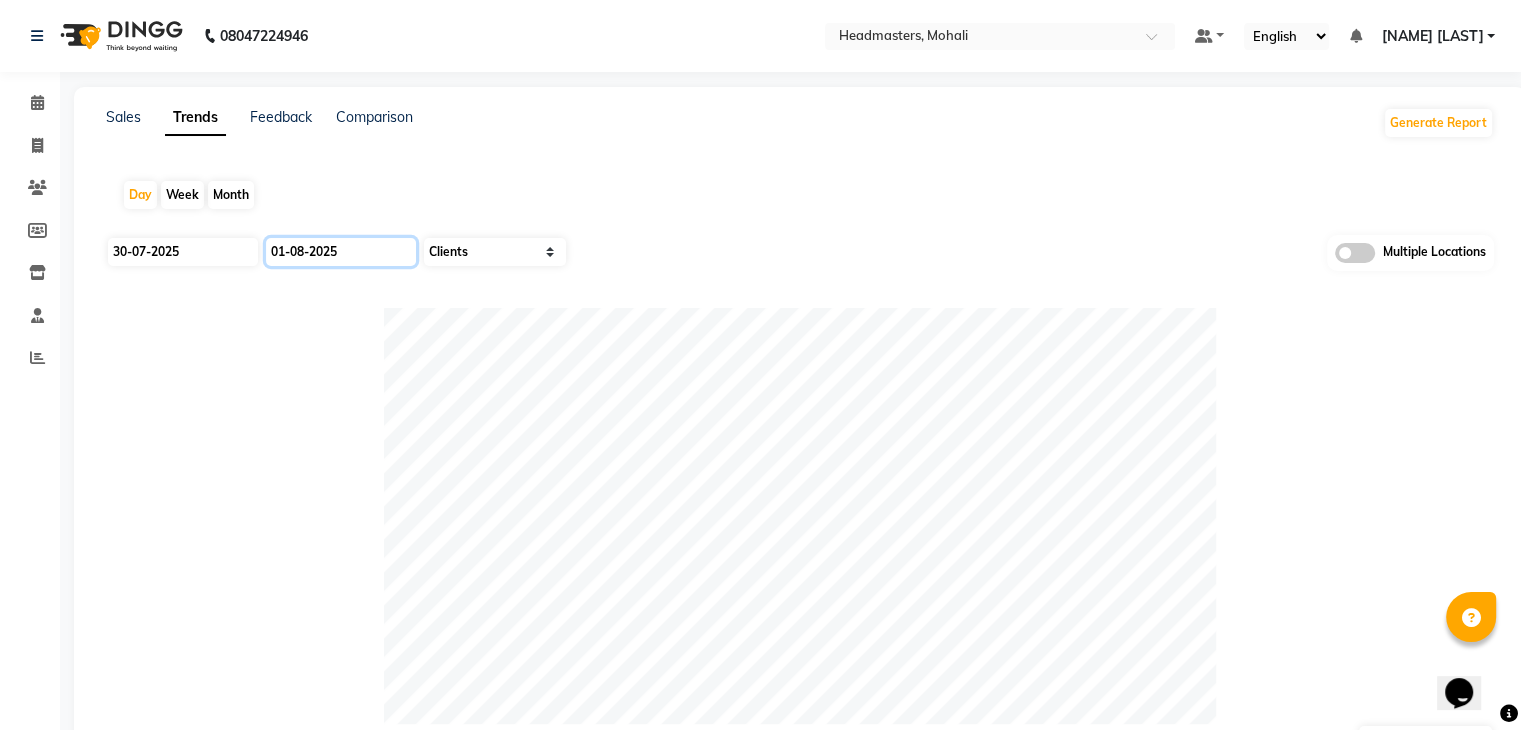 click on "01-08-2025" 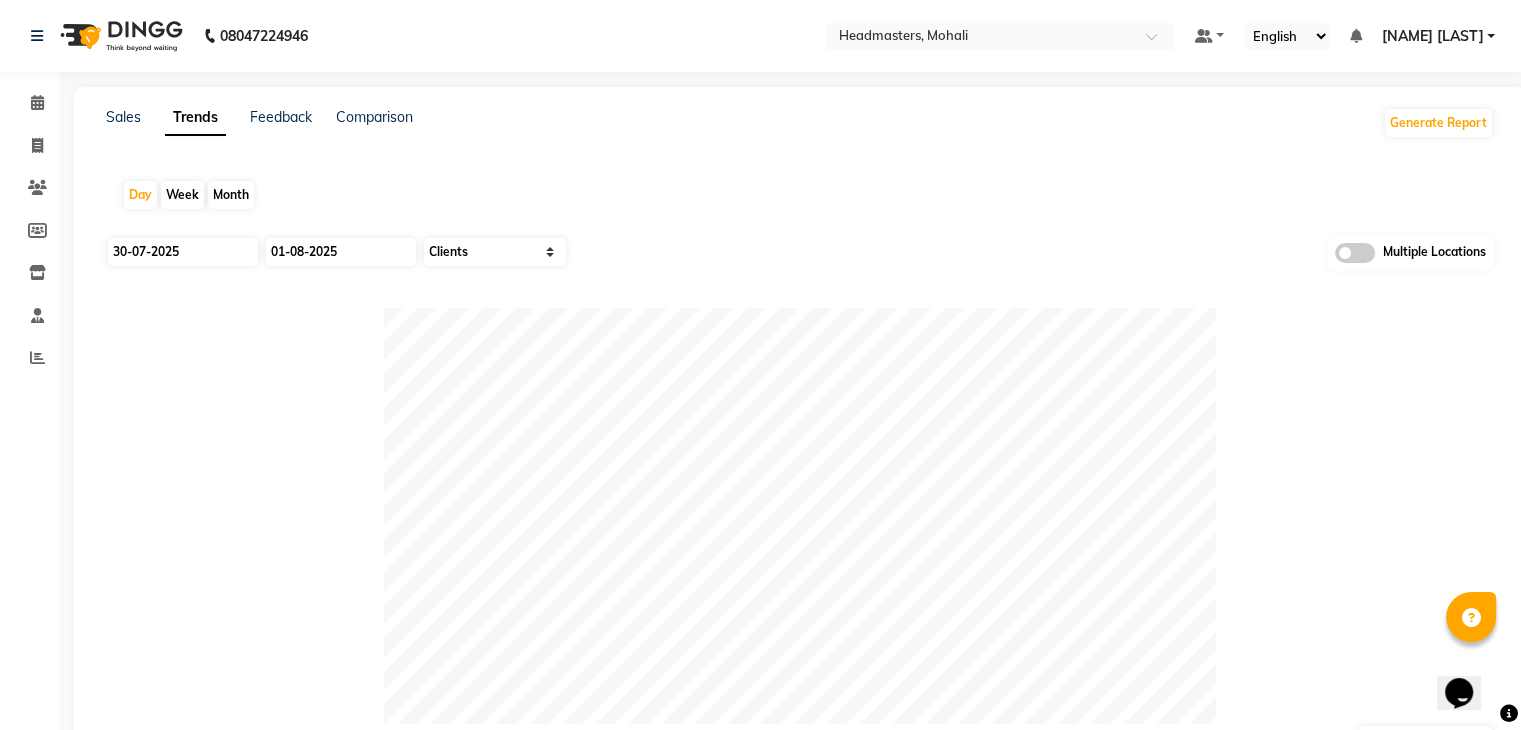 select on "8" 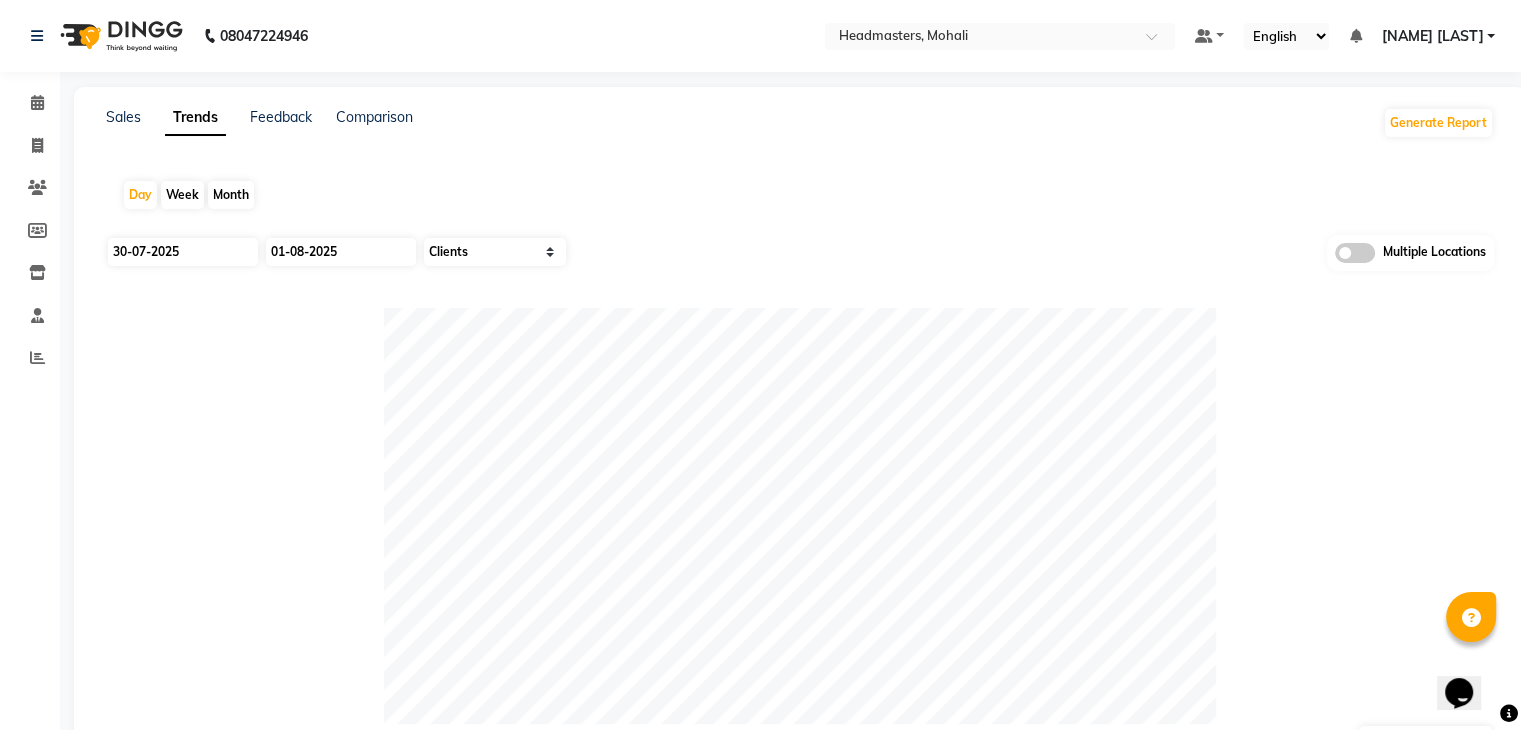 select on "2025" 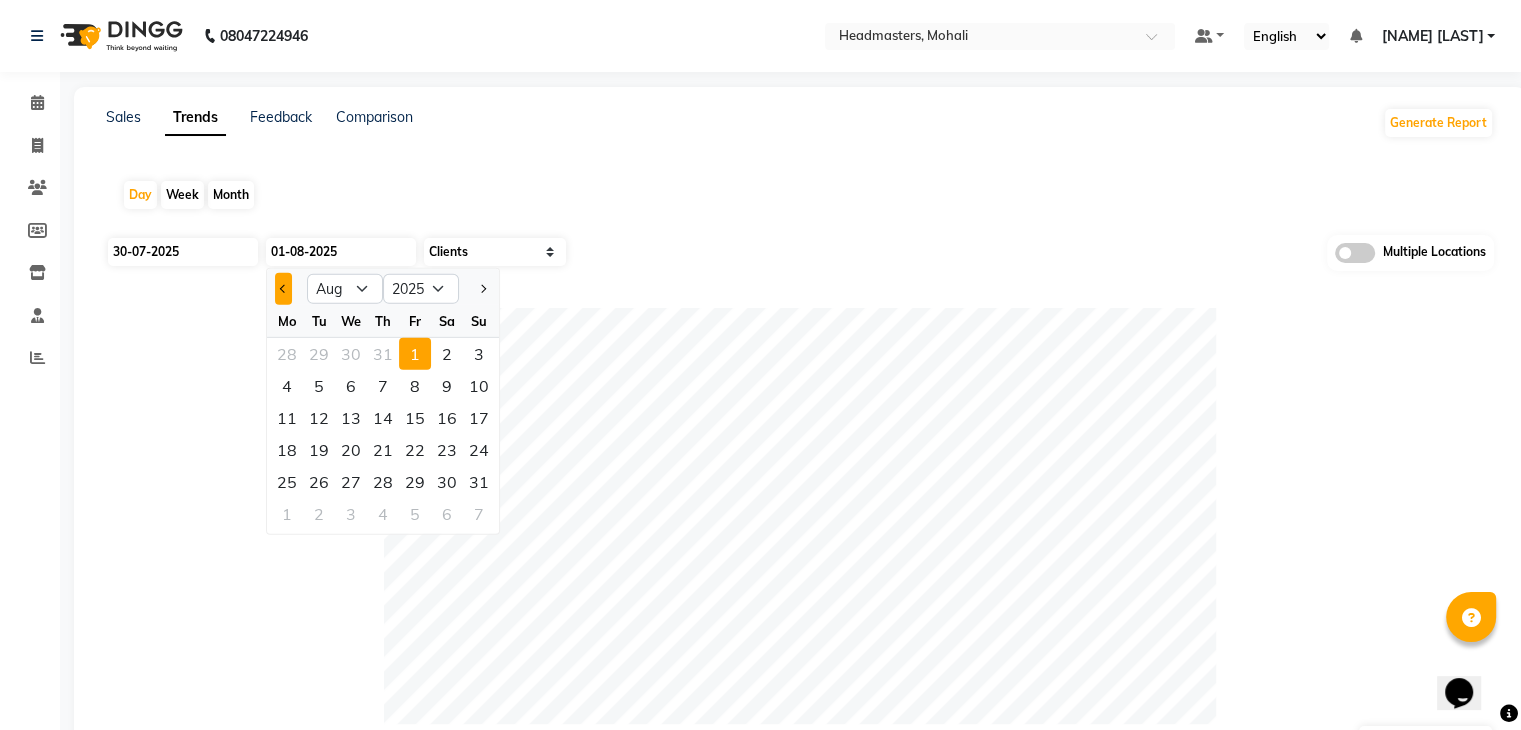 click 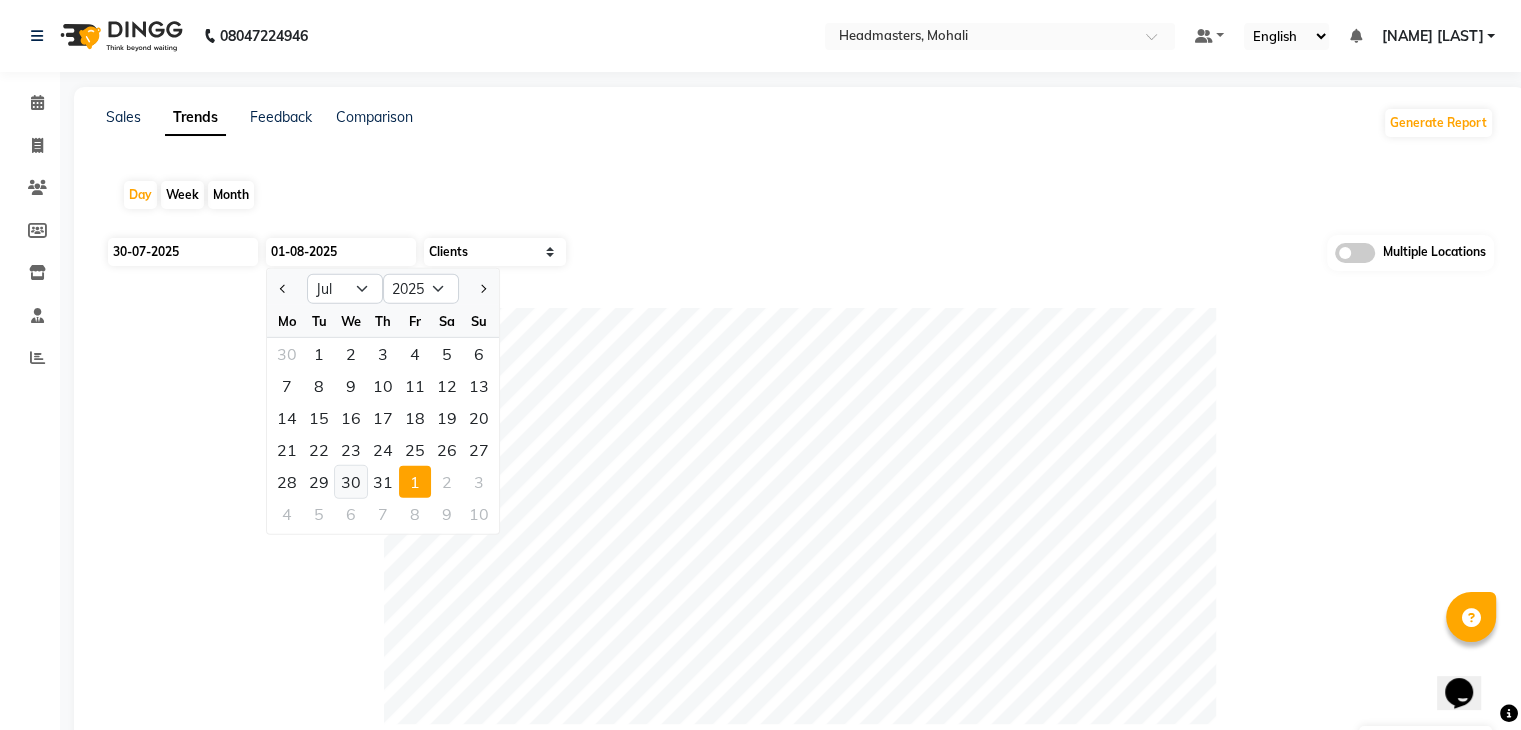 click on "30" 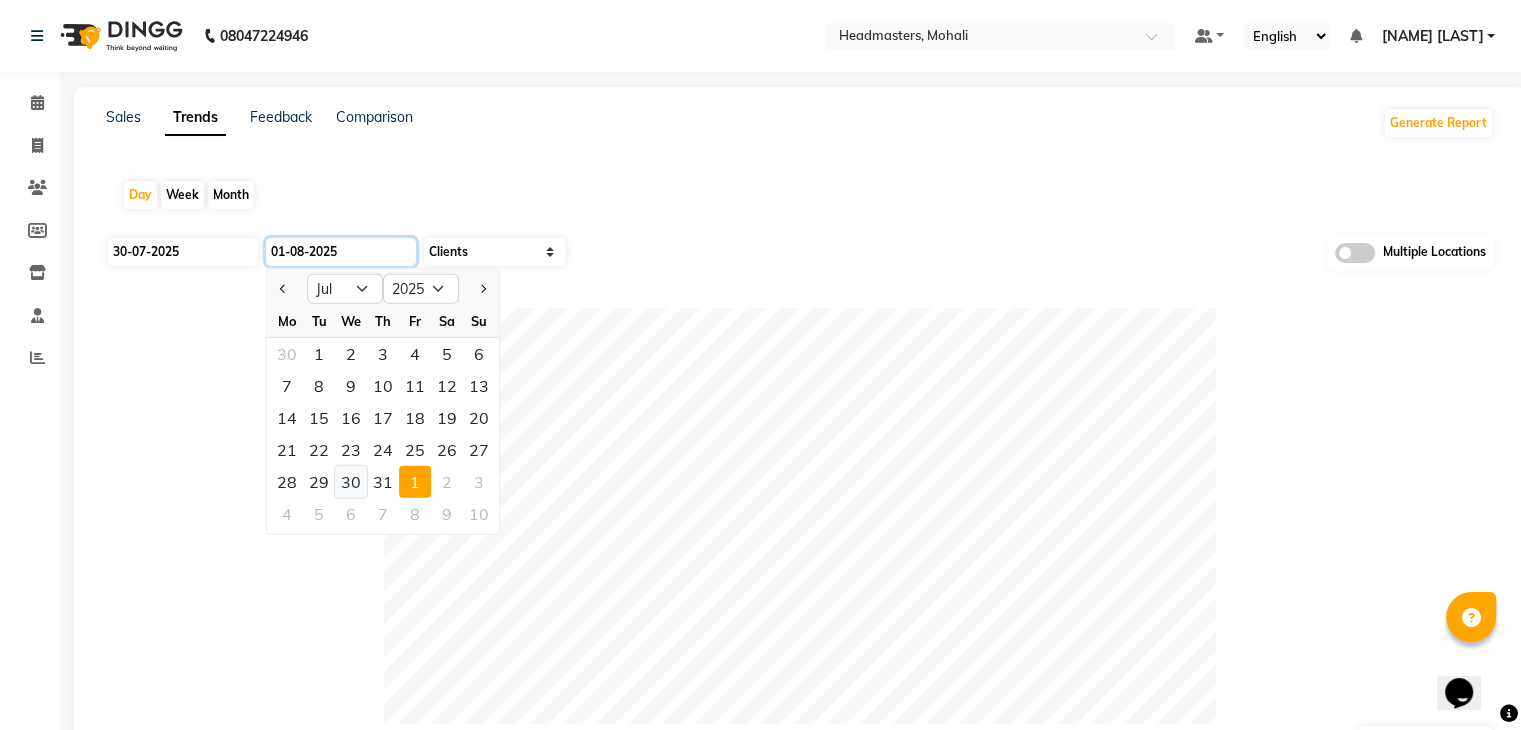 type on "30-07-2025" 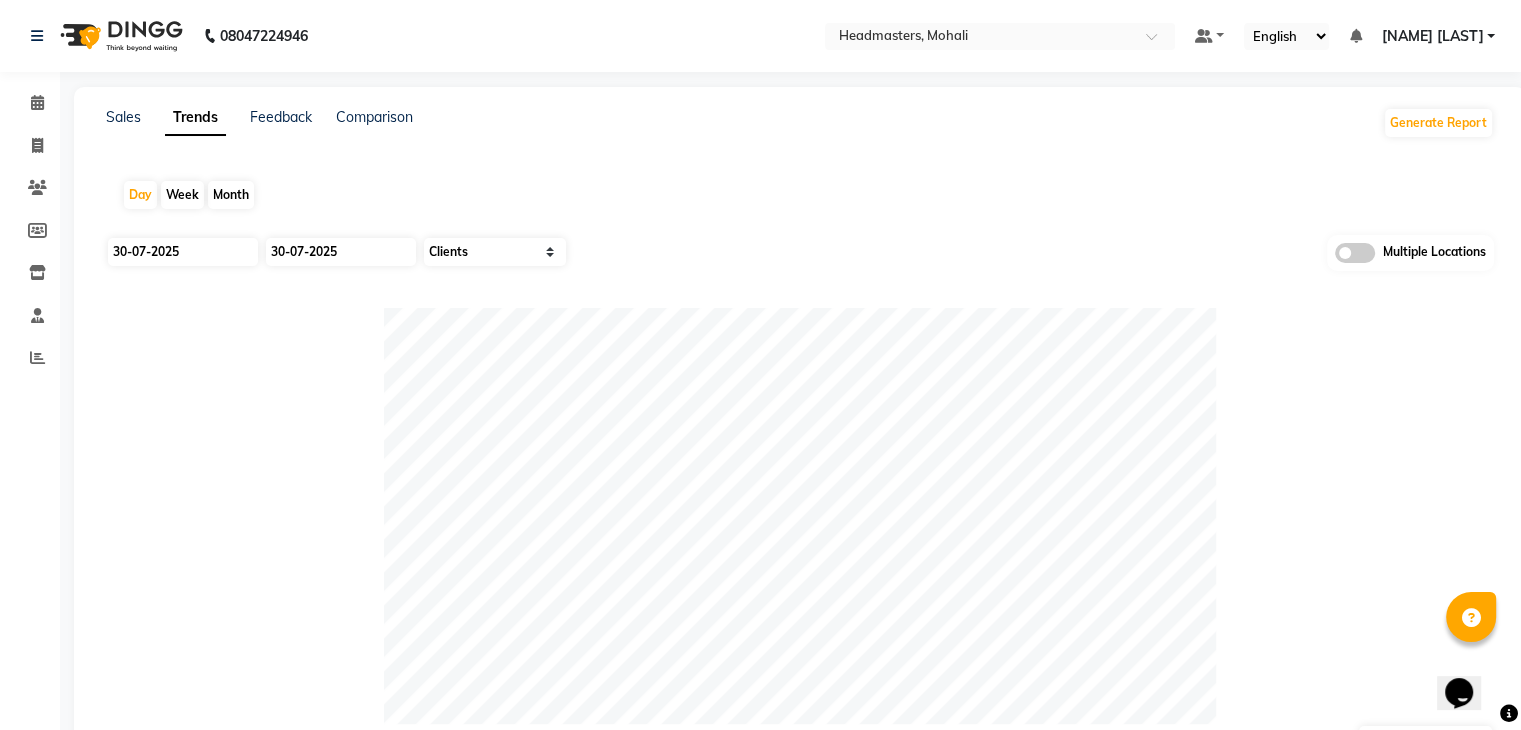 click 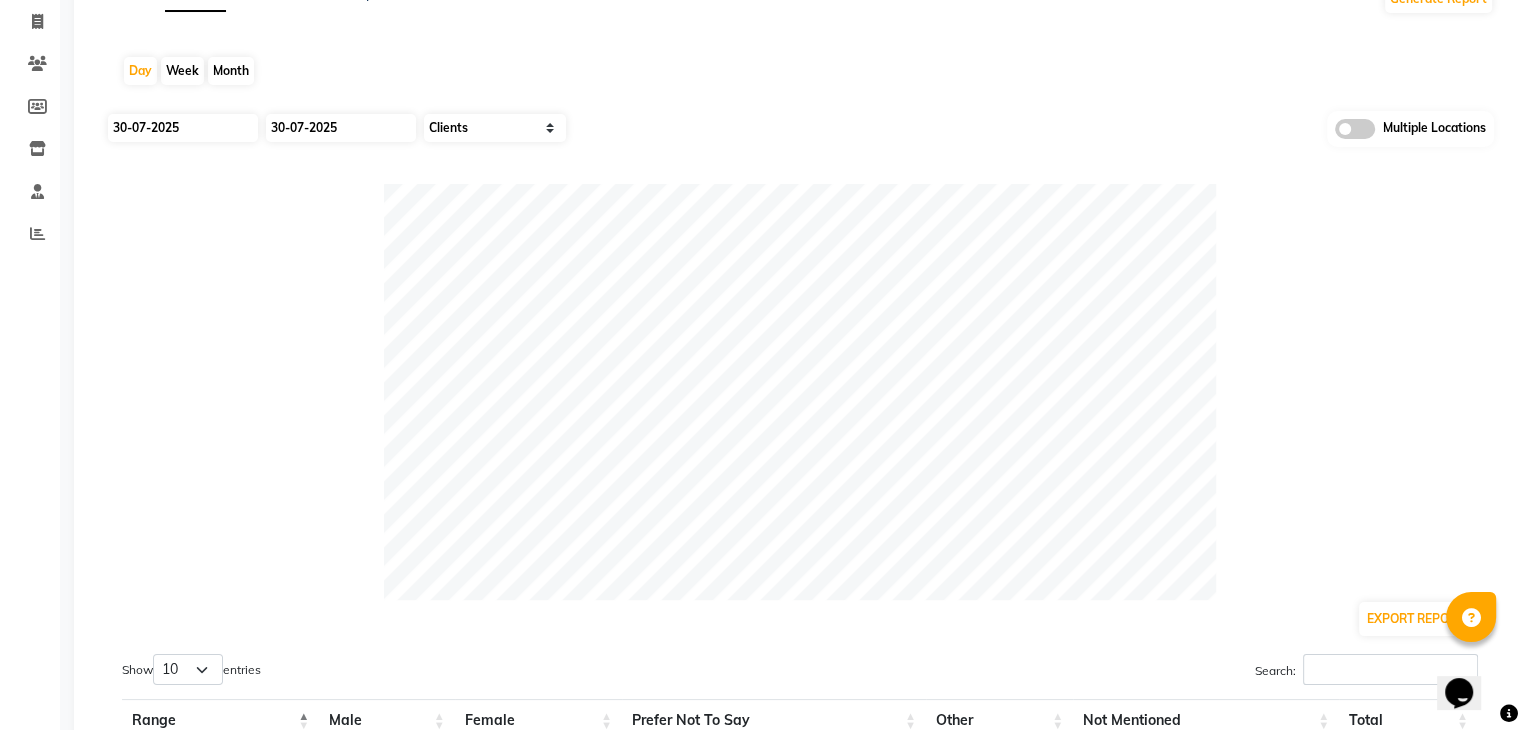 scroll, scrollTop: 0, scrollLeft: 0, axis: both 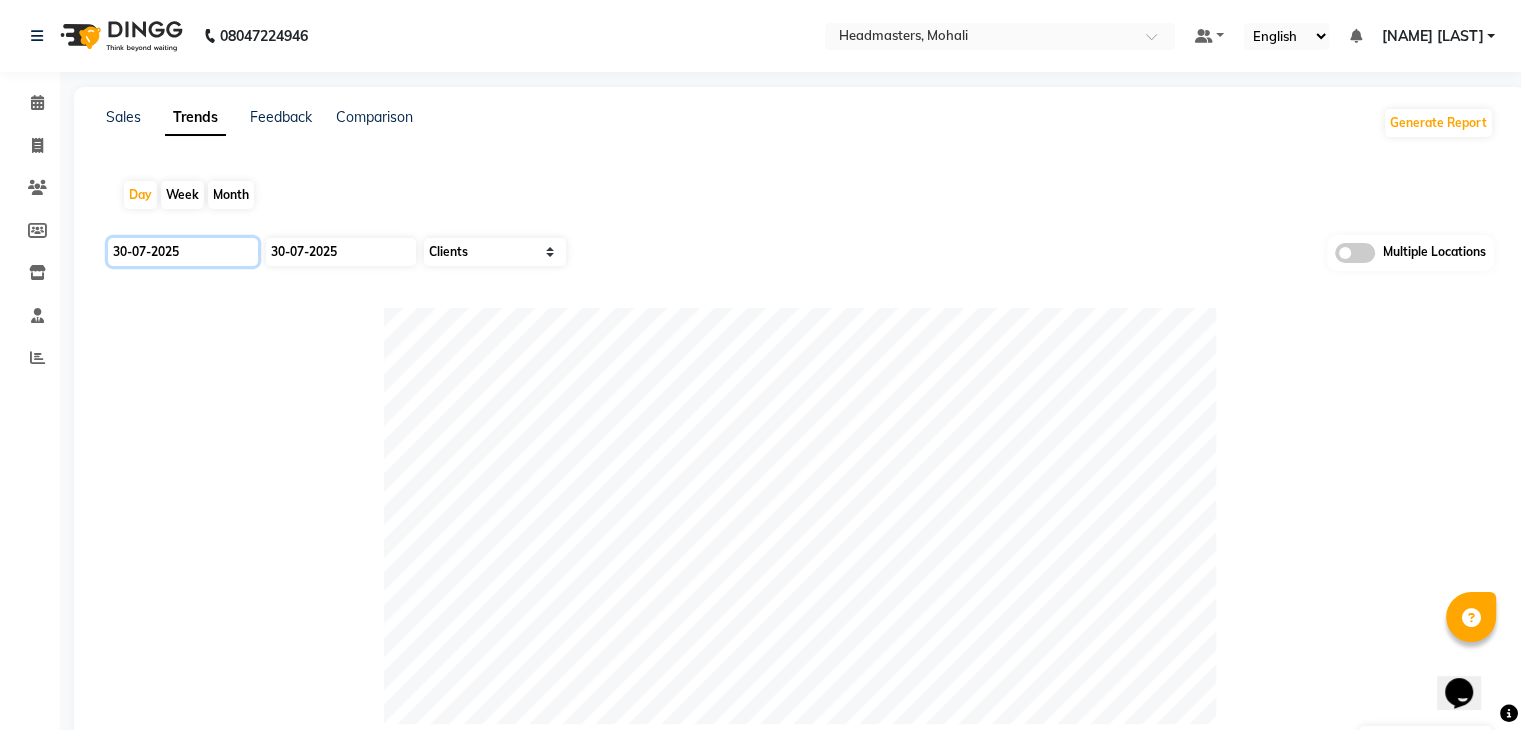 click on "30-07-2025" 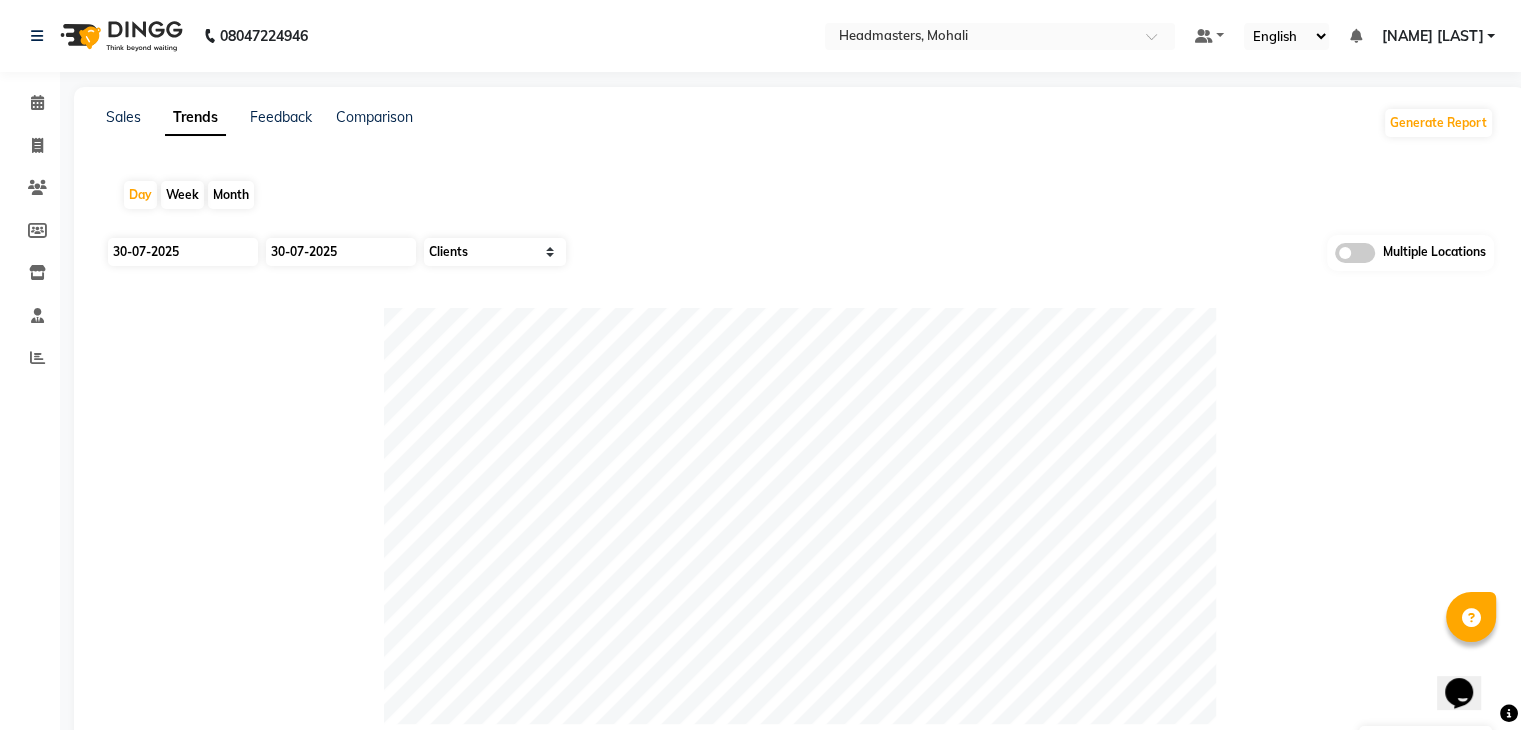 select on "7" 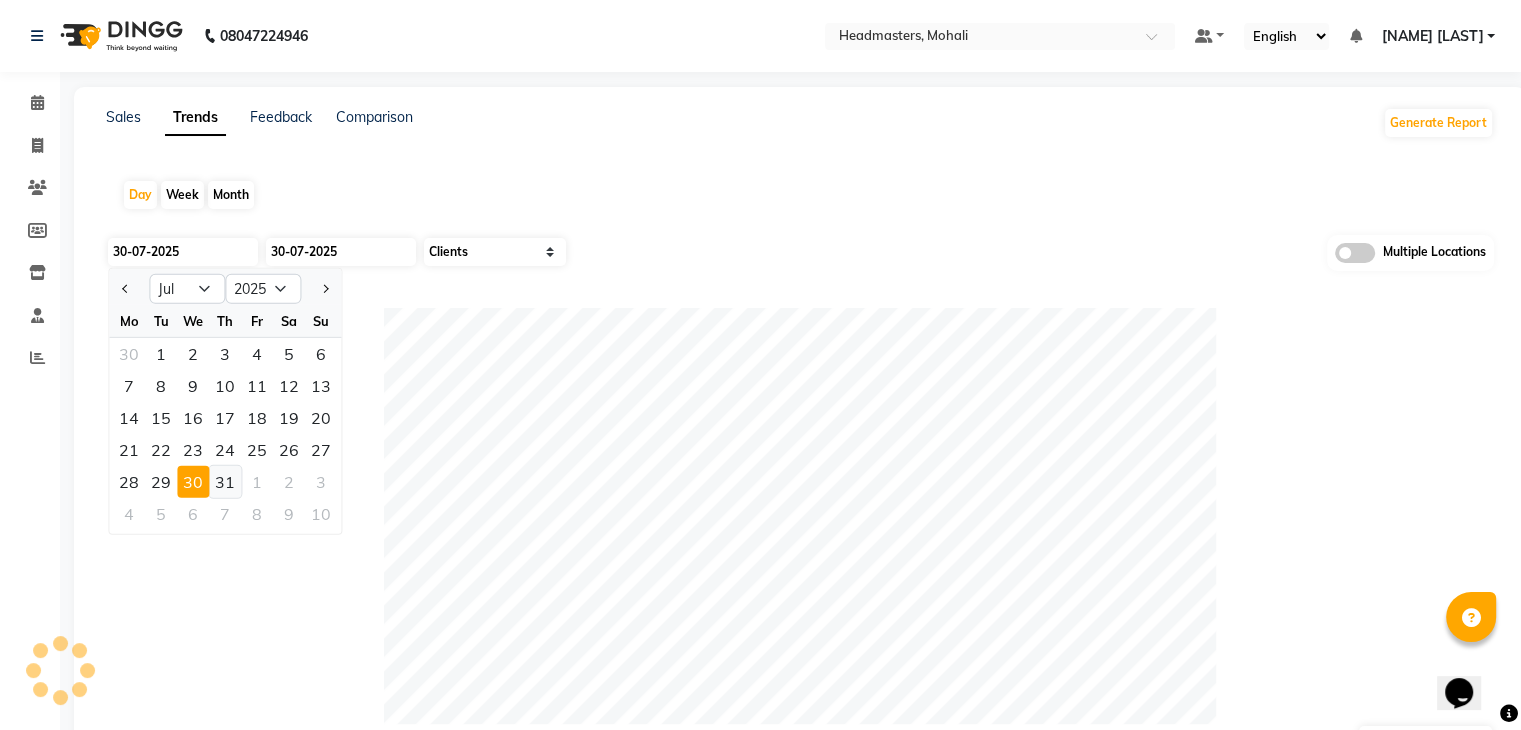 click on "31" 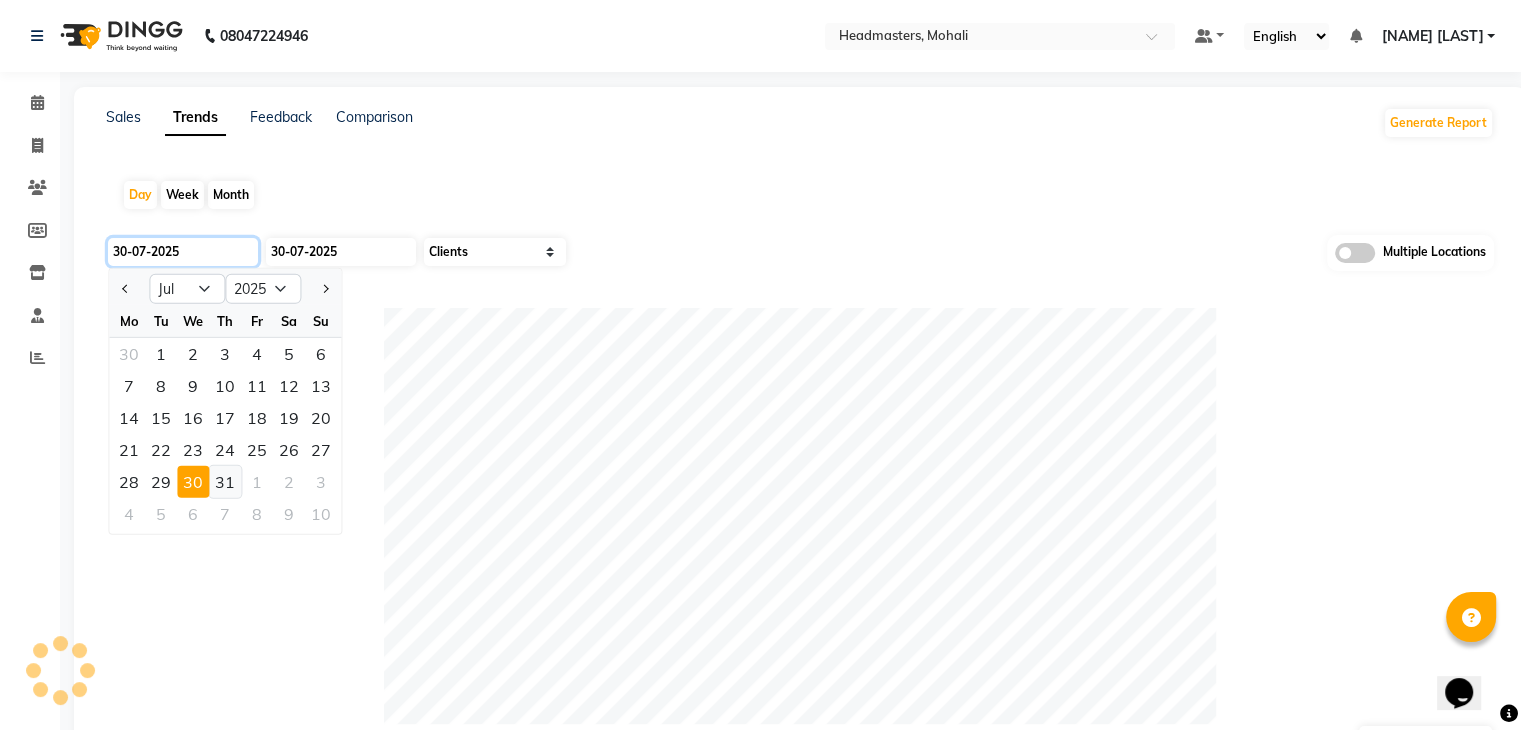 type on "31-07-2025" 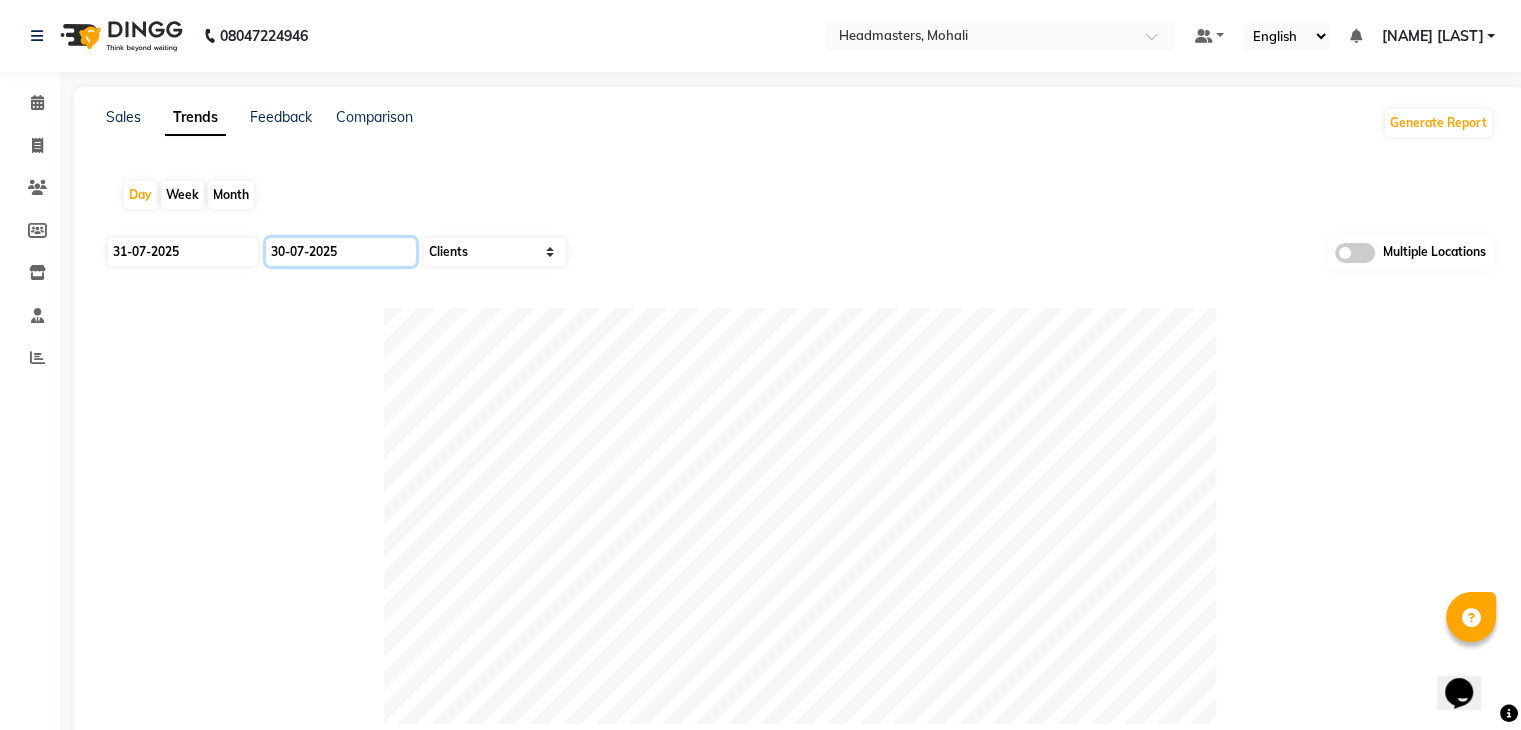 click on "30-07-2025" 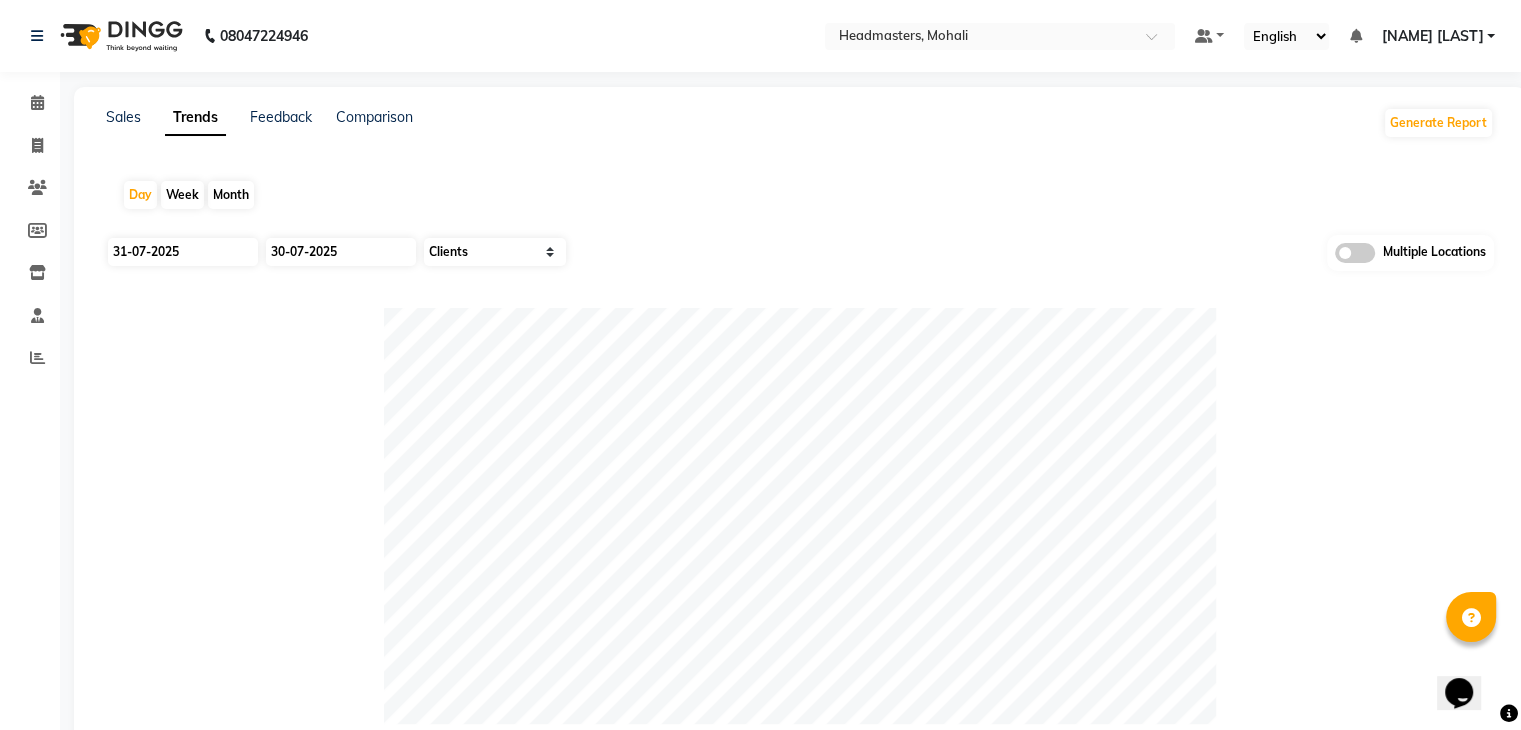 select on "7" 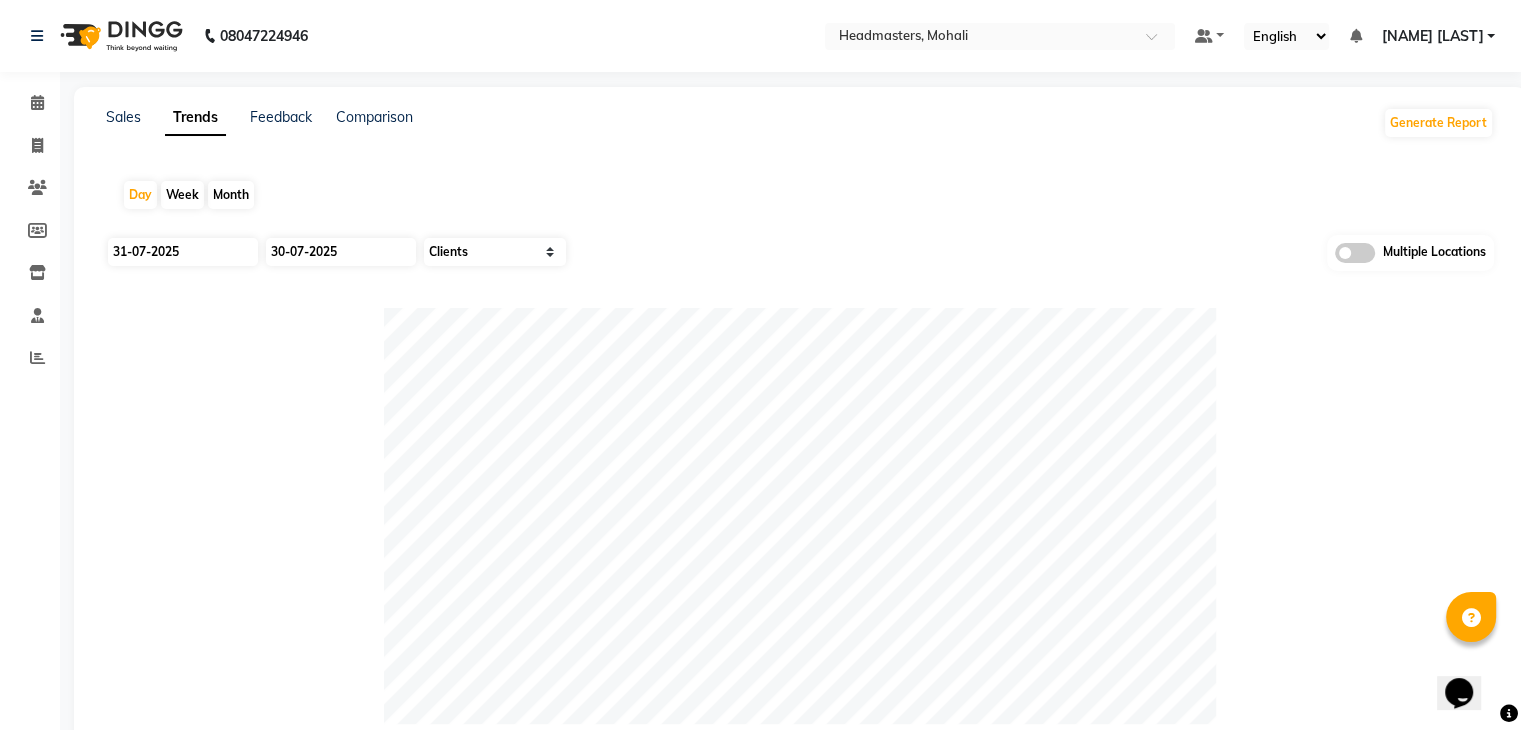 select on "2025" 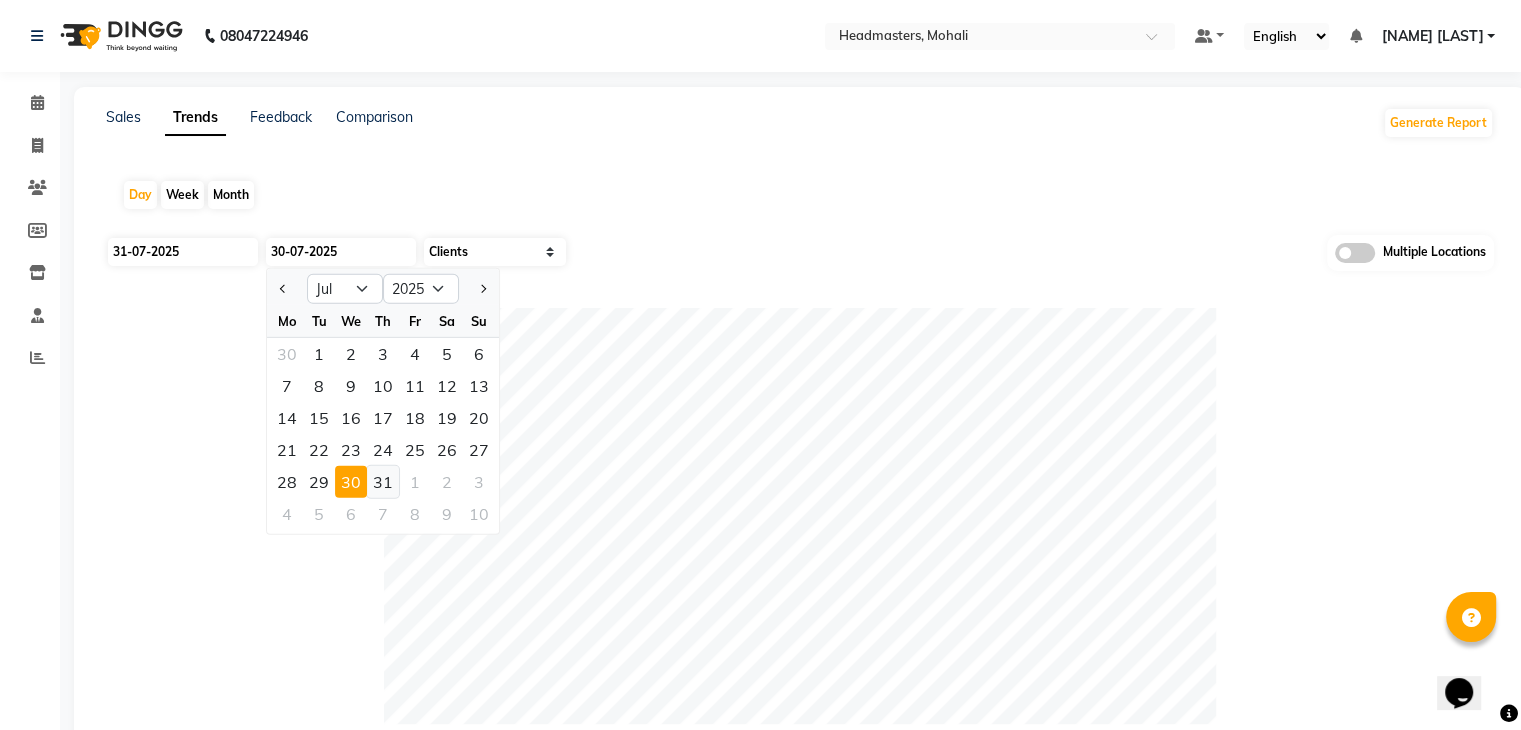 click on "31" 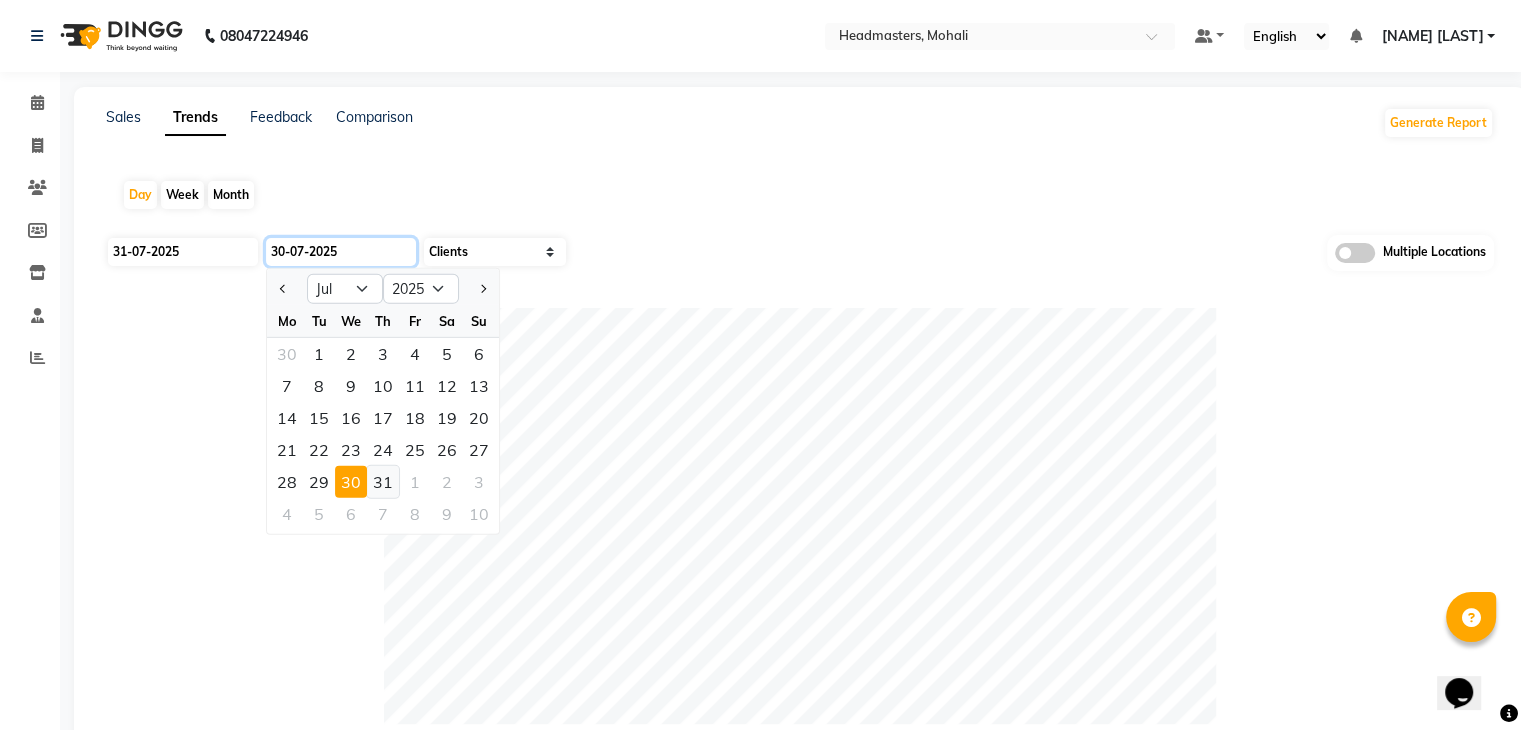 type on "31-07-2025" 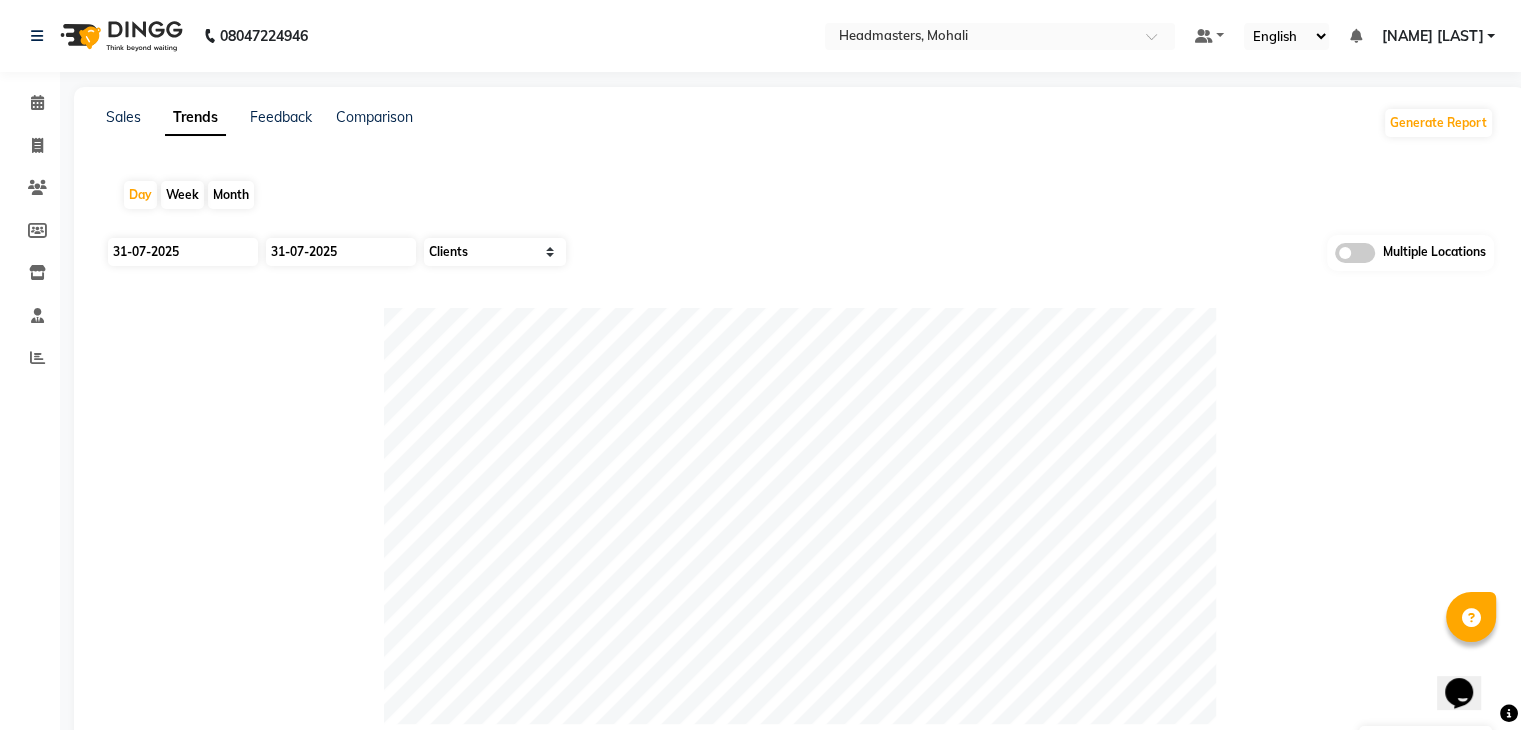 click 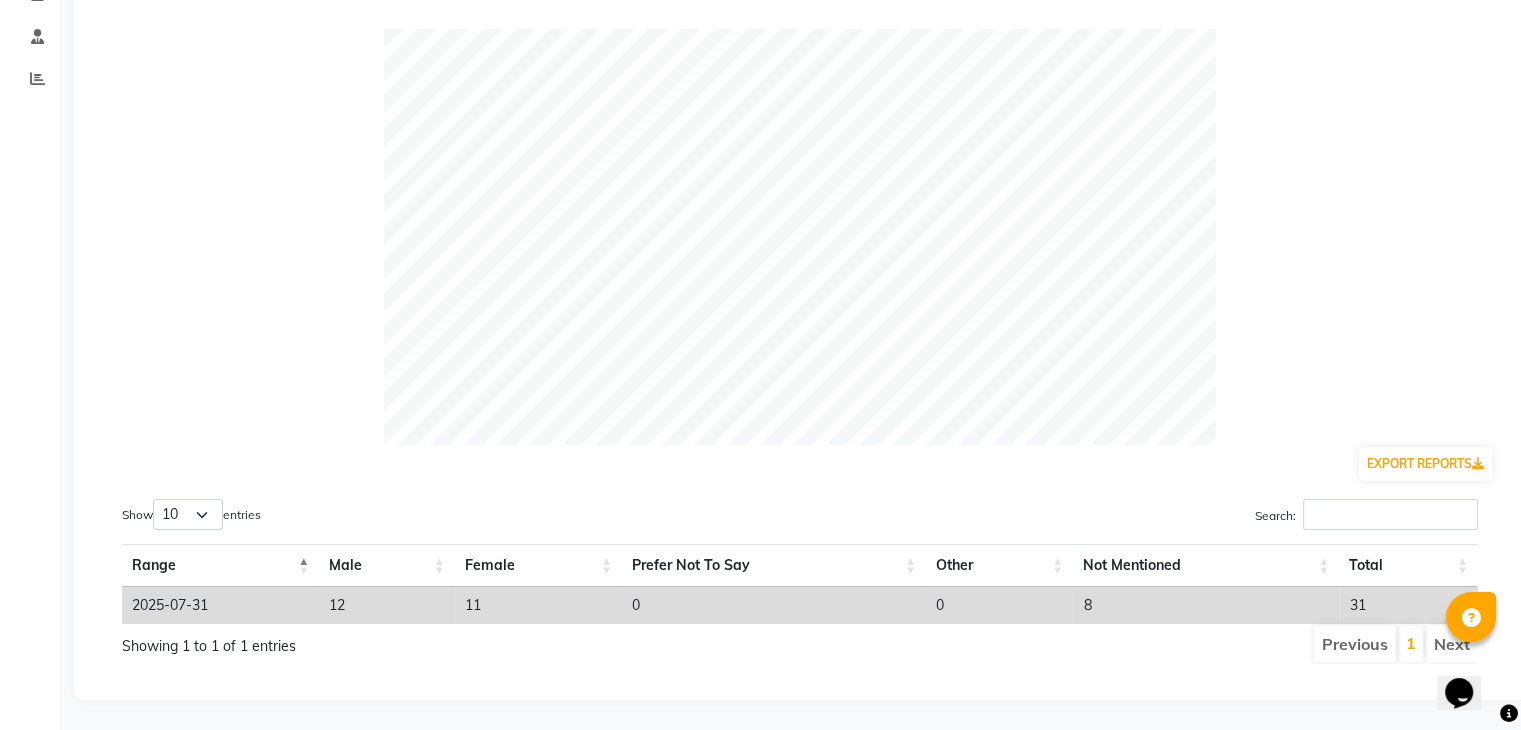 scroll, scrollTop: 0, scrollLeft: 0, axis: both 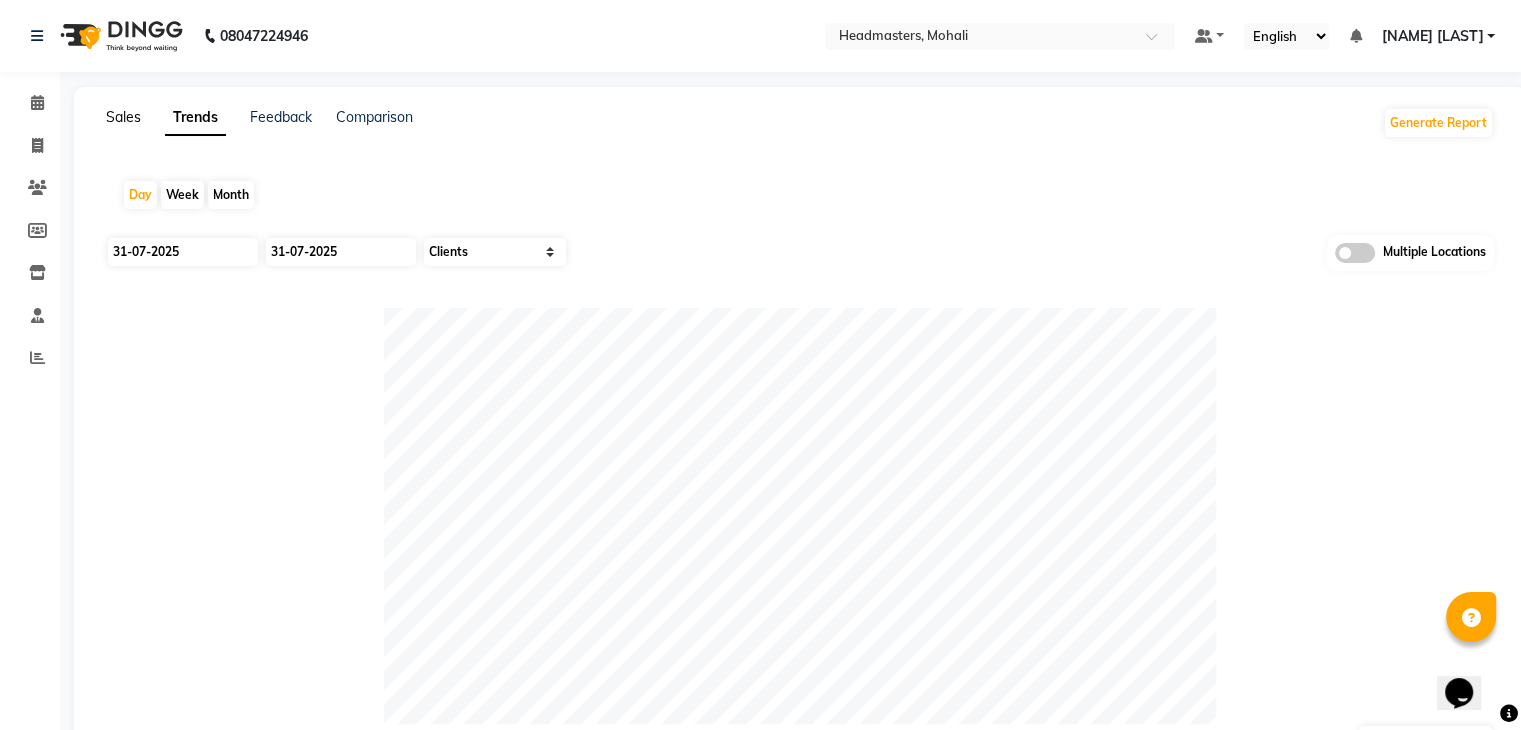 click on "Sales" 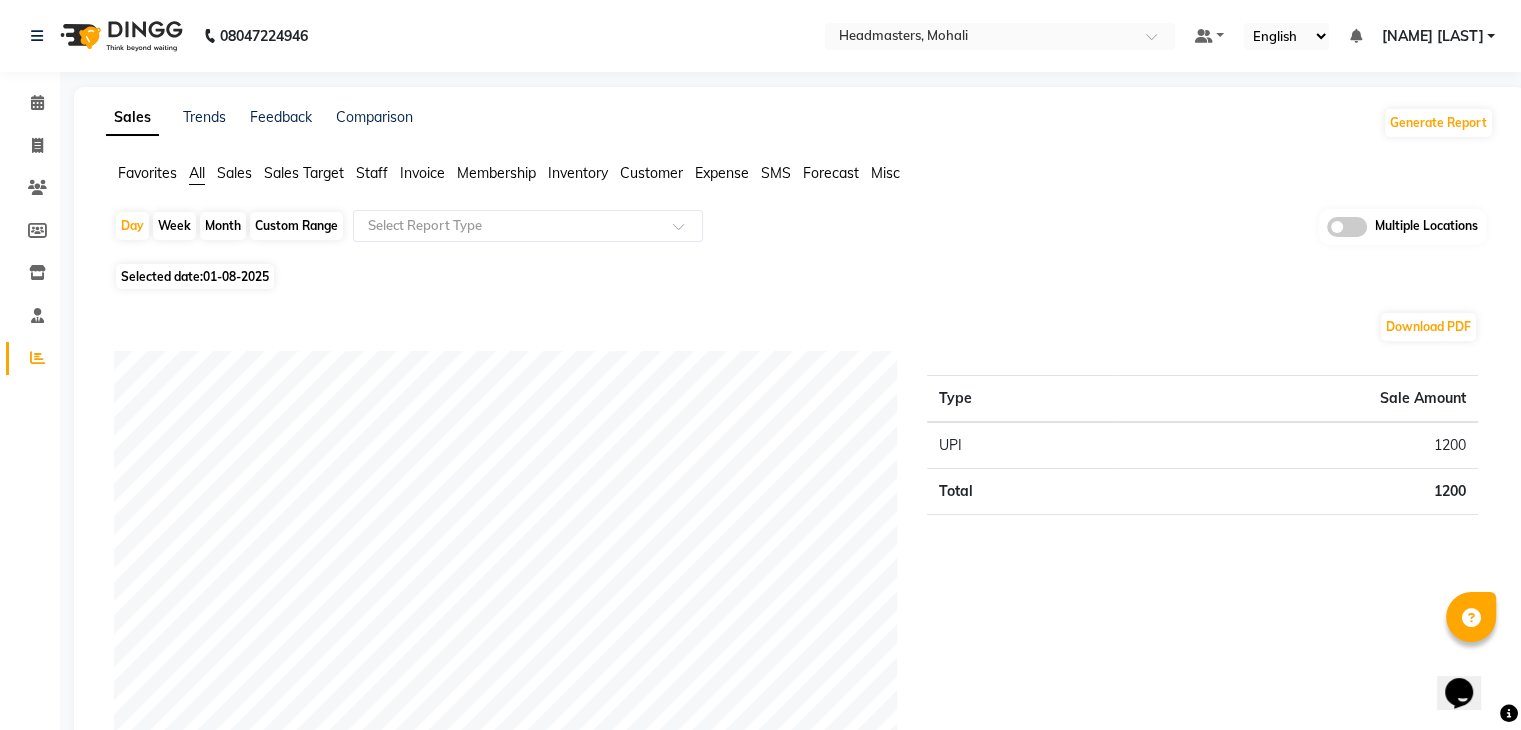 click on "Favorites" 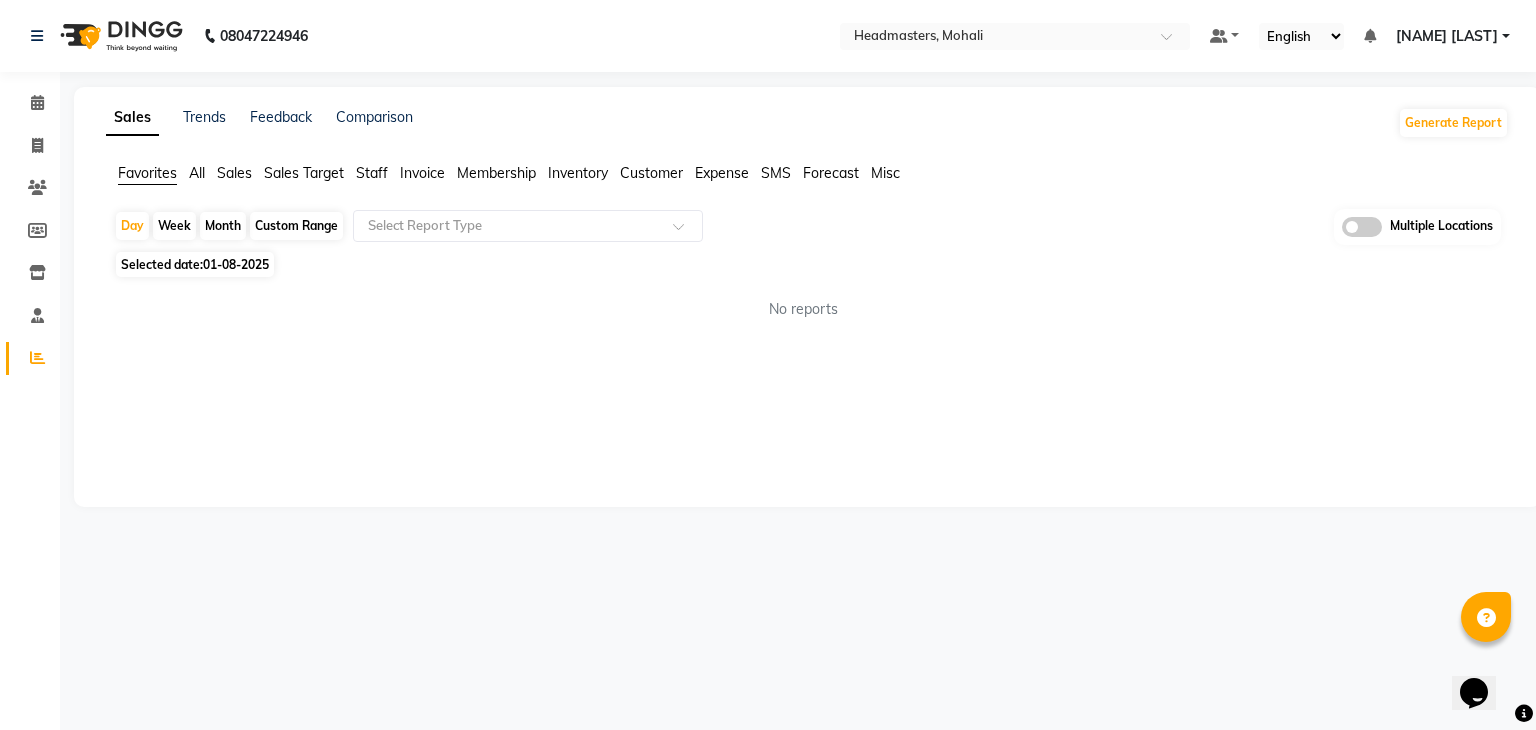 click on "Selected date:  01-08-2025" 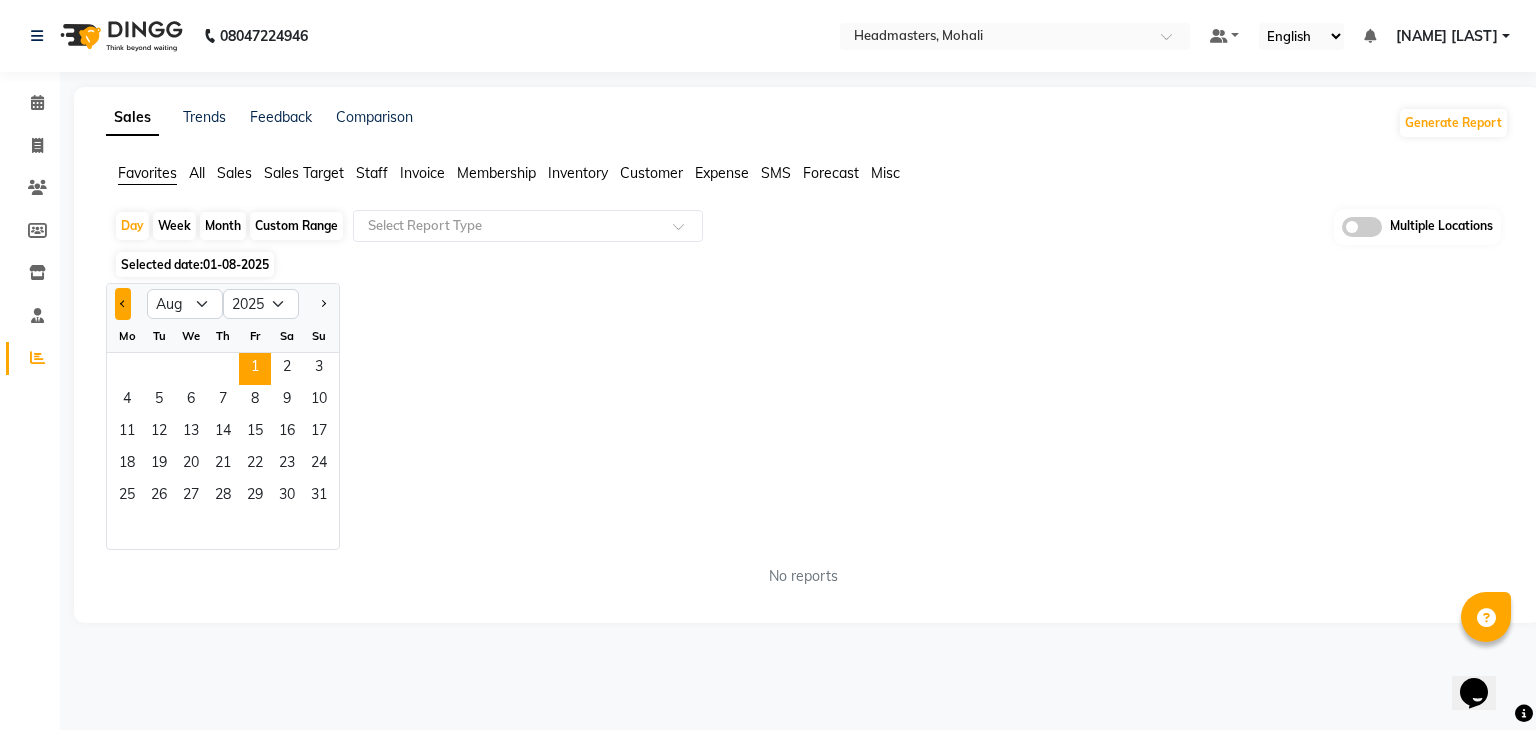 click 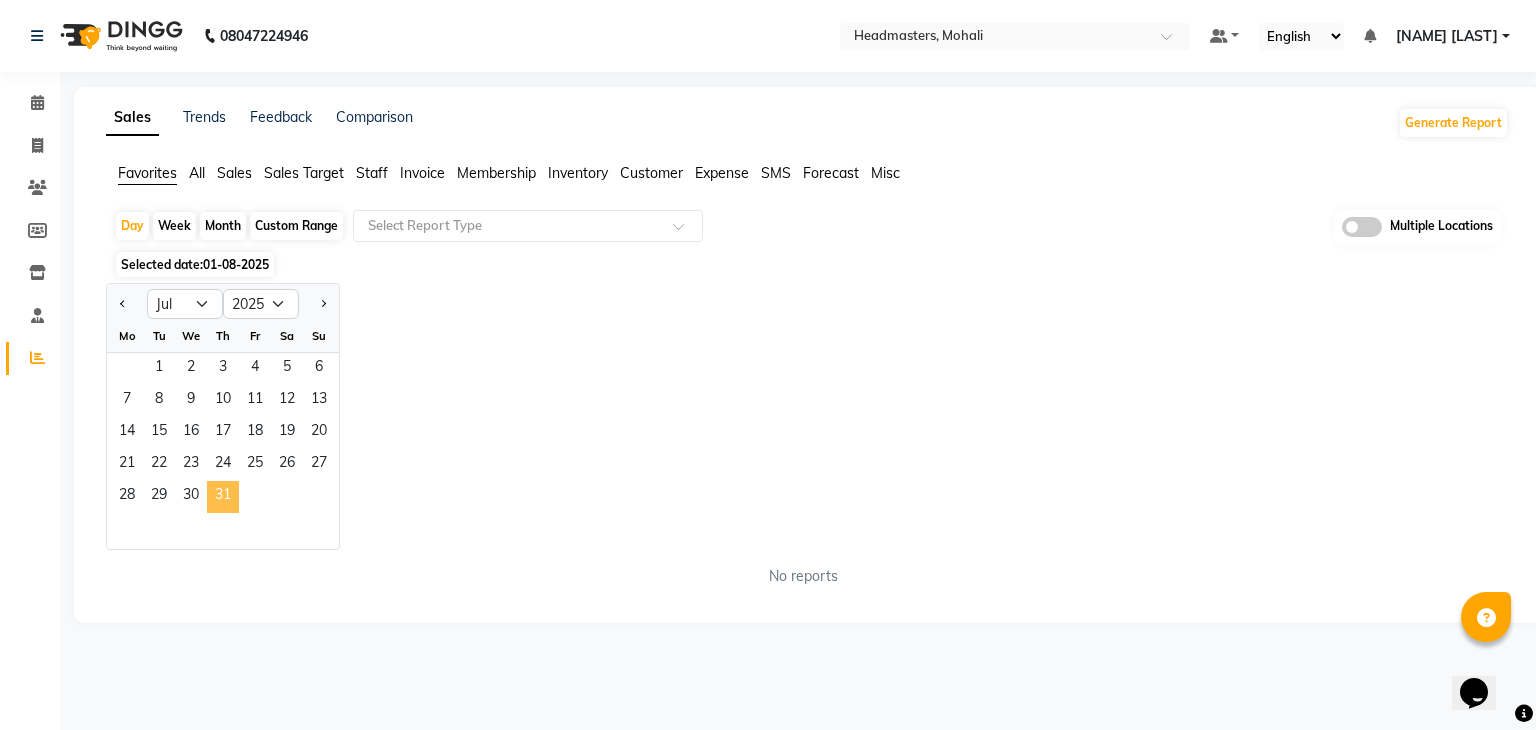 click on "31" 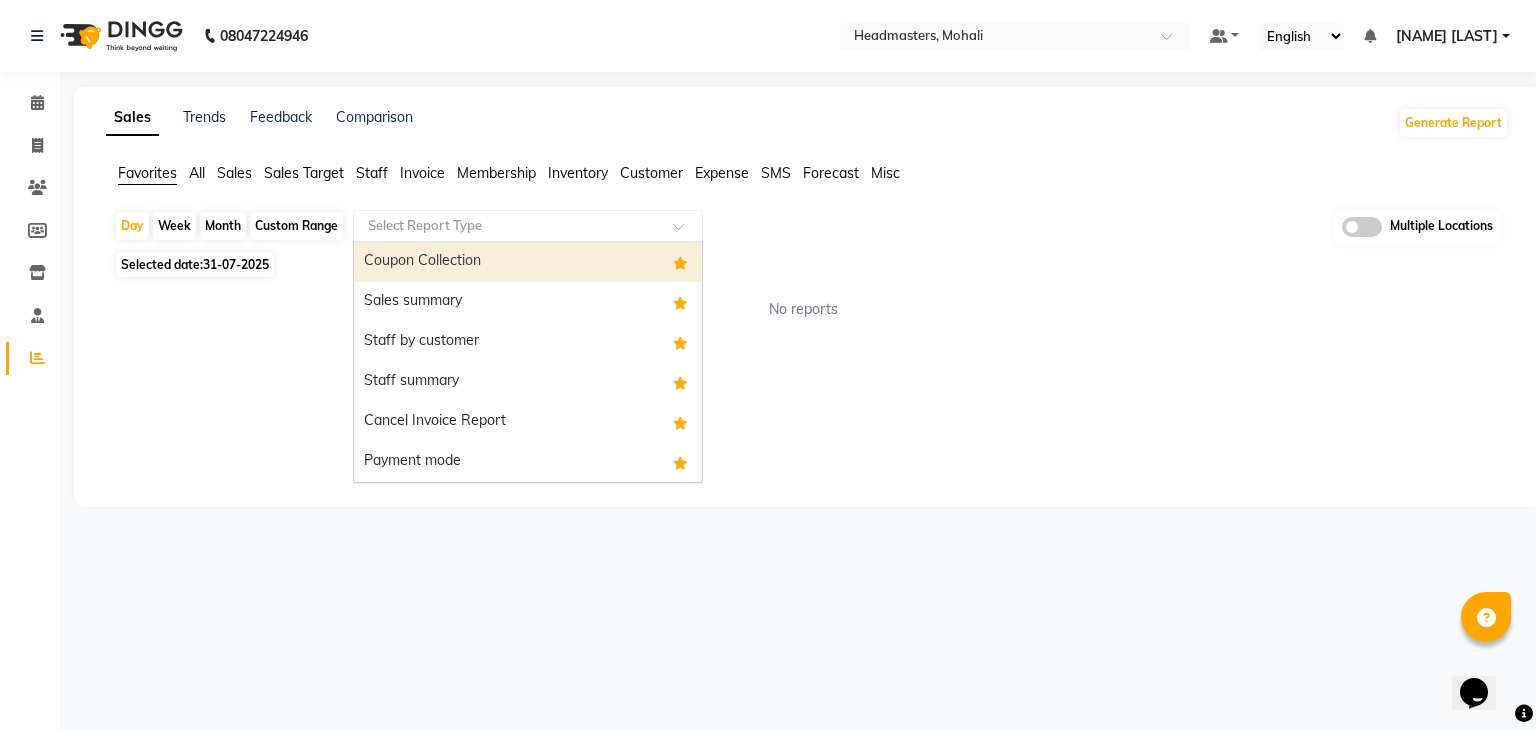 click on "Select Report Type" 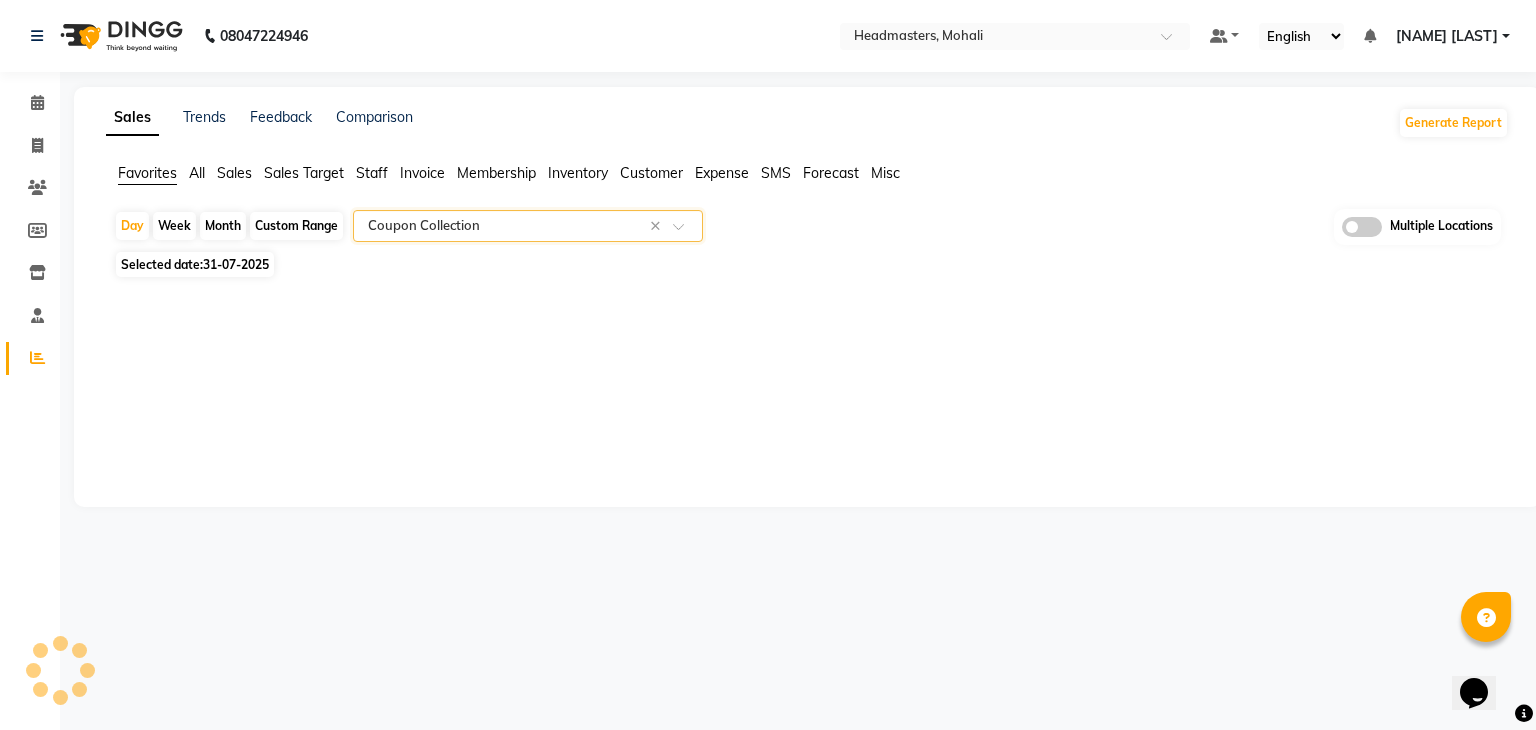 select on "full_report" 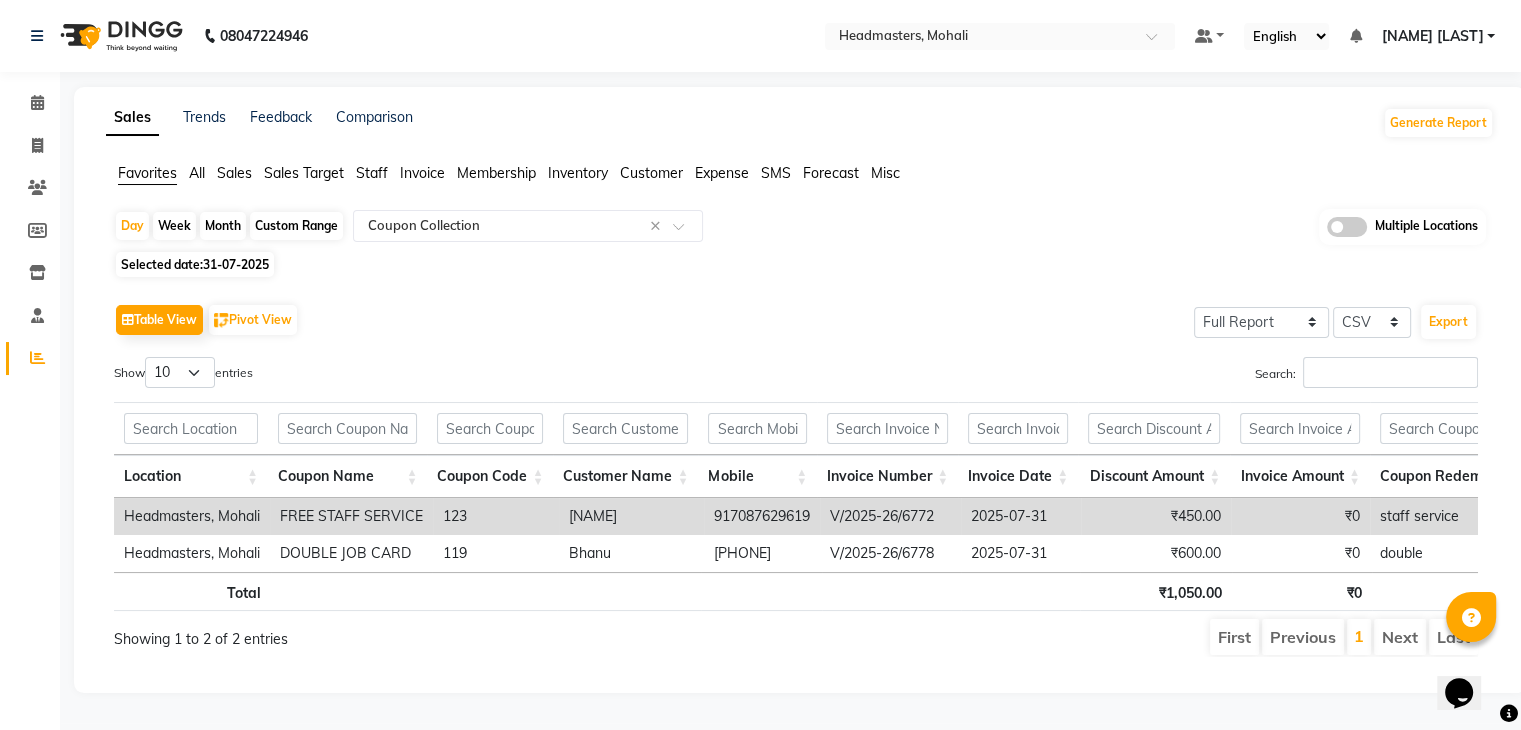 click on "Table View   Pivot View  Select Full Report Filtered Report Select CSV PDF  Export" 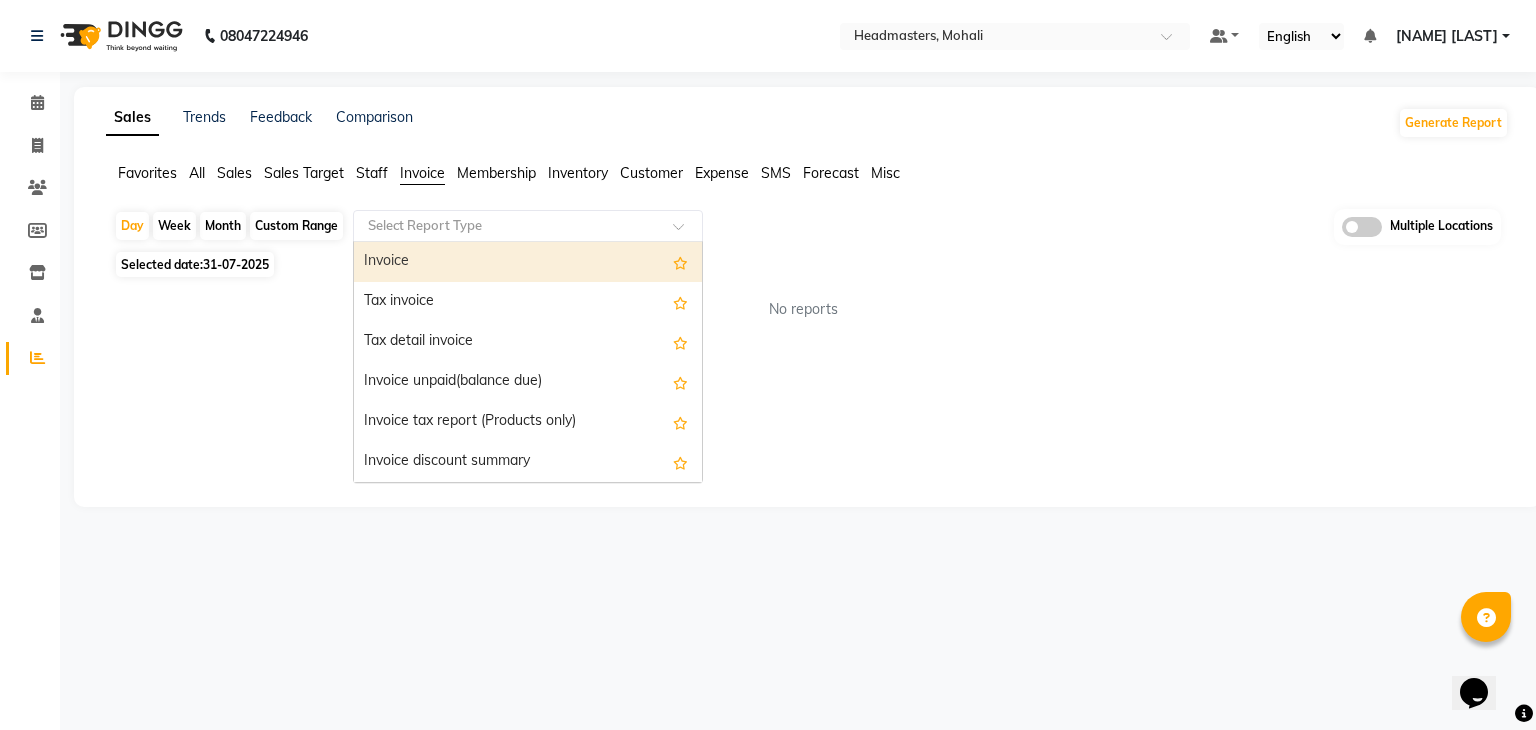 click on "Select Report Type" 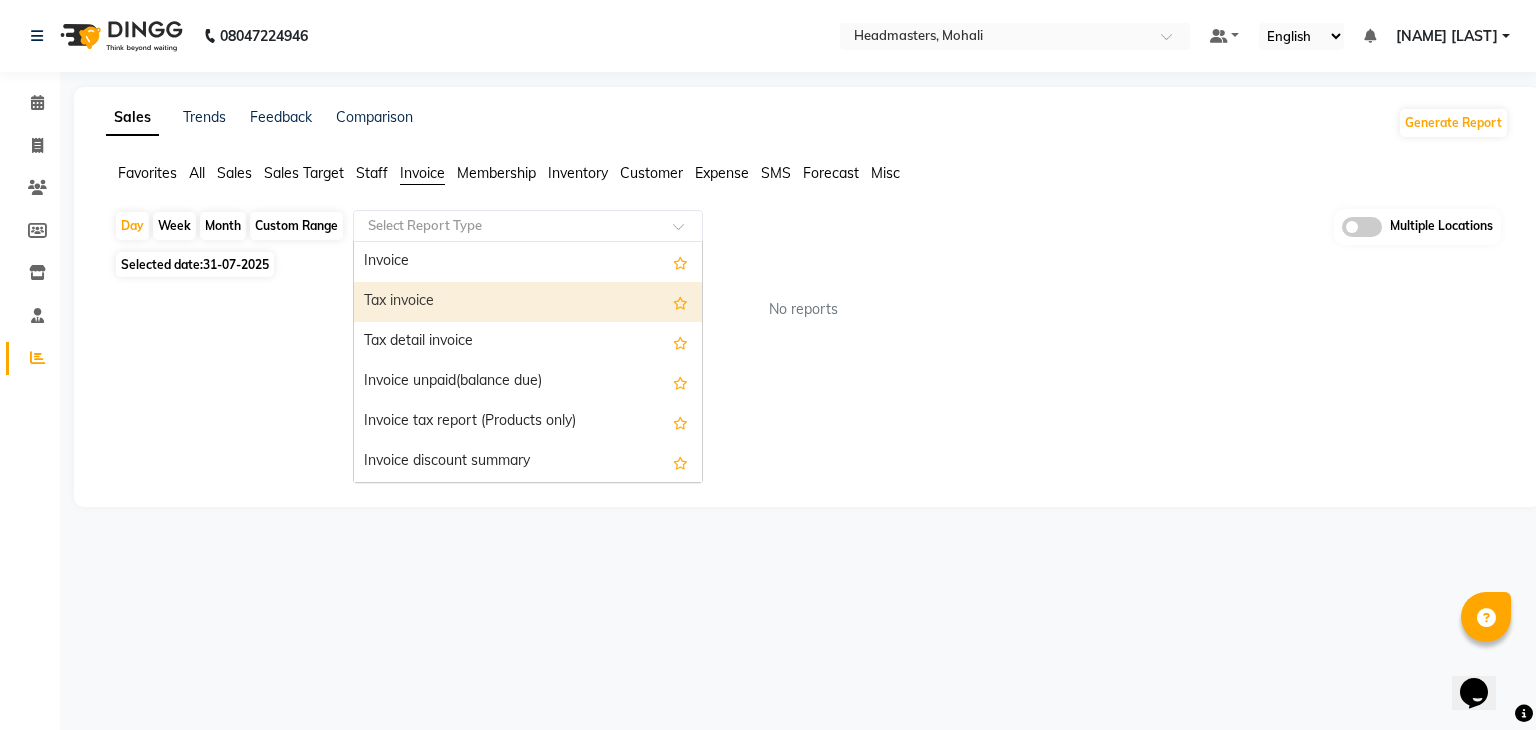 click on "Tax invoice" at bounding box center [528, 302] 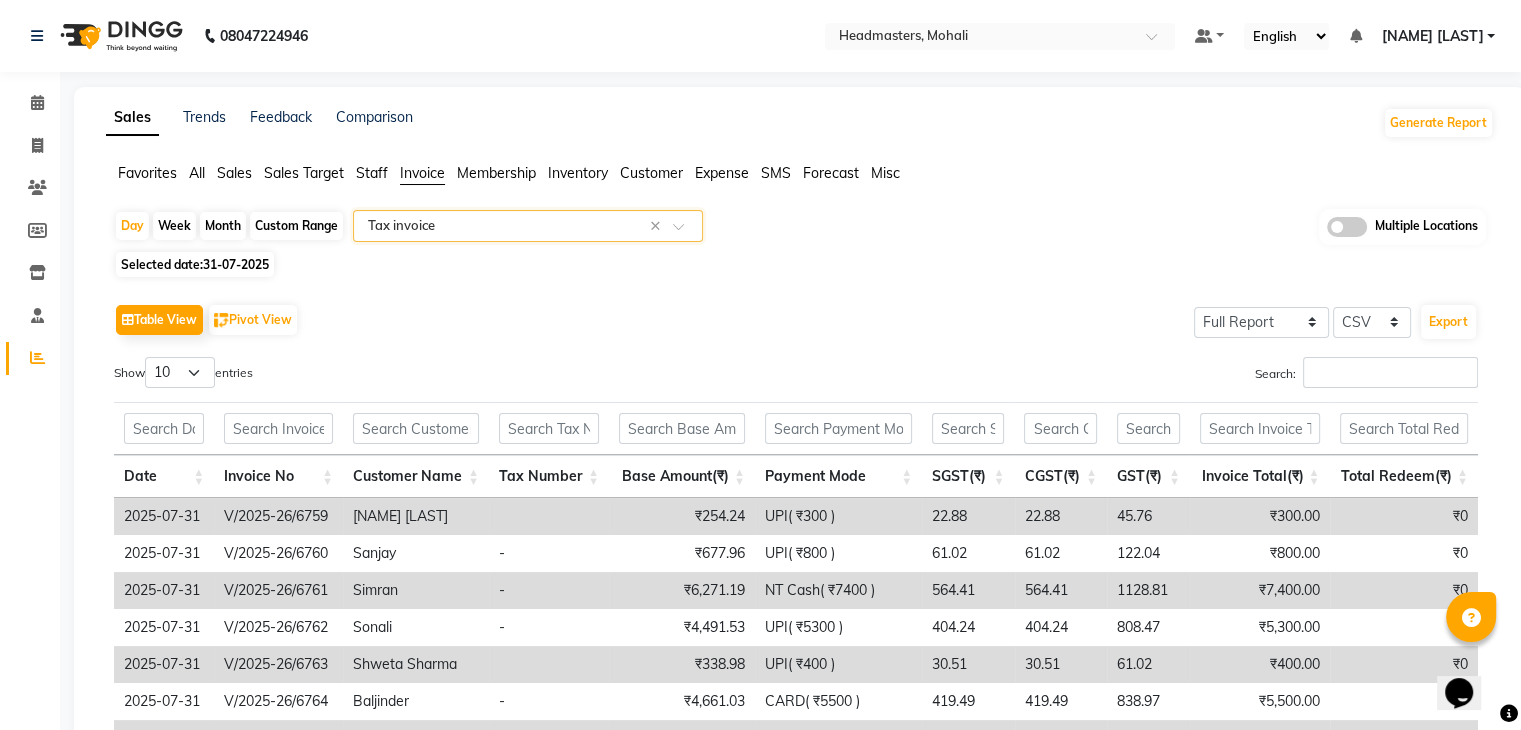 click on "31-07-2025" 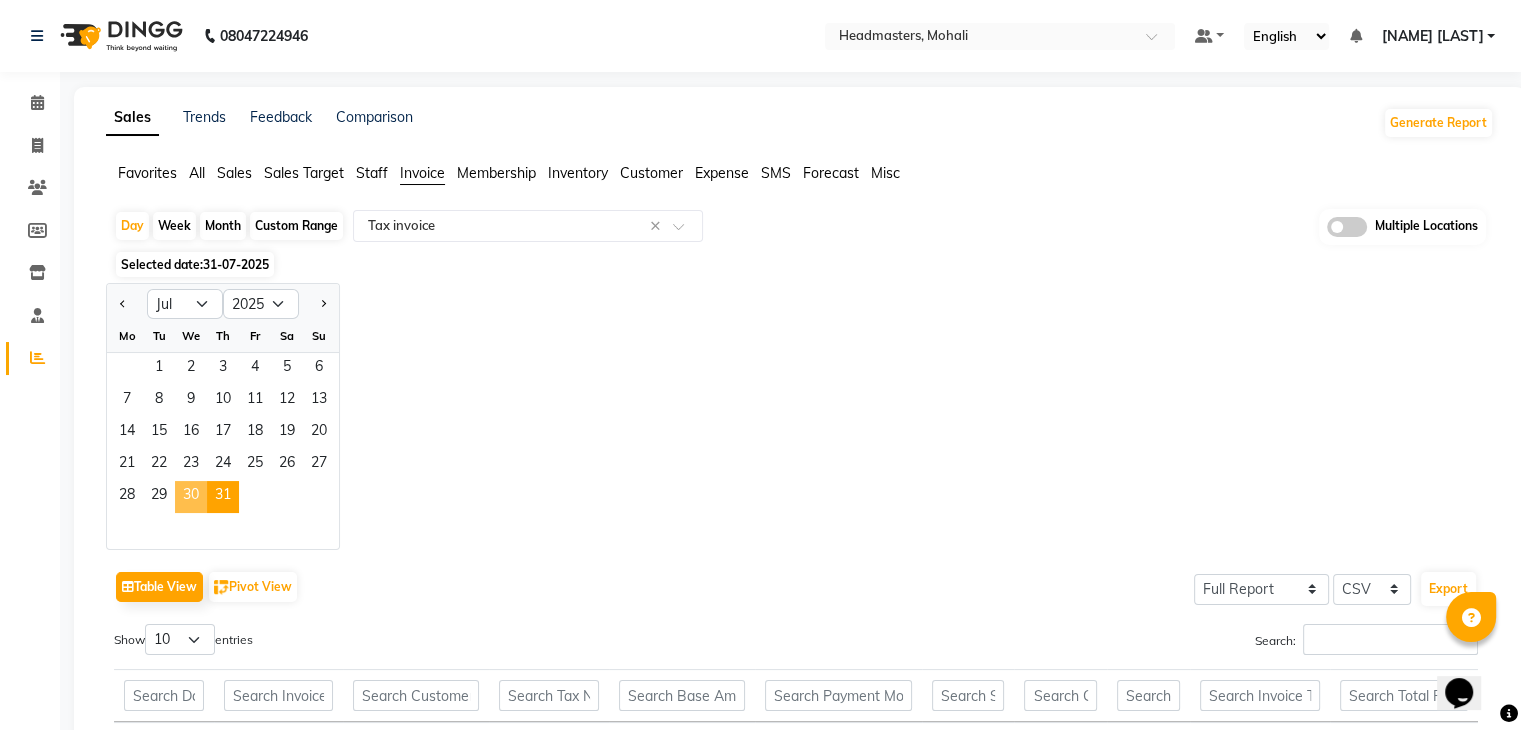 click on "30" 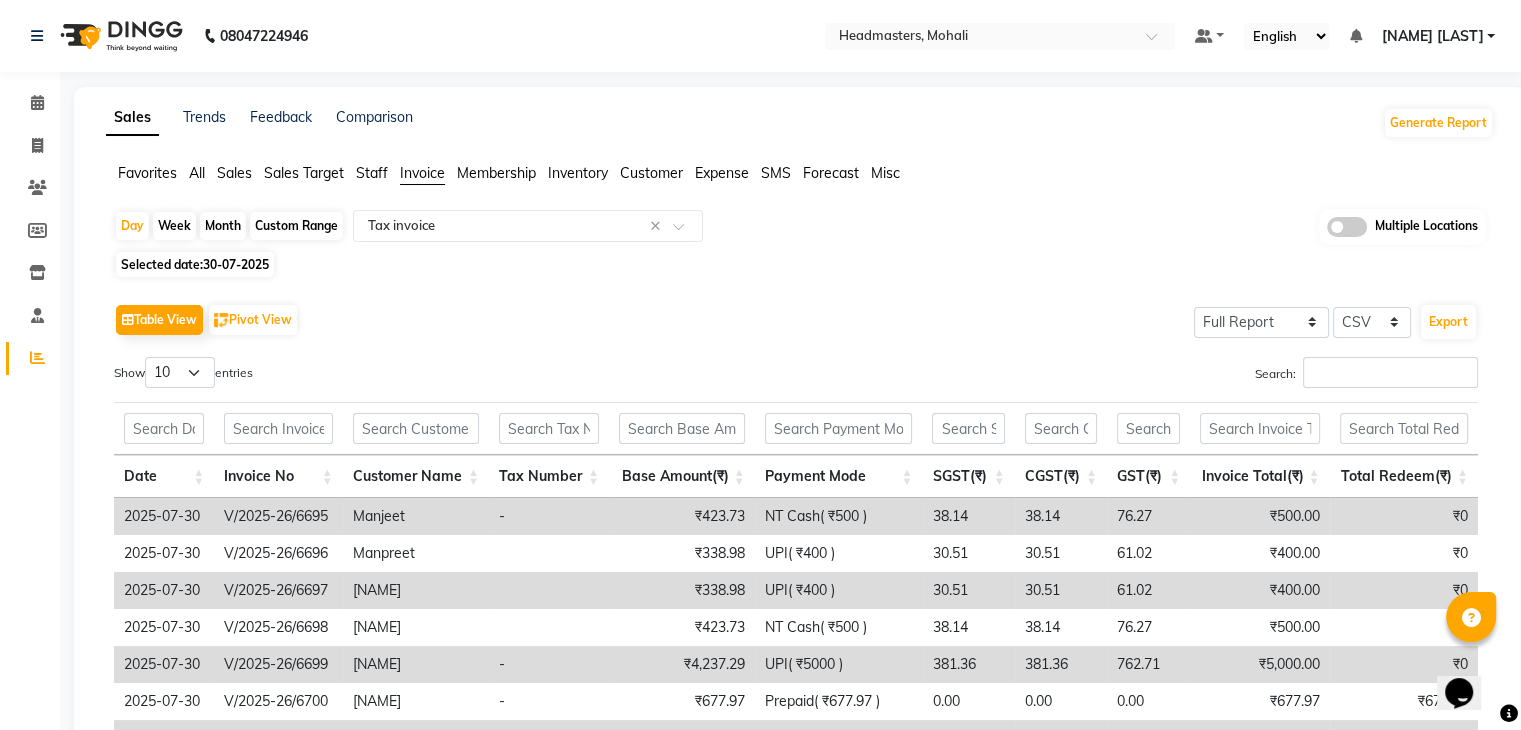 click on "Table View   Pivot View  Select Full Report Filtered Report Select CSV PDF  Export  Show  10 25 50 100  entries Search: Date Invoice No Customer Name Tax Number Base Amount(₹) Payment Mode SGST(₹) CGST(₹) GST(₹) Invoice Total(₹) Total Redeem(₹) Date Invoice No Customer Name Tax Number Base Amount(₹) Payment Mode SGST(₹) CGST(₹) GST(₹) Invoice Total(₹) Total Redeem(₹) Total ₹1,03,898.36 ₹1,21,135.59 ₹8,135.58 2025-07-30 V/2025-26/6695 [NAME]  - ₹423.73 NT Cash( ₹500 ) 38.14 38.14 76.27 ₹500.00 ₹0 2025-07-30 V/2025-26/6696 [NAME]  ₹338.98 UPI( ₹400 ) 30.51 30.51 61.02 ₹400.00 ₹0 2025-07-30 V/2025-26/6697 [NAME]  ₹338.98 UPI( ₹400 ) 30.51 30.51 61.02 ₹400.00 ₹0 2025-07-30 V/2025-26/6698 [NAME]  ₹423.73 NT Cash( ₹500 ) 38.14 38.14 76.27 ₹500.00 ₹0 2025-07-30 V/2025-26/6699 [NAME]  - ₹4,237.29 UPI( ₹5000 ) 381.36 381.36 762.71 ₹5,000.00 ₹0 2025-07-30 V/2025-26/6700 [NAME]  - ₹677.97 Prepaid( ₹677.97 ) 0.00 0.00 0.00 ₹677.97 - -" 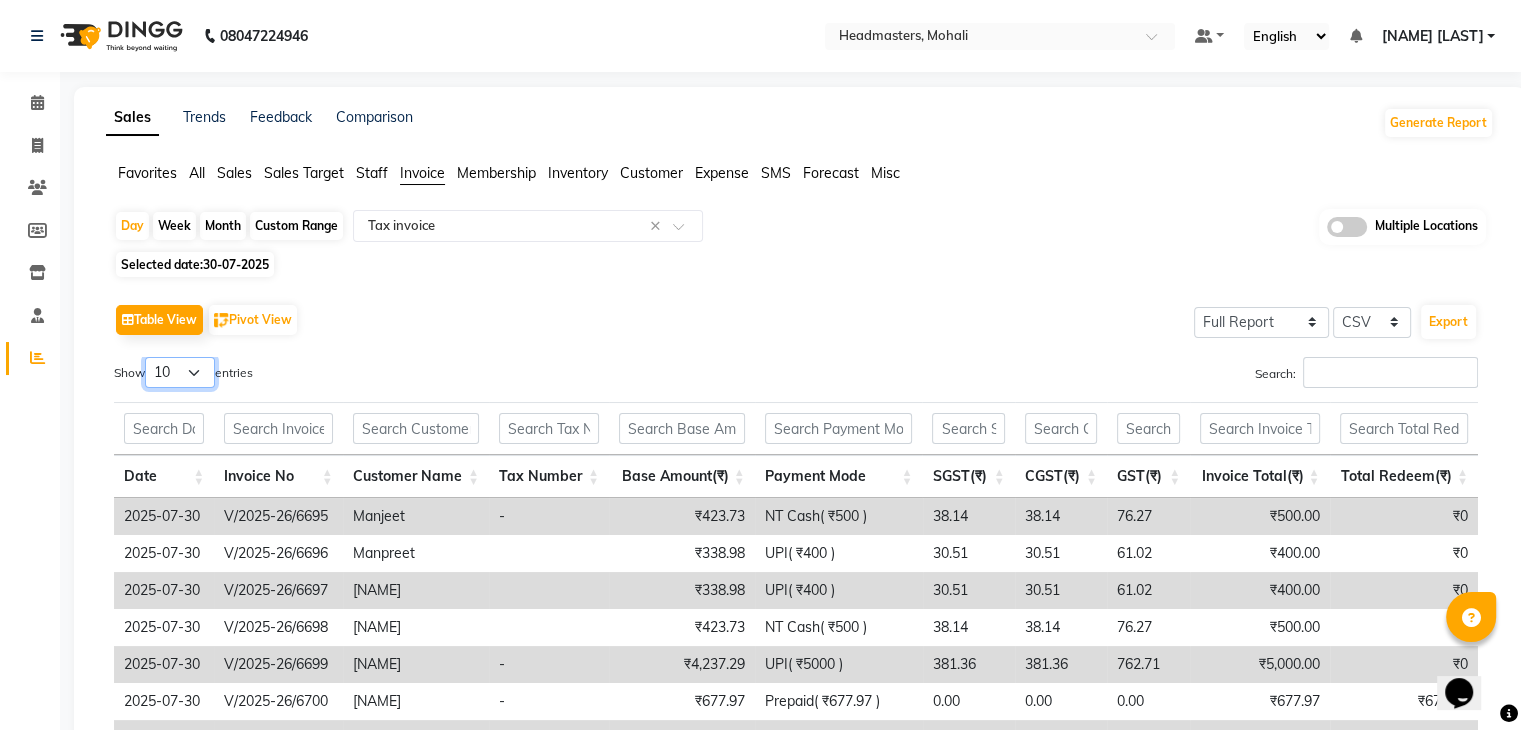 click on "10 25 50 100" at bounding box center [180, 372] 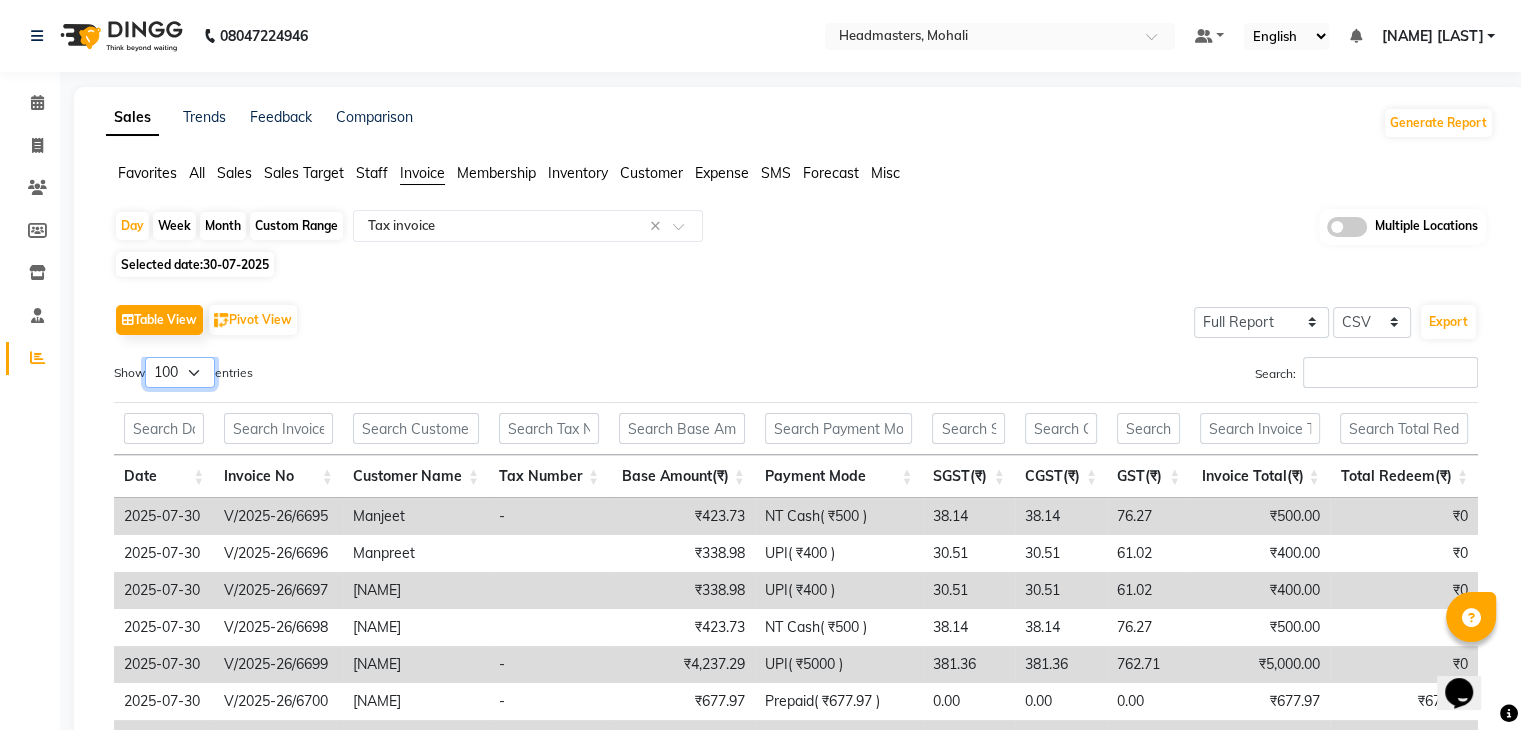 click on "10 25 50 100" at bounding box center [180, 372] 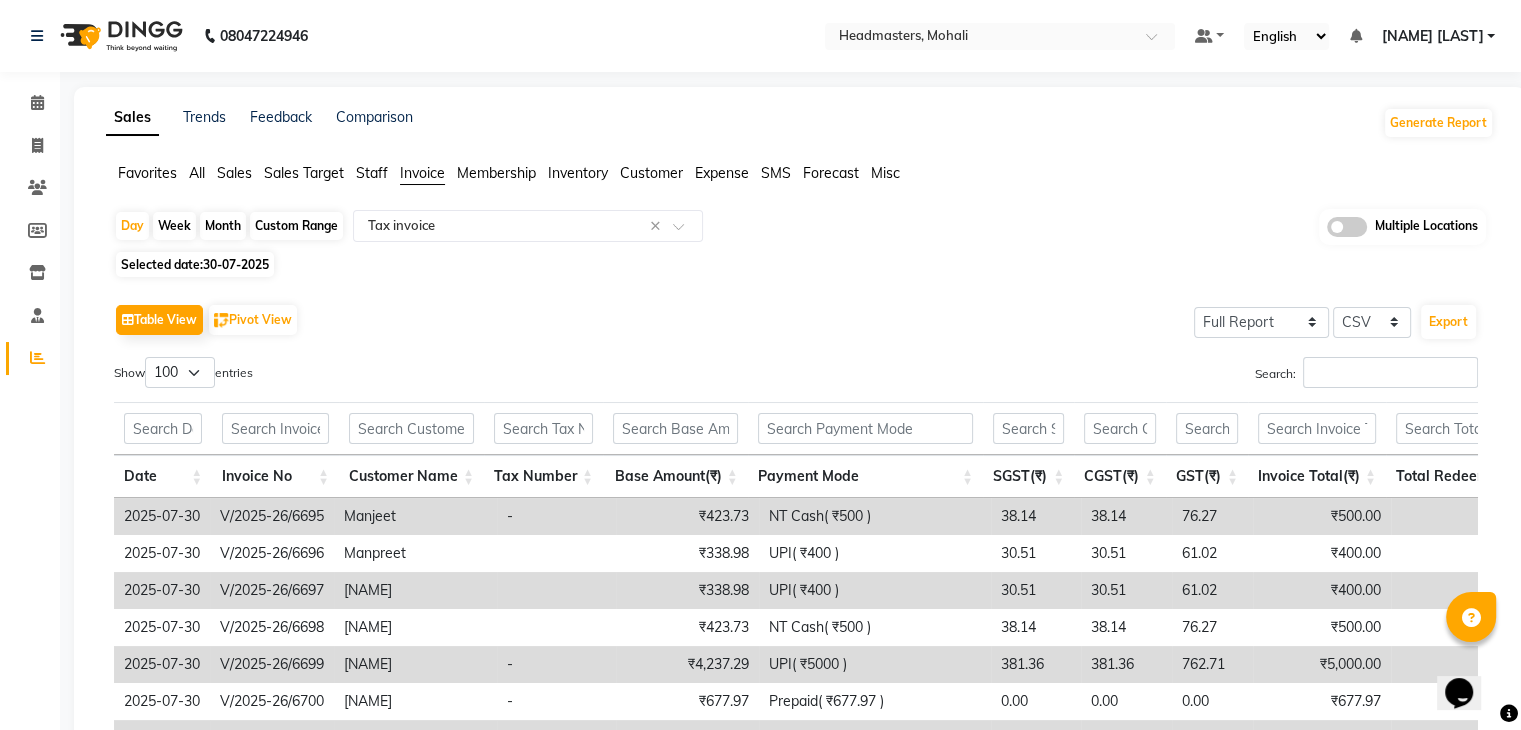 click on "Table View   Pivot View  Select Full Report Filtered Report Select CSV PDF  Export  Show  10 25 50 100  entries Search: Date Invoice No Customer Name Tax Number Base Amount(₹) Payment Mode SGST(₹) CGST(₹) GST(₹) Invoice Total(₹) Total Redeem(₹) Date Invoice No Customer Name Tax Number Base Amount(₹) Payment Mode SGST(₹) CGST(₹) GST(₹) Invoice Total(₹) Total Redeem(₹) Total ₹1,03,898.36 ₹1,21,135.59 ₹8,135.58 2025-07-30 V/2025-26/6695 [NAME]  - ₹423.73 NT Cash( ₹500 ) 38.14 38.14 76.27 ₹500.00 ₹0 2025-07-30 V/2025-26/6696 [NAME]  ₹338.98 UPI( ₹400 ) 30.51 30.51 61.02 ₹400.00 ₹0 2025-07-30 V/2025-26/6697 [NAME]  ₹338.98 UPI( ₹400 ) 30.51 30.51 61.02 ₹400.00 ₹0 2025-07-30 V/2025-26/6698 [NAME]  ₹423.73 NT Cash( ₹500 ) 38.14 38.14 76.27 ₹500.00 ₹0 2025-07-30 V/2025-26/6699 [NAME]  - ₹4,237.29 UPI( ₹5000 ) 381.36 381.36 762.71 ₹5,000.00 ₹0 2025-07-30 V/2025-26/6700 [NAME]  - ₹677.97 Prepaid( ₹677.97 ) 0.00 0.00 0.00 ₹677.97 - -" 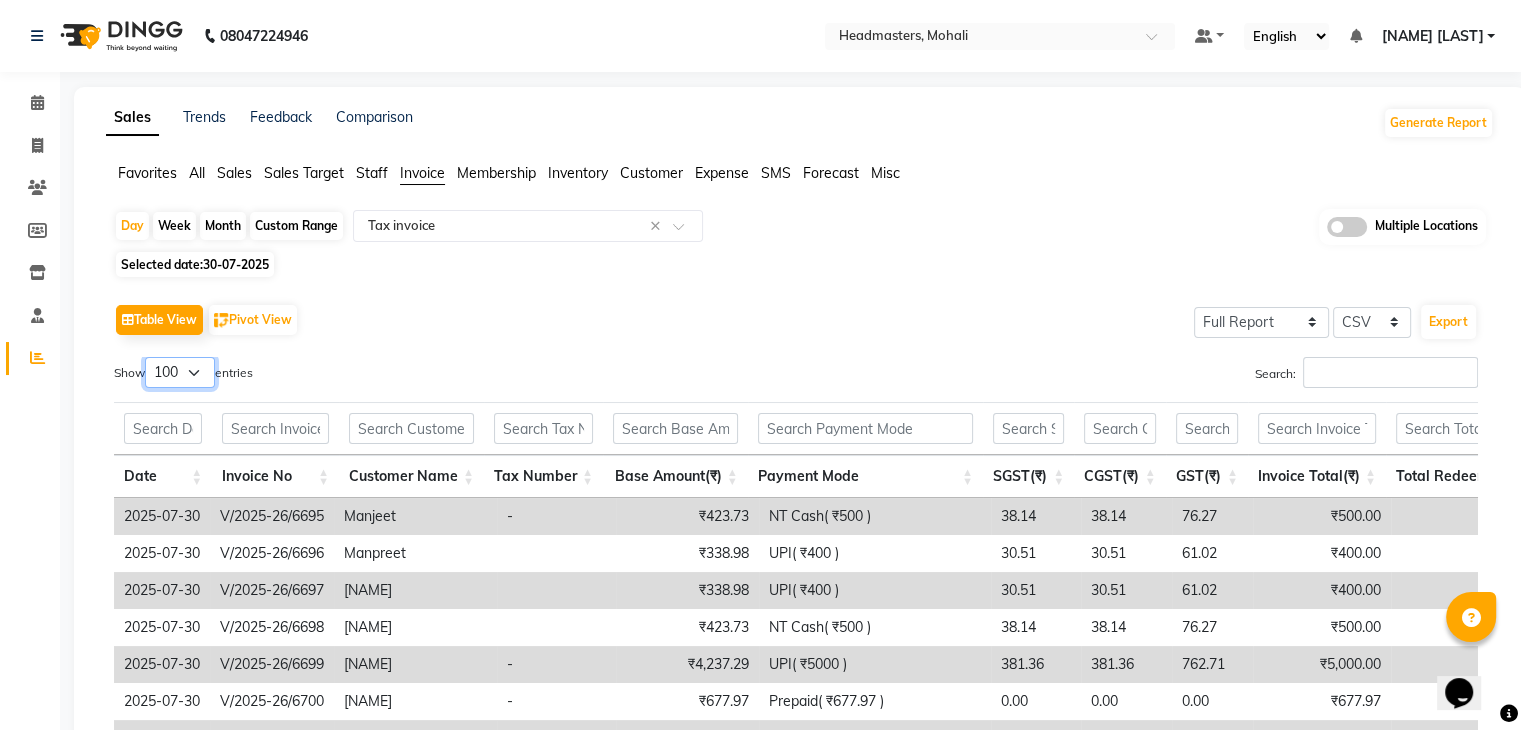 click on "10 25 50 100" at bounding box center [180, 372] 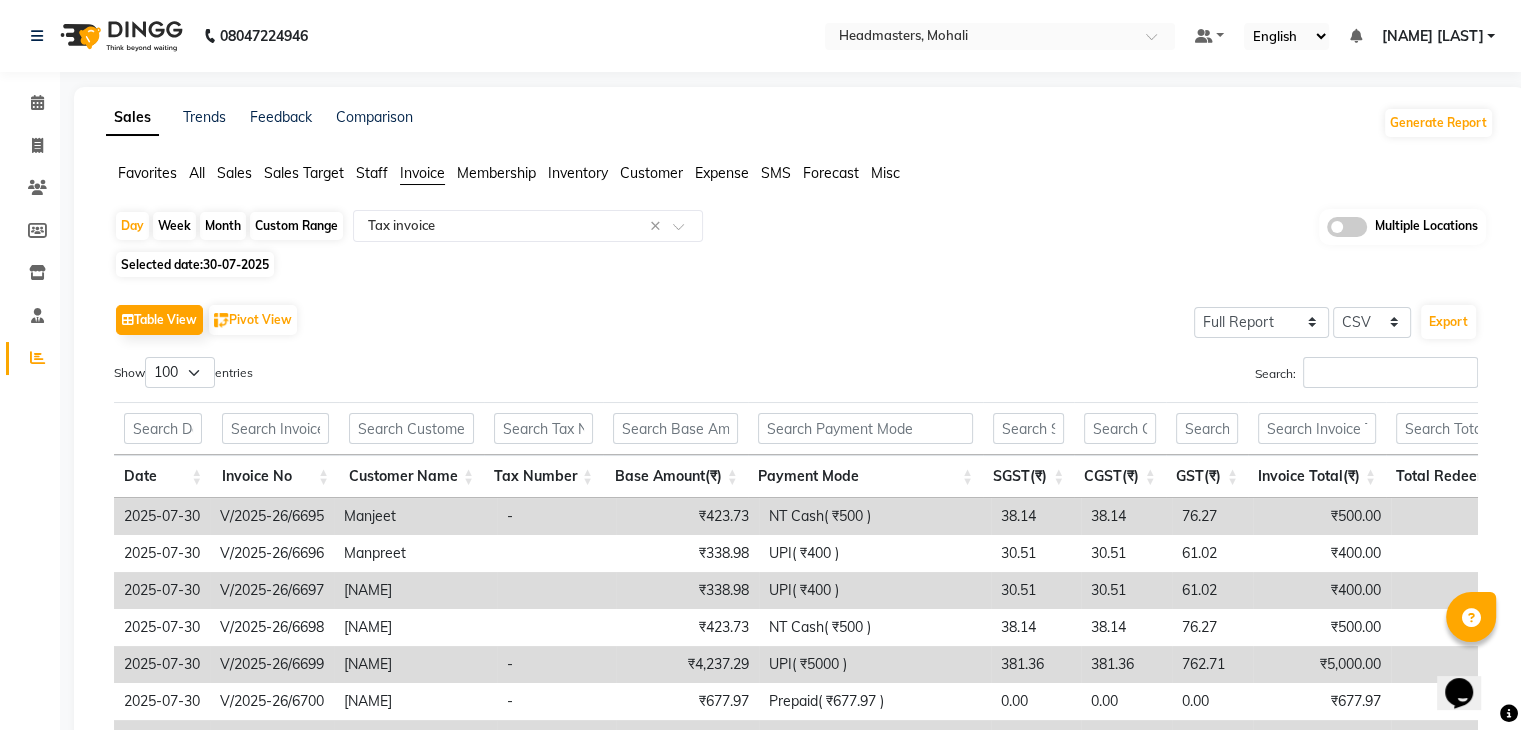 click on "Table View   Pivot View  Select Full Report Filtered Report Select CSV PDF  Export" 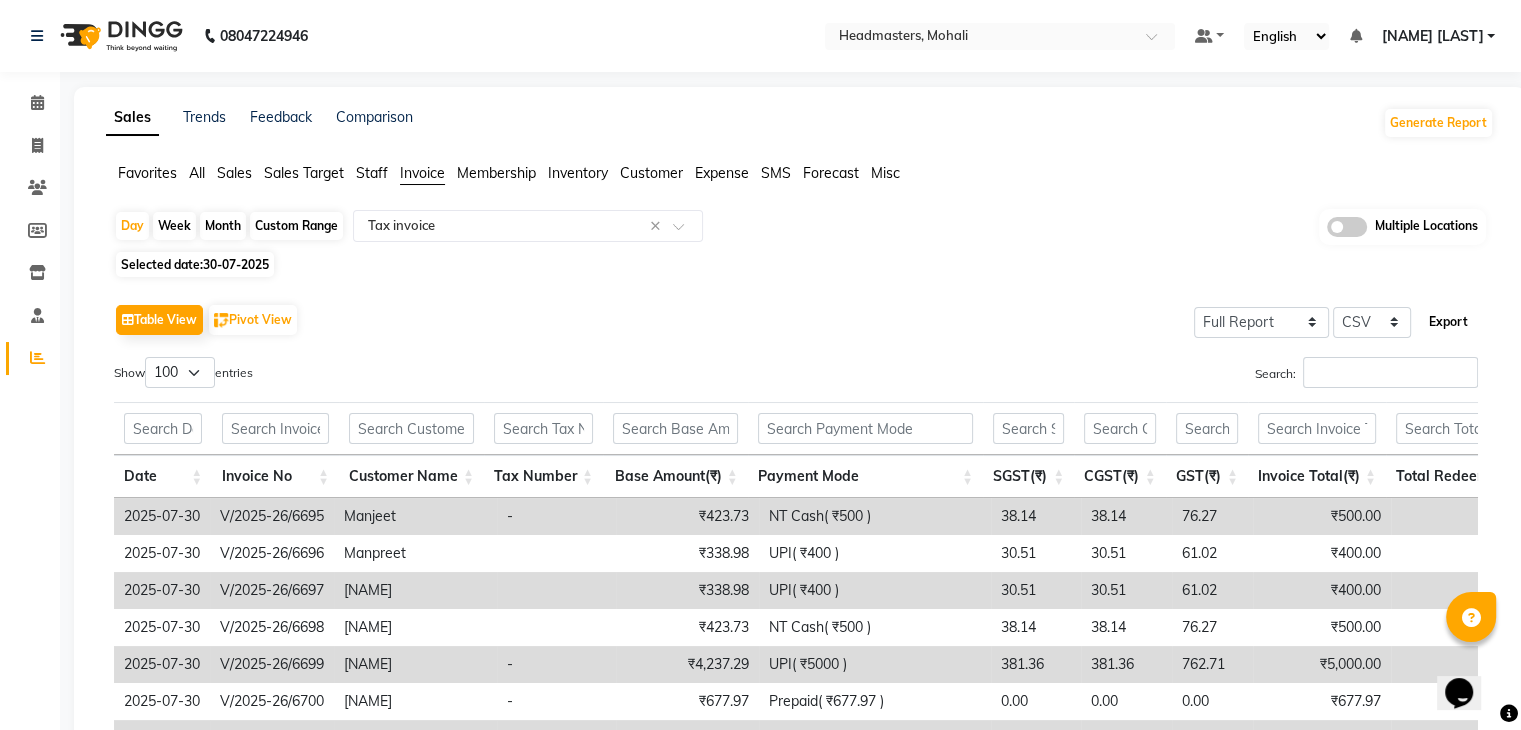 click on "Export" 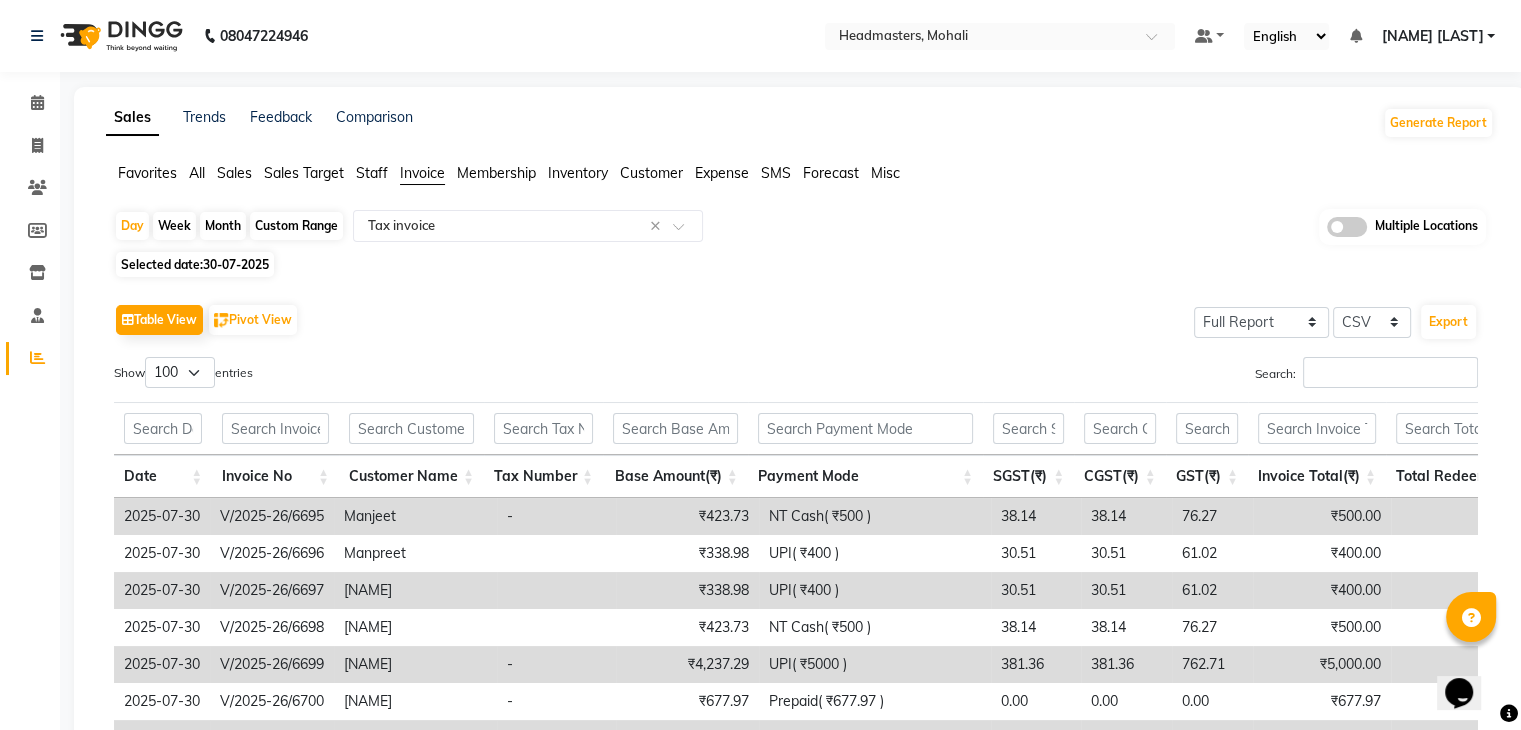 click on "30-07-2025" 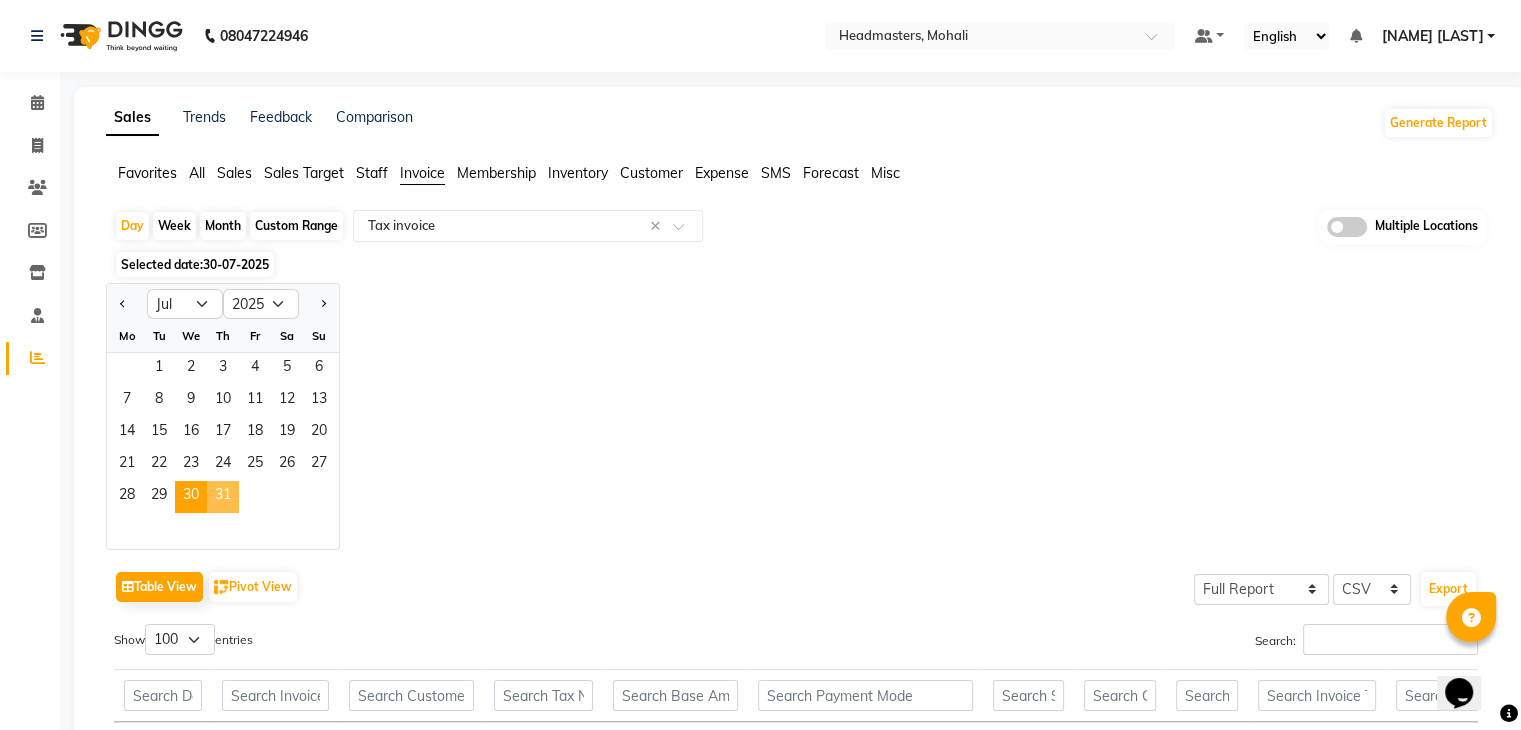 click on "31" 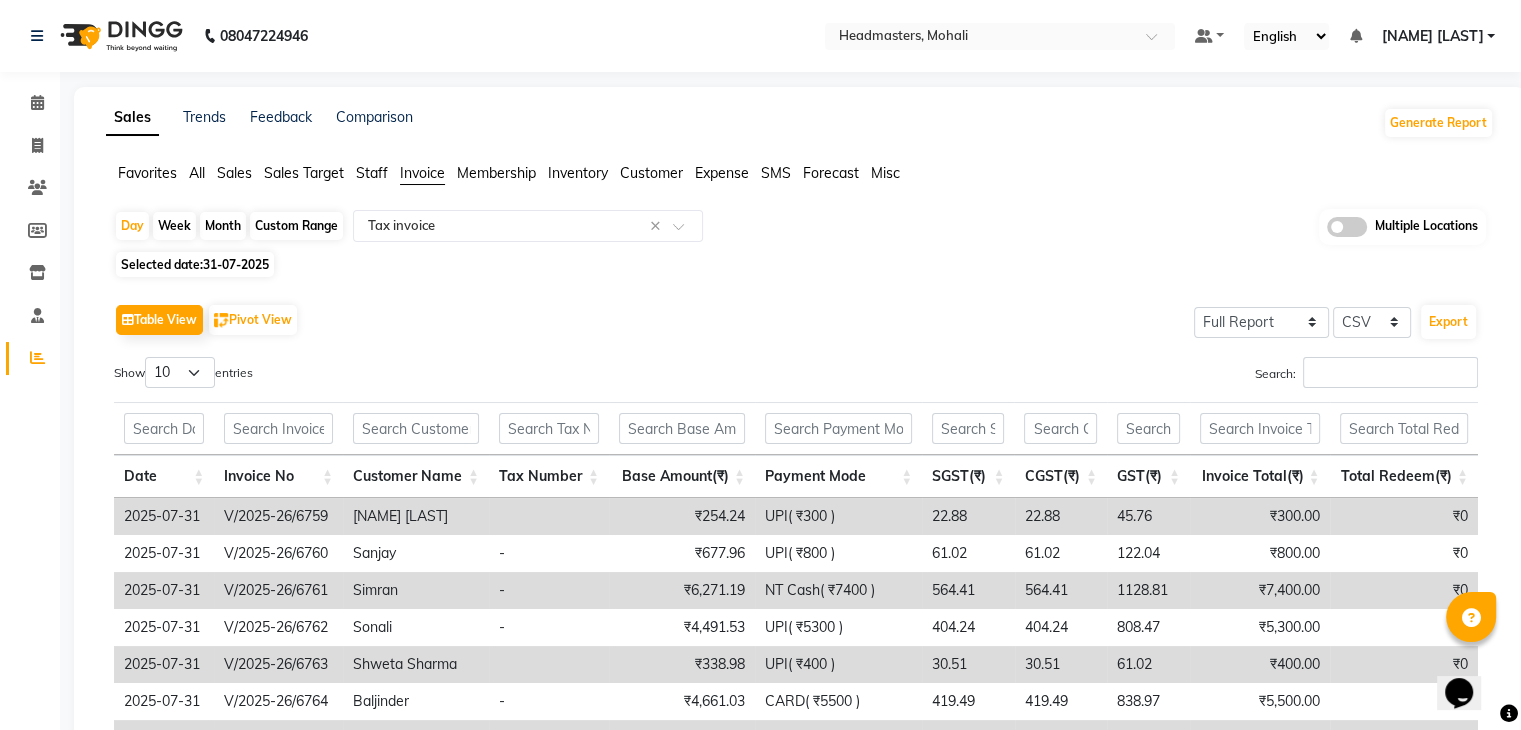 click on "Table View   Pivot View  Select Full Report Filtered Report Select CSV PDF  Export" 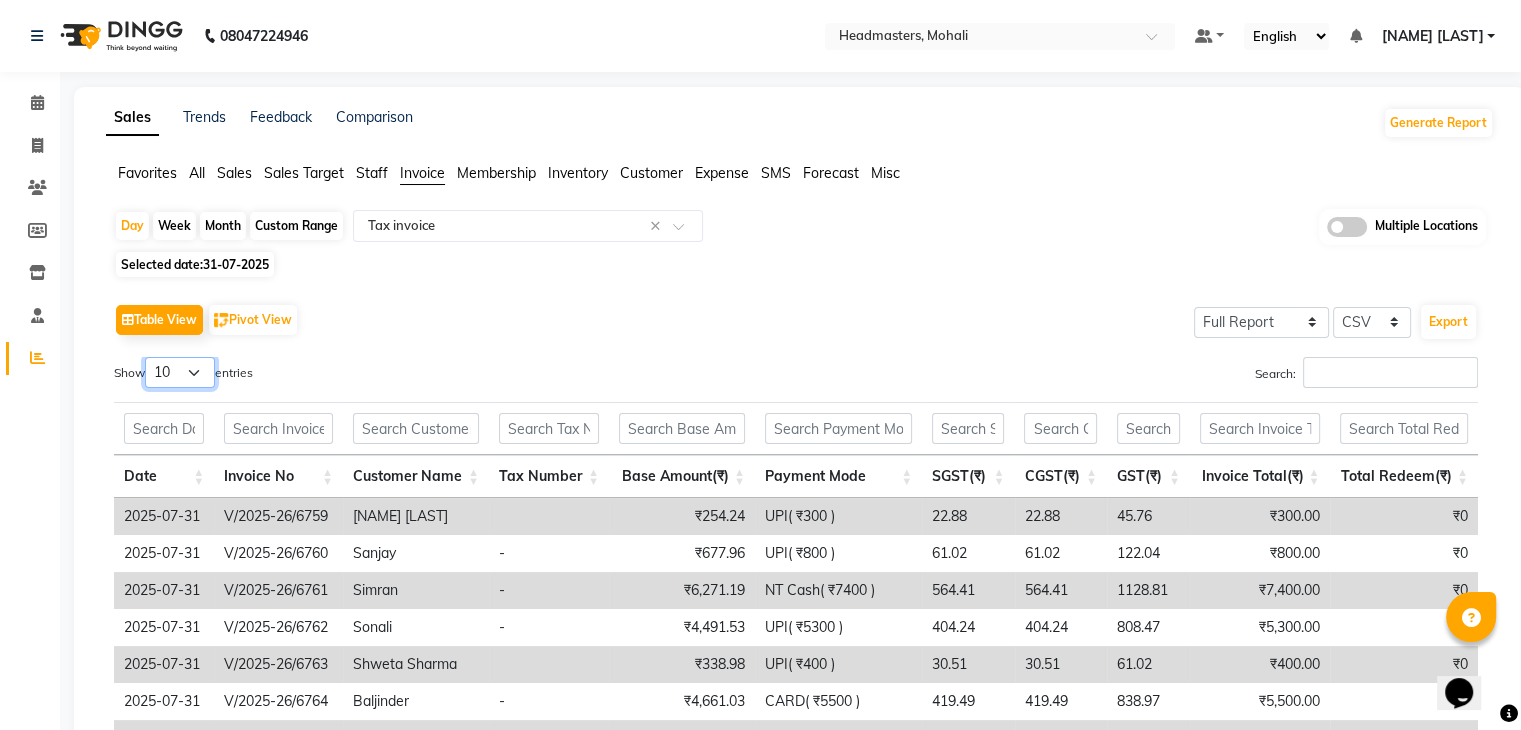 click on "10 25 50 100" at bounding box center [180, 372] 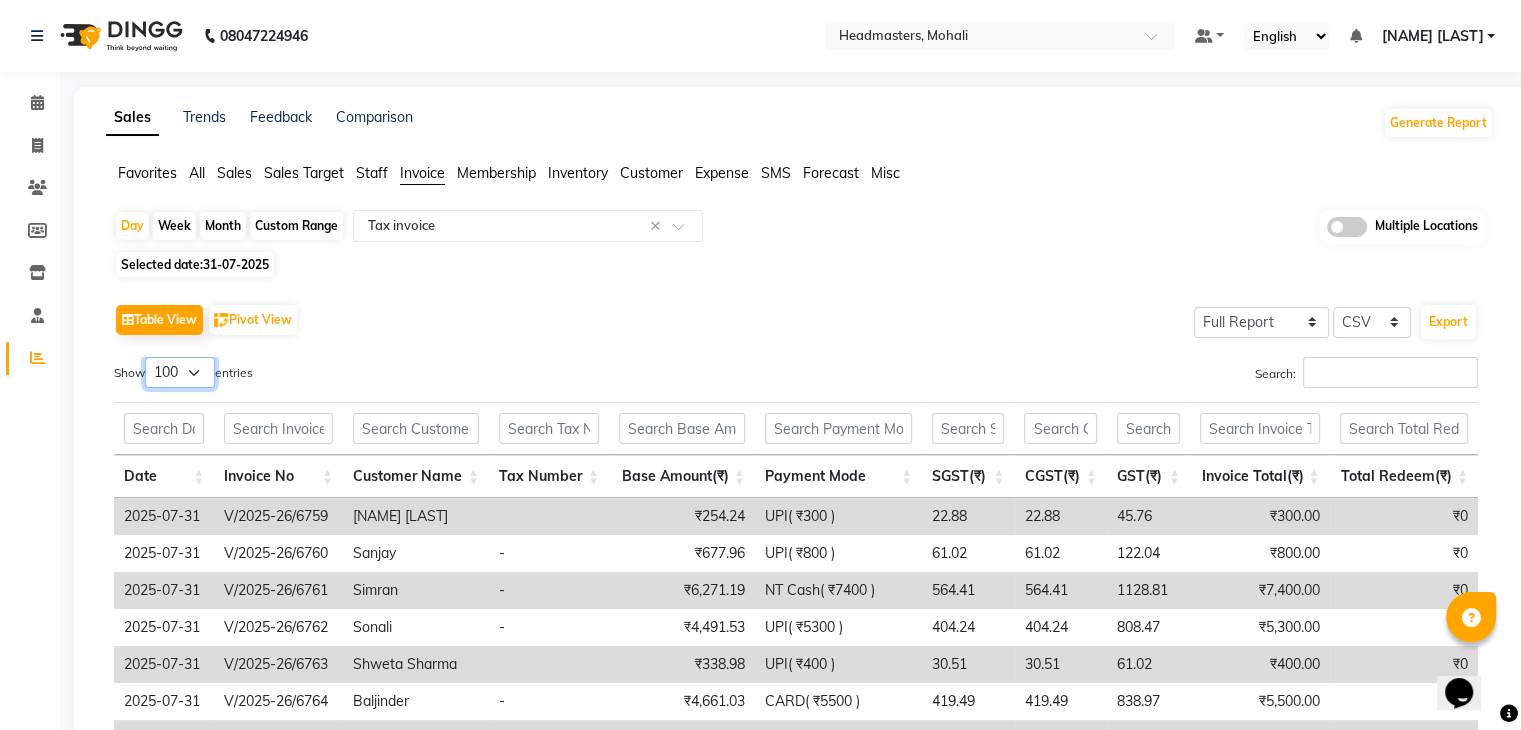 click on "10 25 50 100" at bounding box center (180, 372) 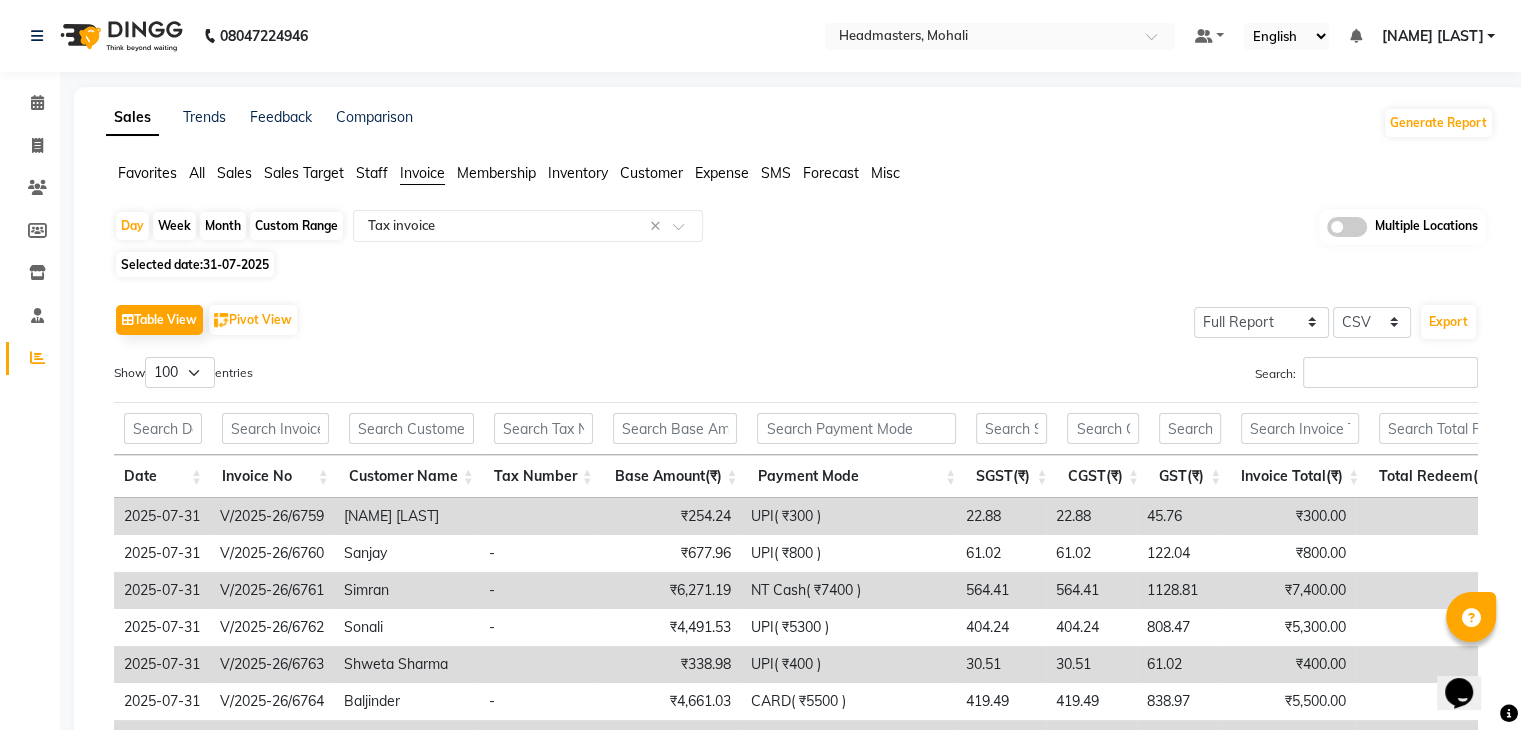 click on "Show  10 25 50 100  entries" at bounding box center [447, 376] 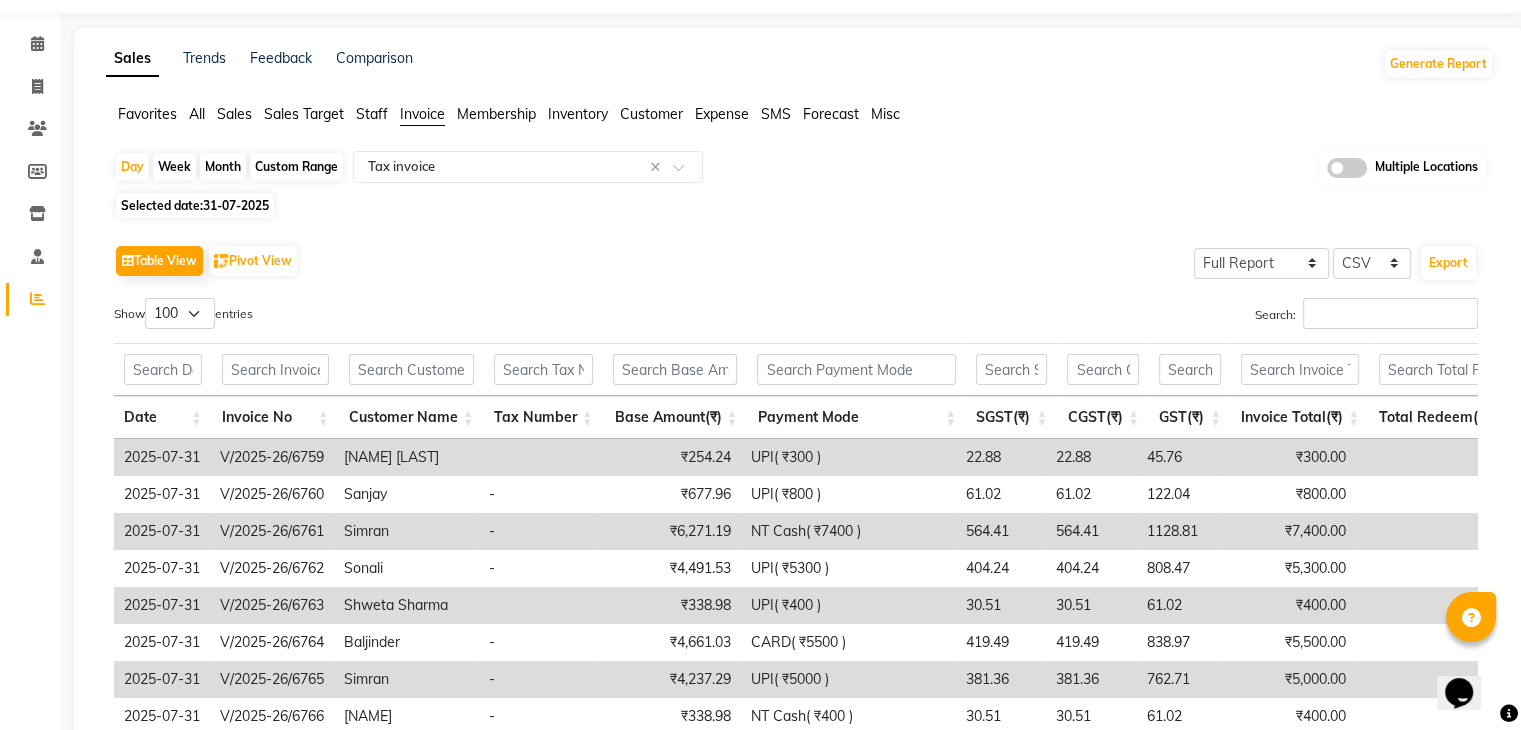 scroll, scrollTop: 0, scrollLeft: 0, axis: both 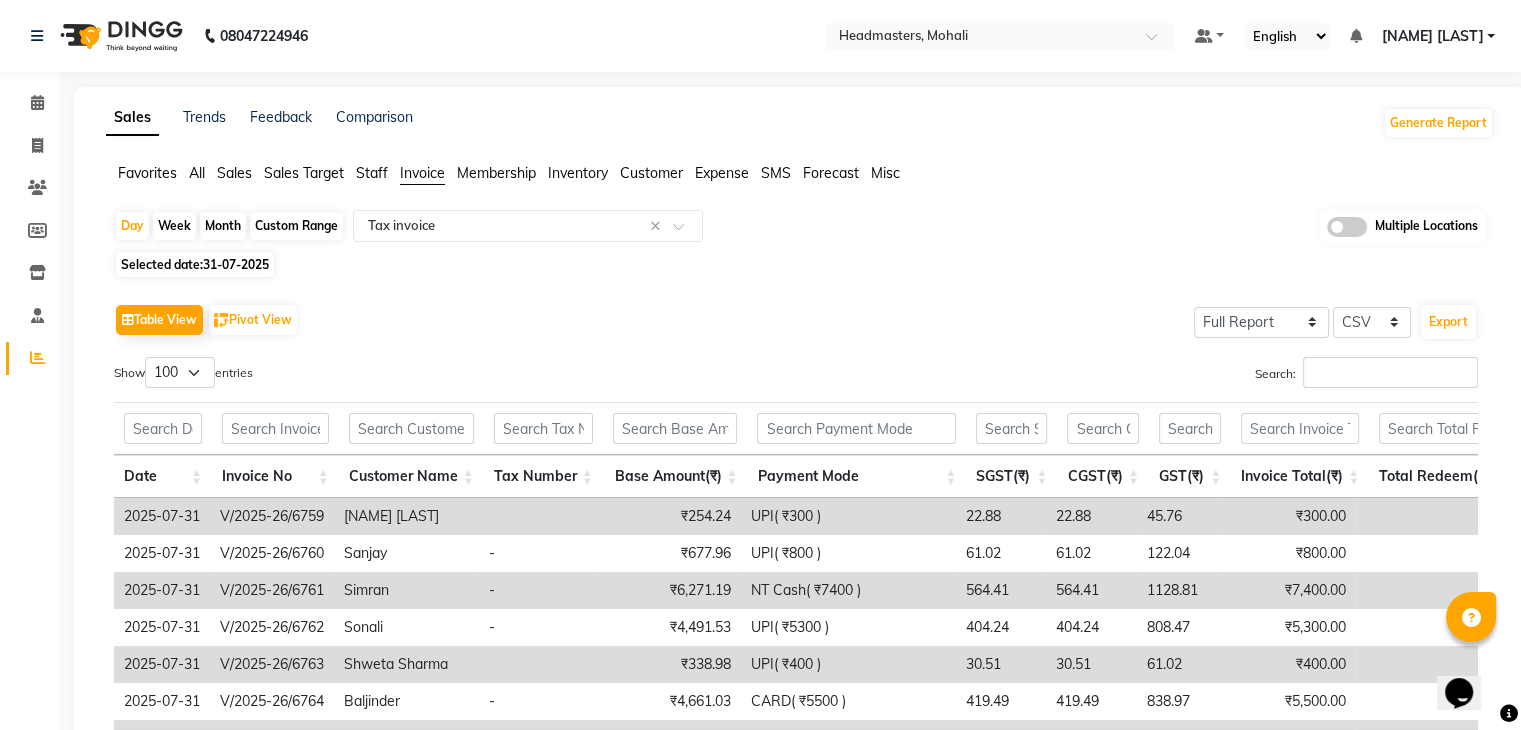 click on "Table View   Pivot View  Select Full Report Filtered Report Select CSV PDF  Export" 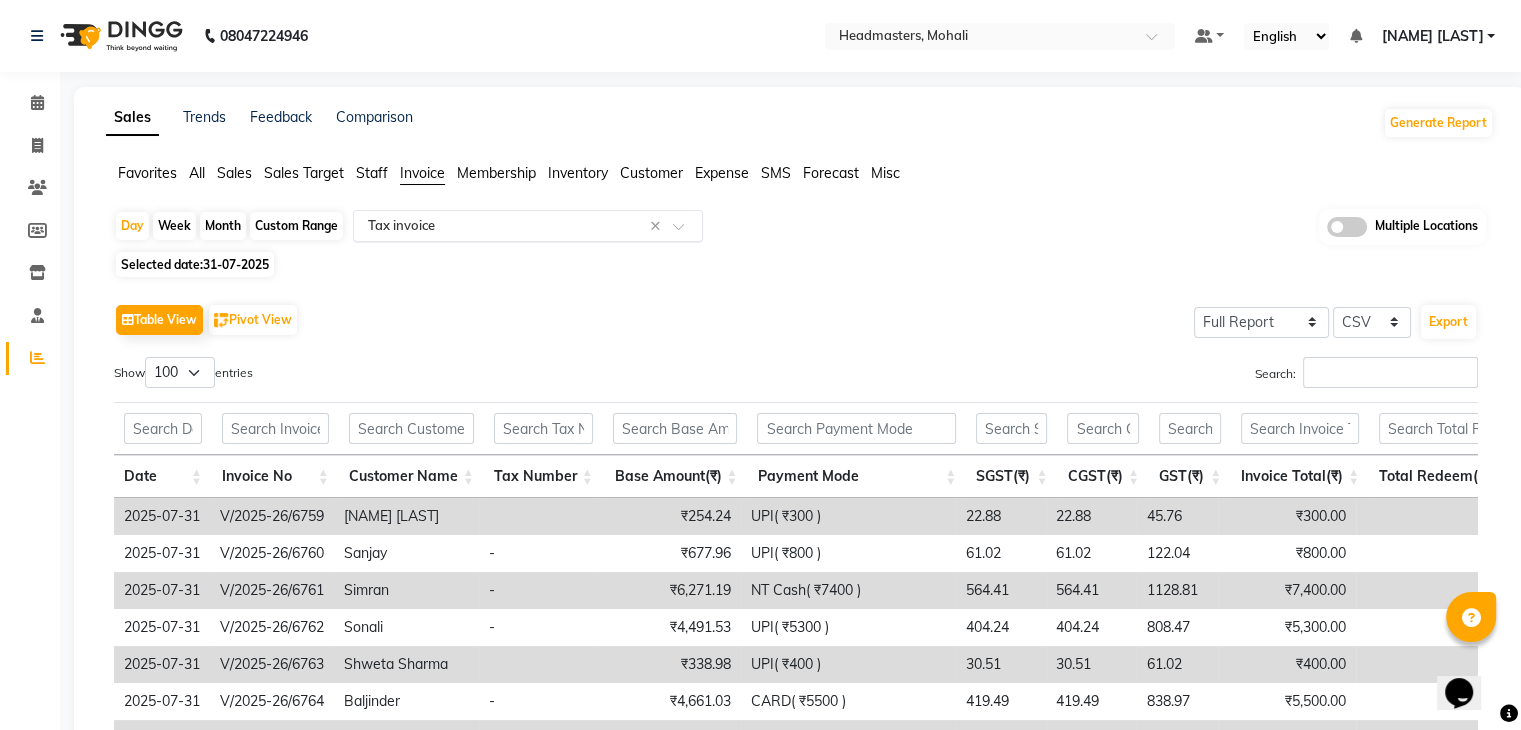 click on "Select Report Type × Tax invoice ×" 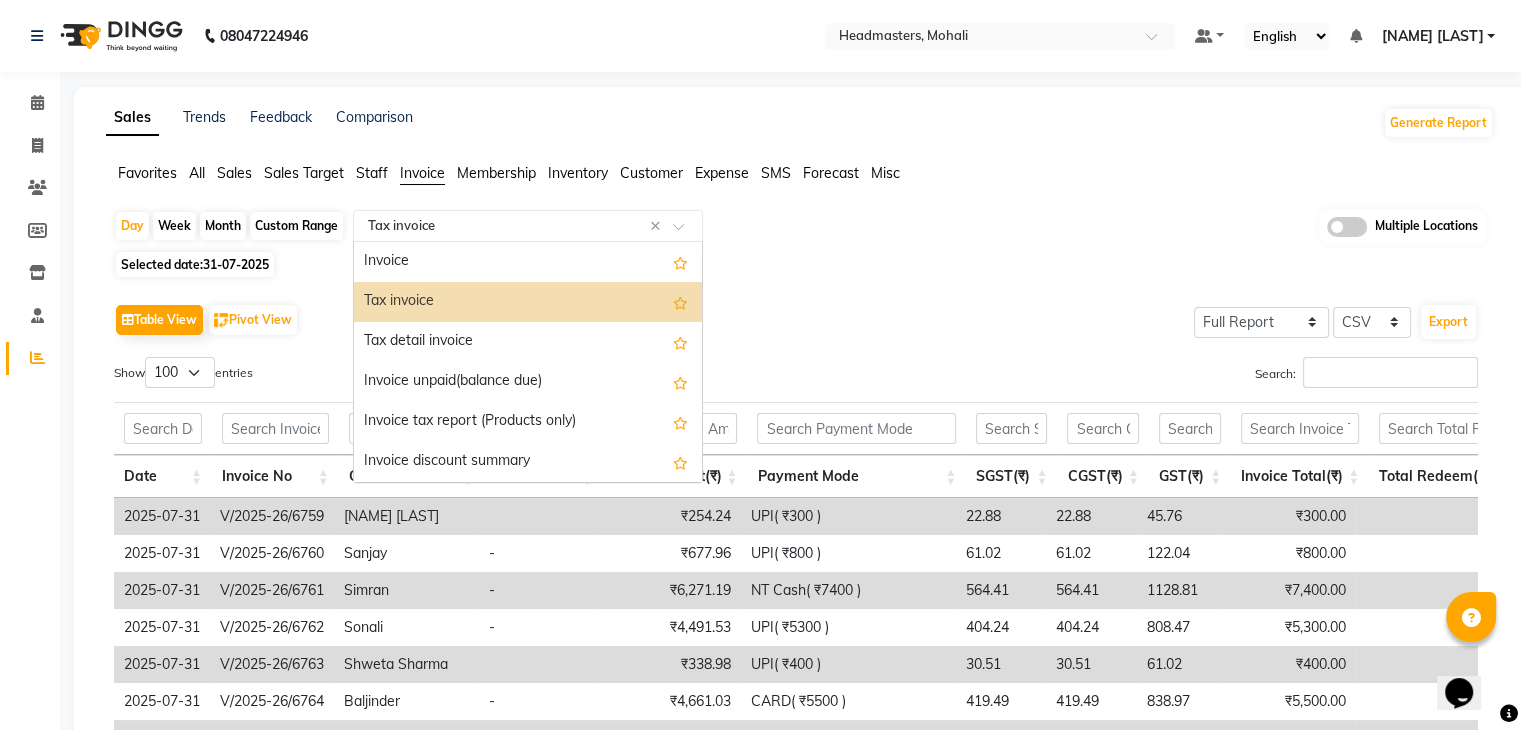 click on "Tax invoice" at bounding box center [528, 302] 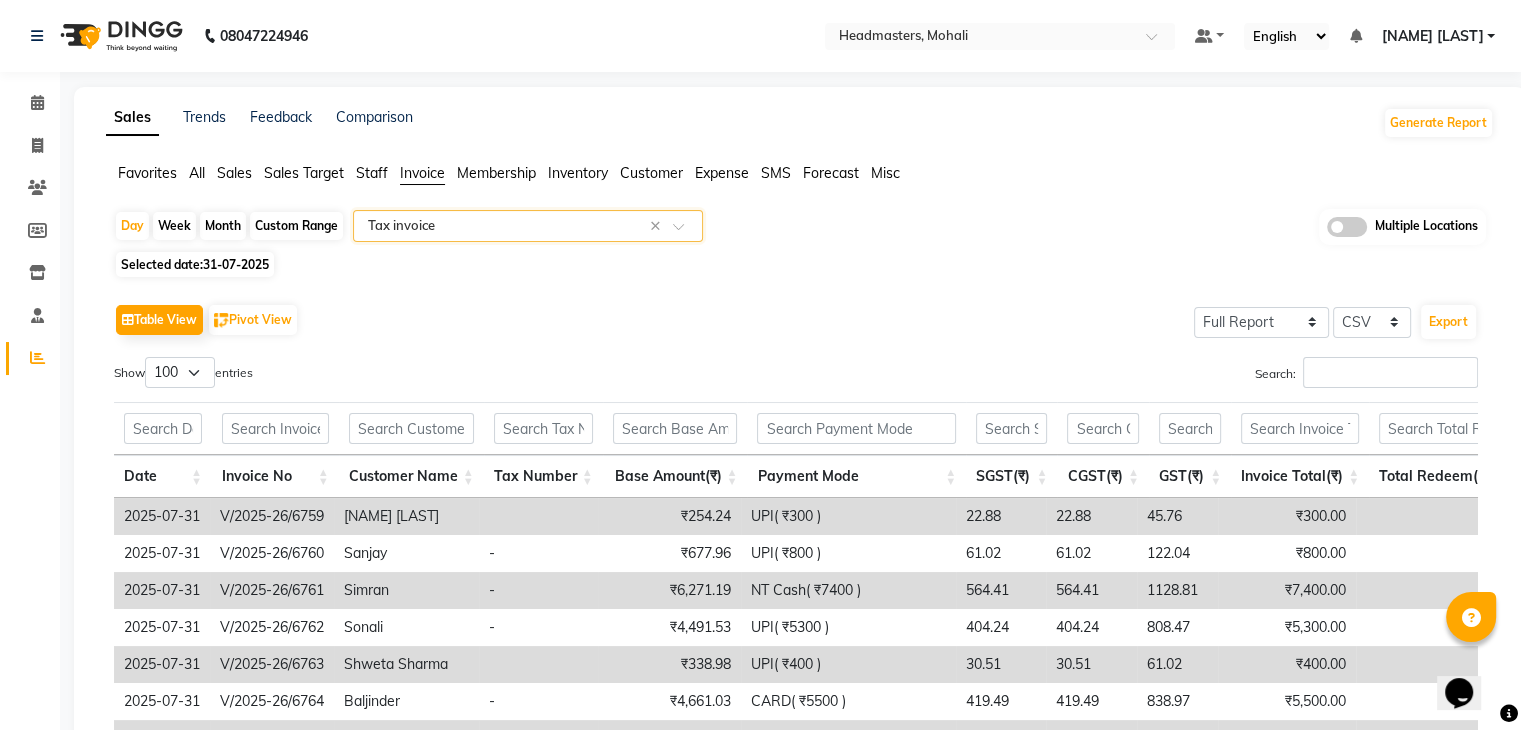 click on "Table View   Pivot View  Select Full Report Filtered Report Select CSV PDF  Export  Show  10 25 50 100  entries Search: Date Invoice No Customer Name Tax Number Base Amount(₹) Payment Mode SGST(₹) CGST(₹) GST(₹) Invoice Total(₹) Total Redeem(₹) Date Invoice No Customer Name Tax Number Base Amount(₹) Payment Mode SGST(₹) CGST(₹) GST(₹) Invoice Total(₹) Total Redeem(₹) Total ₹44,398.32 ₹52,390.00 ₹0 2025-07-31 V/2025-26/6759 [NAME] [LAST] ₹254.24 UPI( ₹300 ) 22.88 22.88 45.76 ₹300.00 ₹0 2025-07-31 V/2025-26/6760 [NAME]  - ₹677.96 UPI( ₹800 ) 61.02 61.02 122.04 ₹800.00 ₹0 2025-07-31 V/2025-26/6761 [NAME]  - ₹6,271.19 NT Cash( ₹7400 ) 564.41 564.41 1128.81 ₹7,400.00 ₹0 2025-07-31 V/2025-26/6762 [NAME]  - ₹4,491.53 UPI( ₹5300 ) 404.24 404.24 808.47 ₹5,300.00 ₹0 2025-07-31 V/2025-26/6763 [NAME] [LAST] ₹338.98 UPI( ₹400 ) 30.51 30.51 61.02 ₹400.00 ₹0 2025-07-31 V/2025-26/6764 [NAME]  - ₹4,661.03 CARD( ₹5500 ) 419.49 419.49 838.97 ₹0 - -" 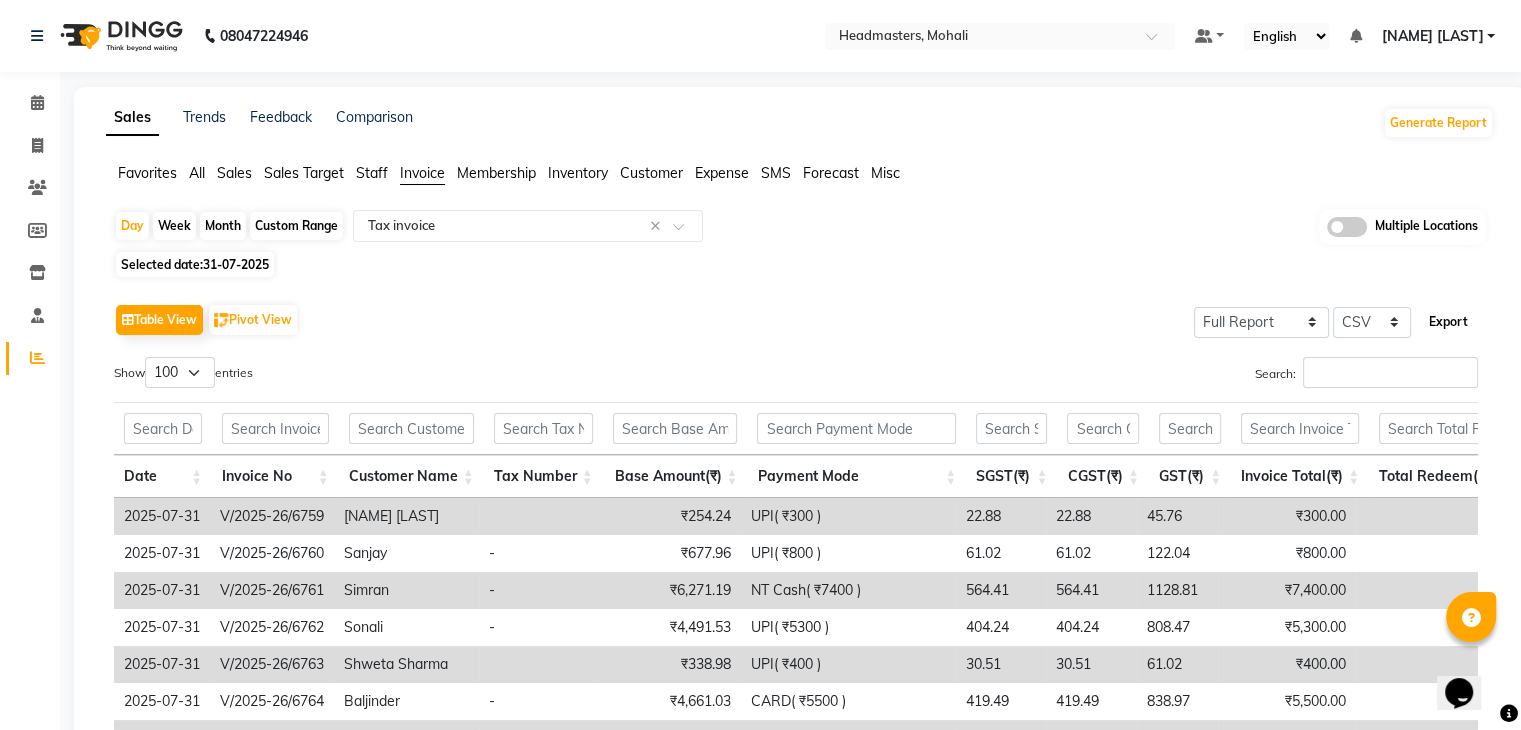 click on "Export" 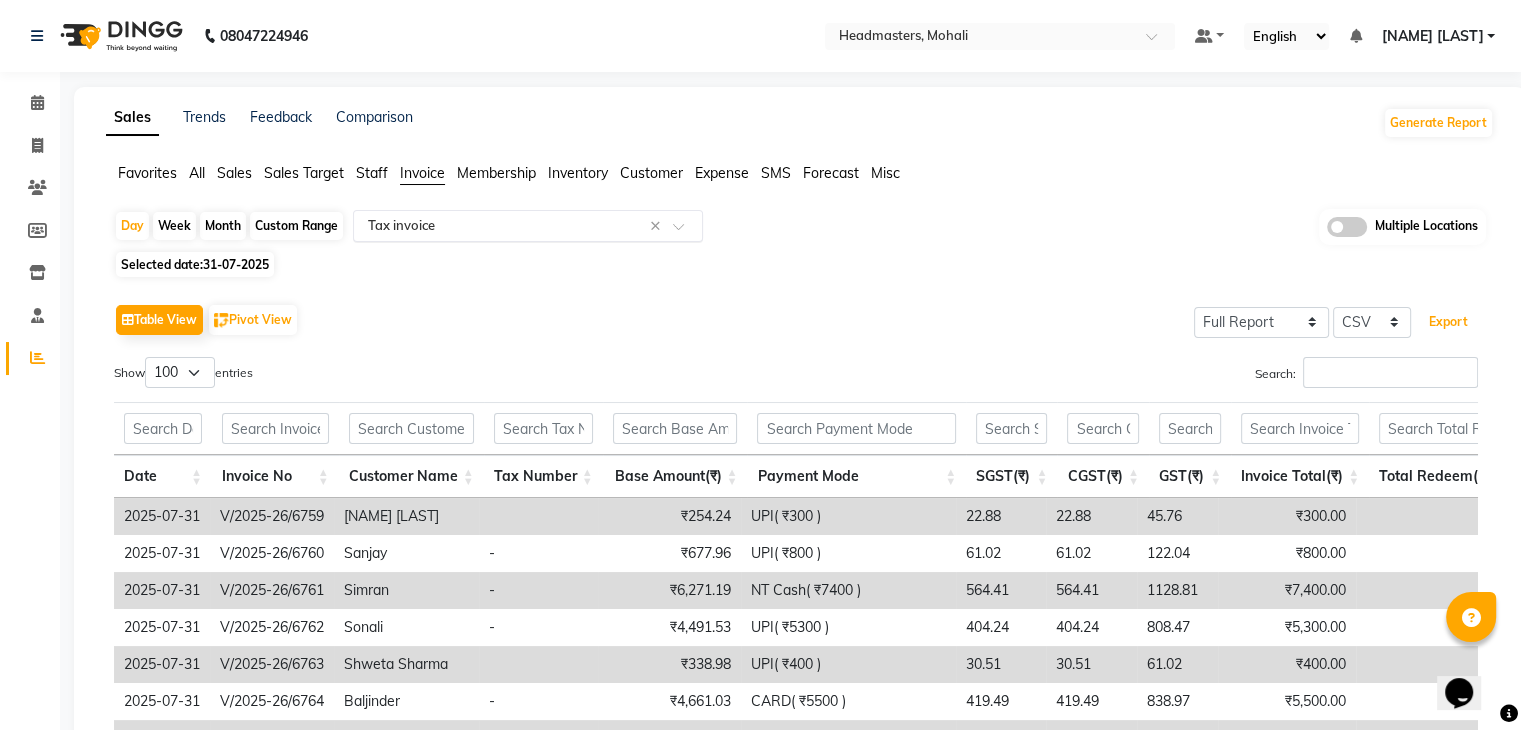 type 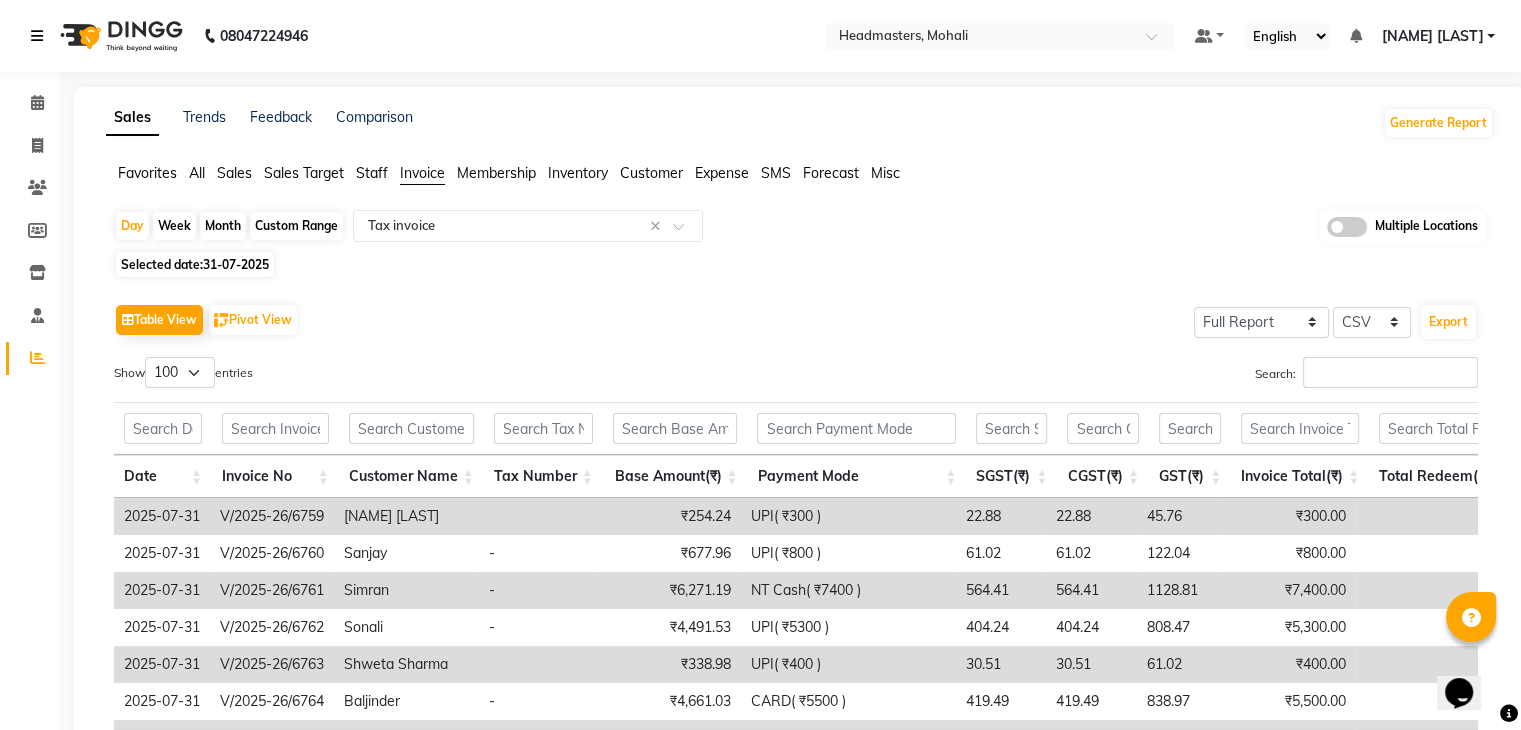 click at bounding box center (41, 36) 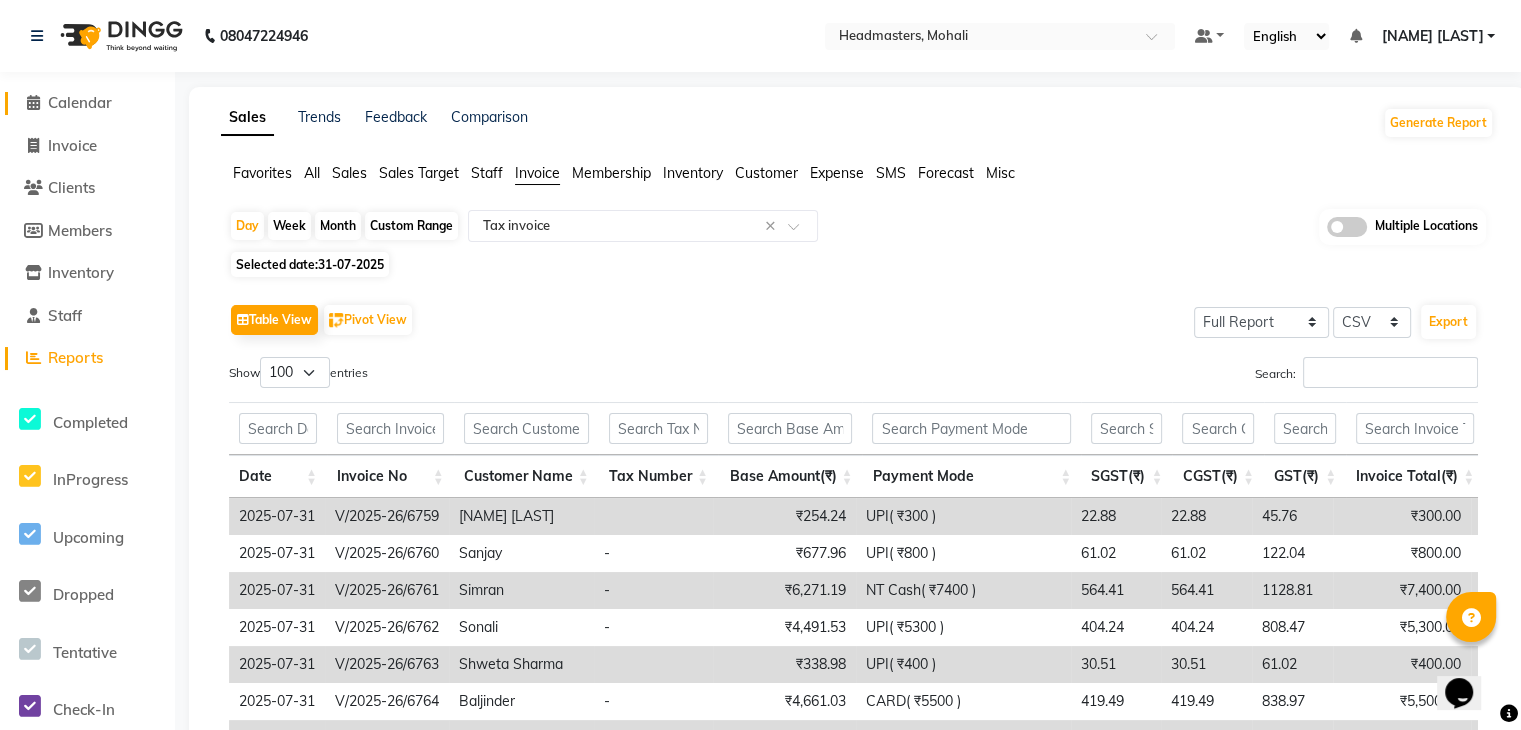click on "Calendar" 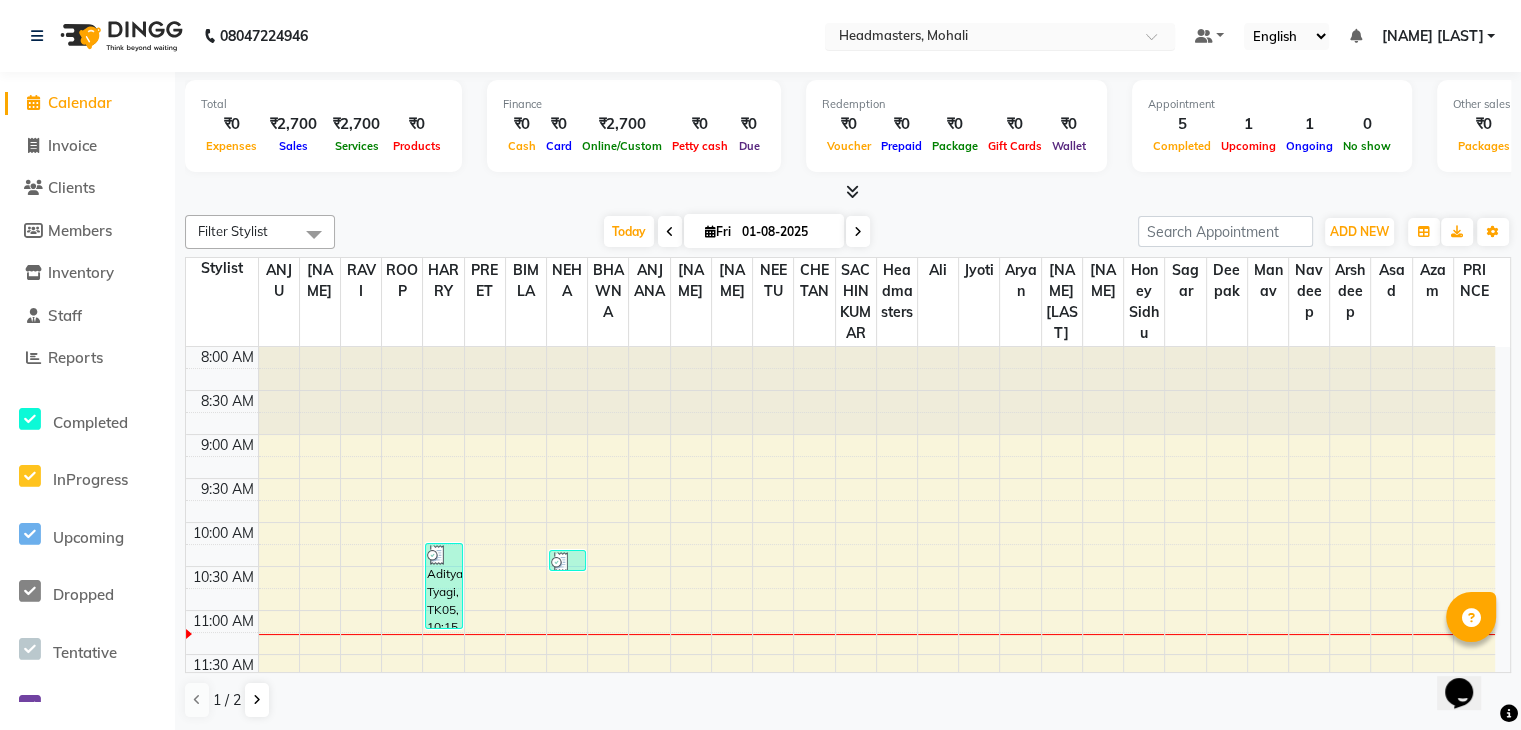 click at bounding box center (980, 38) 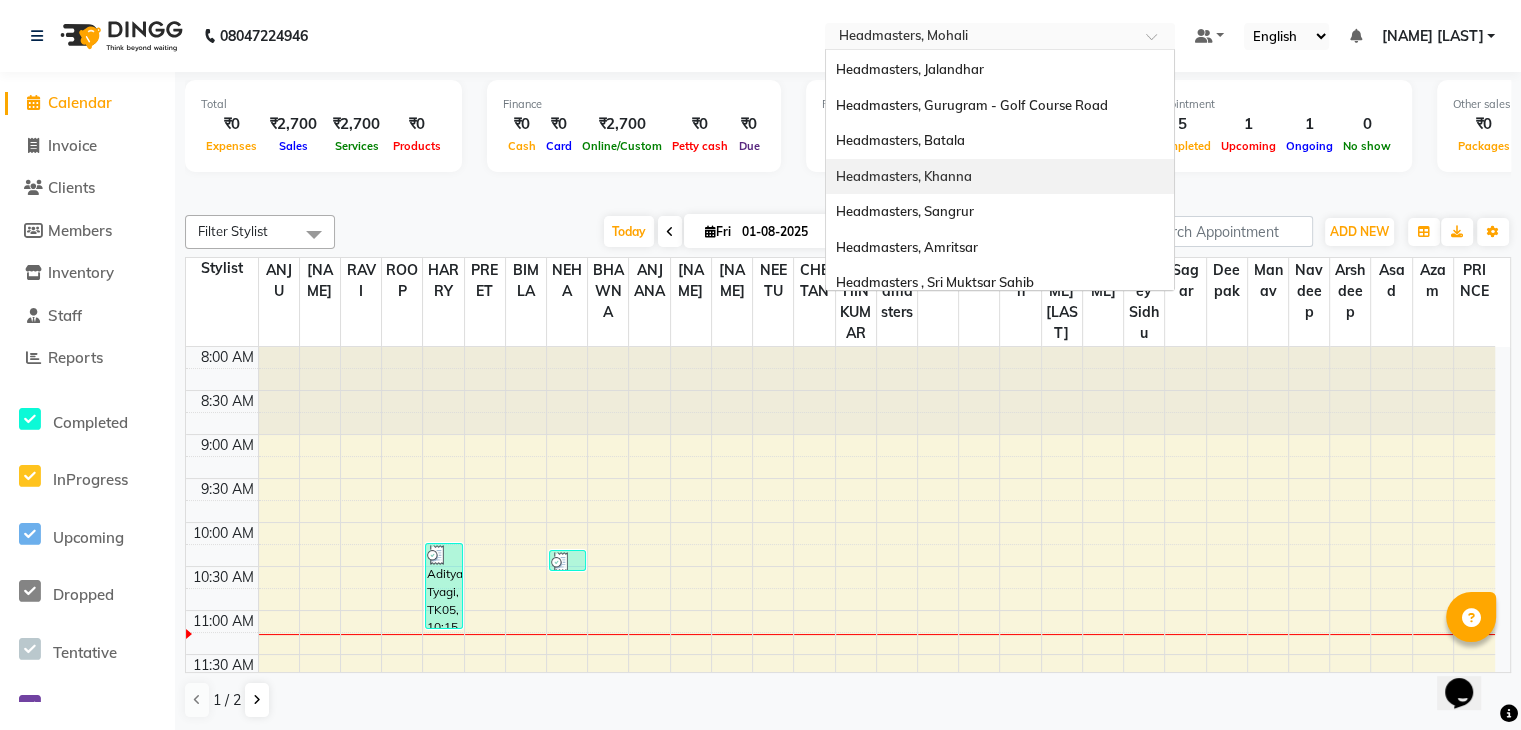 scroll, scrollTop: 328, scrollLeft: 0, axis: vertical 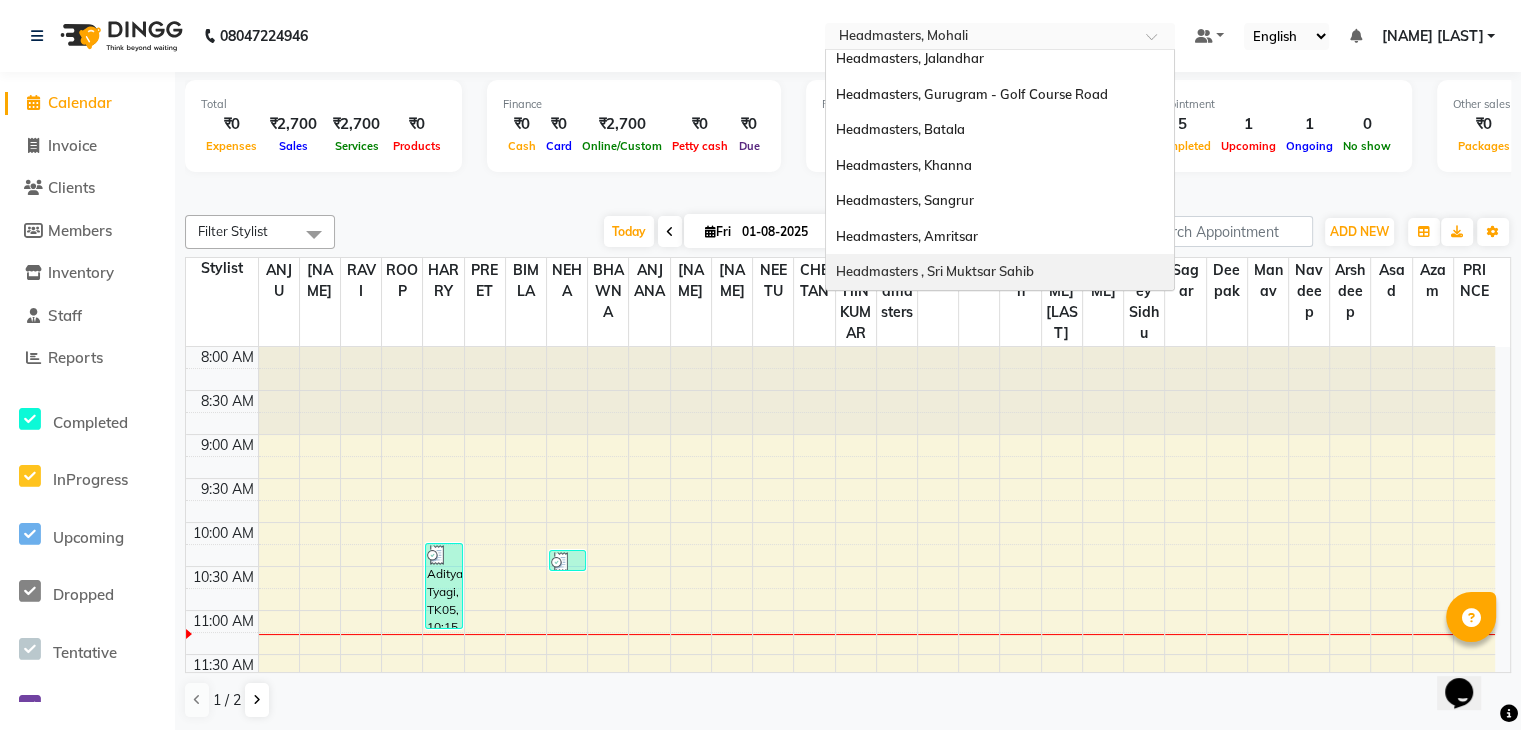 click on "Headmasters , Sri Muktsar Sahib" at bounding box center (935, 271) 